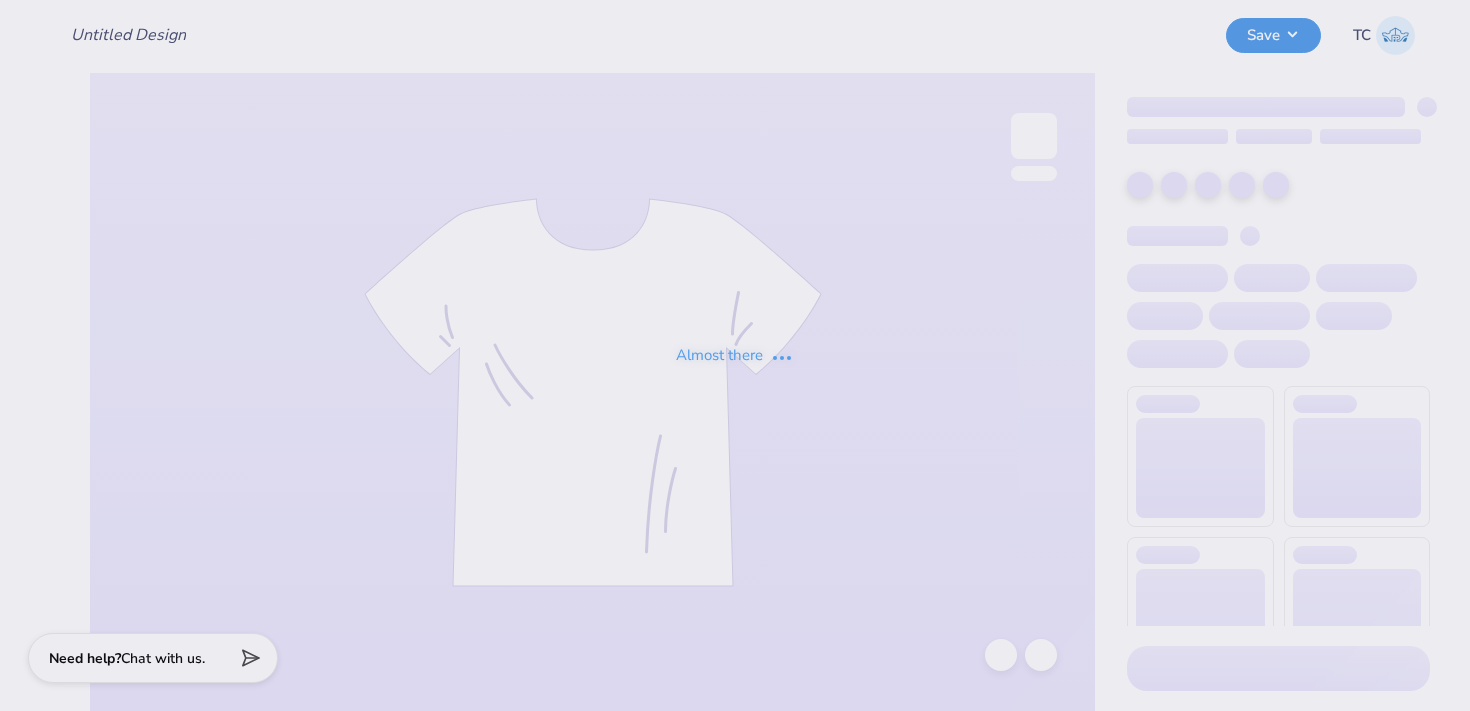 scroll, scrollTop: 0, scrollLeft: 0, axis: both 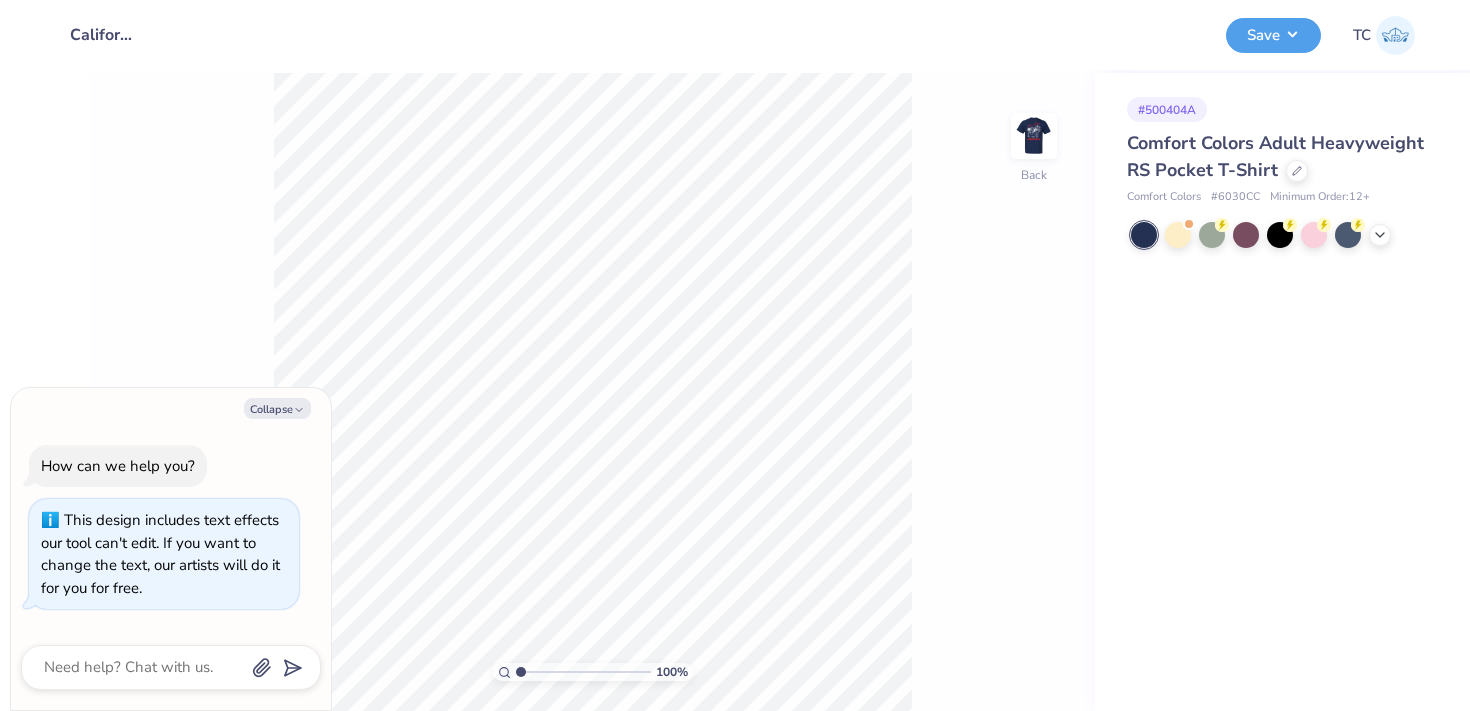 type on "x" 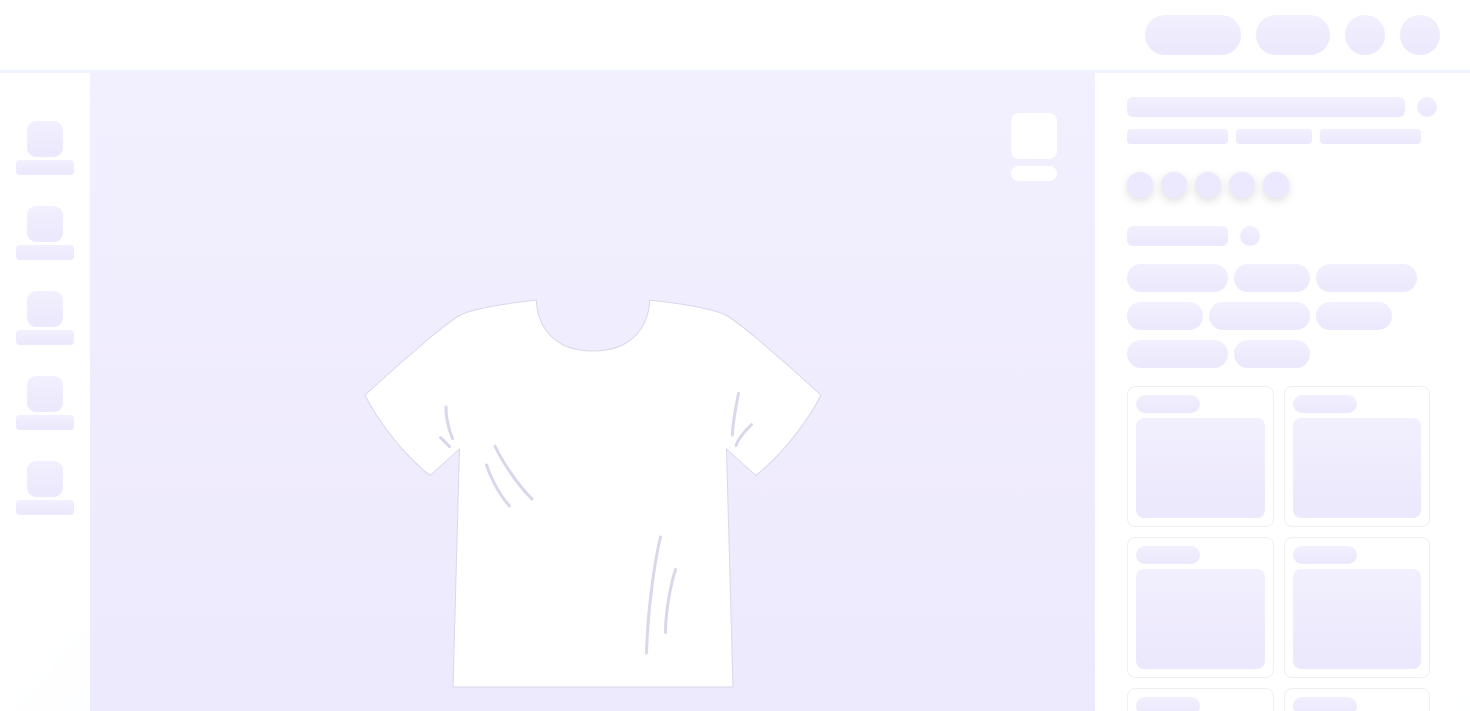 scroll, scrollTop: 0, scrollLeft: 0, axis: both 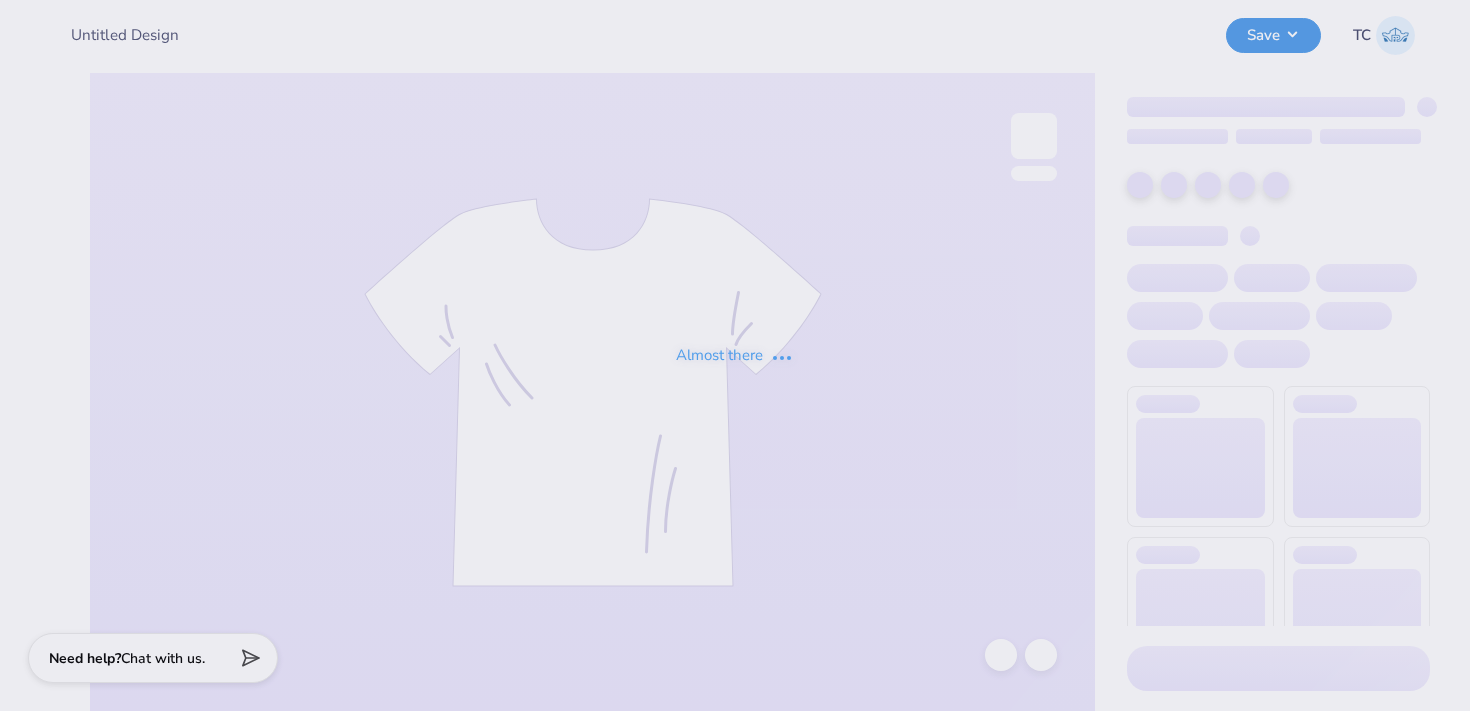 type on "[UNIVERSITY_NAME]: [CITY] : [FIRST] [LAST]" 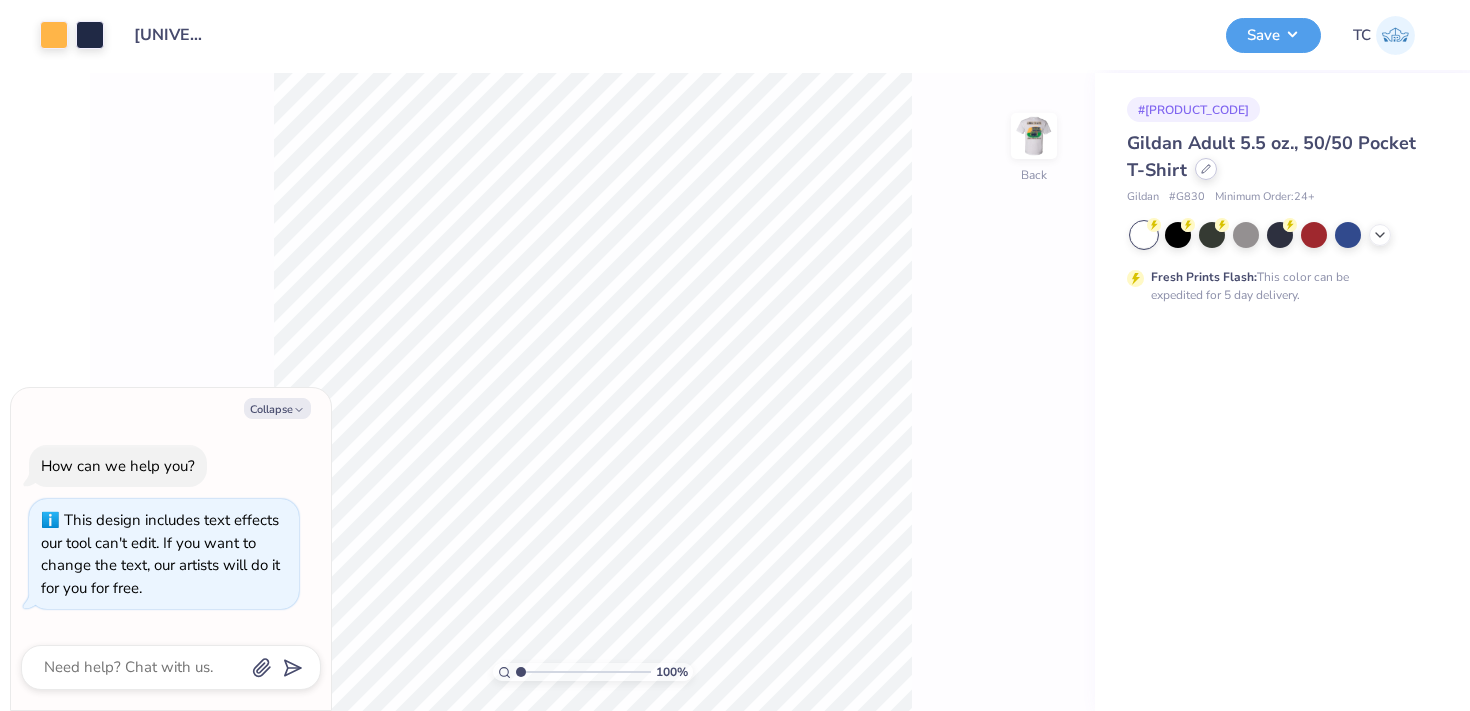 click at bounding box center (1206, 169) 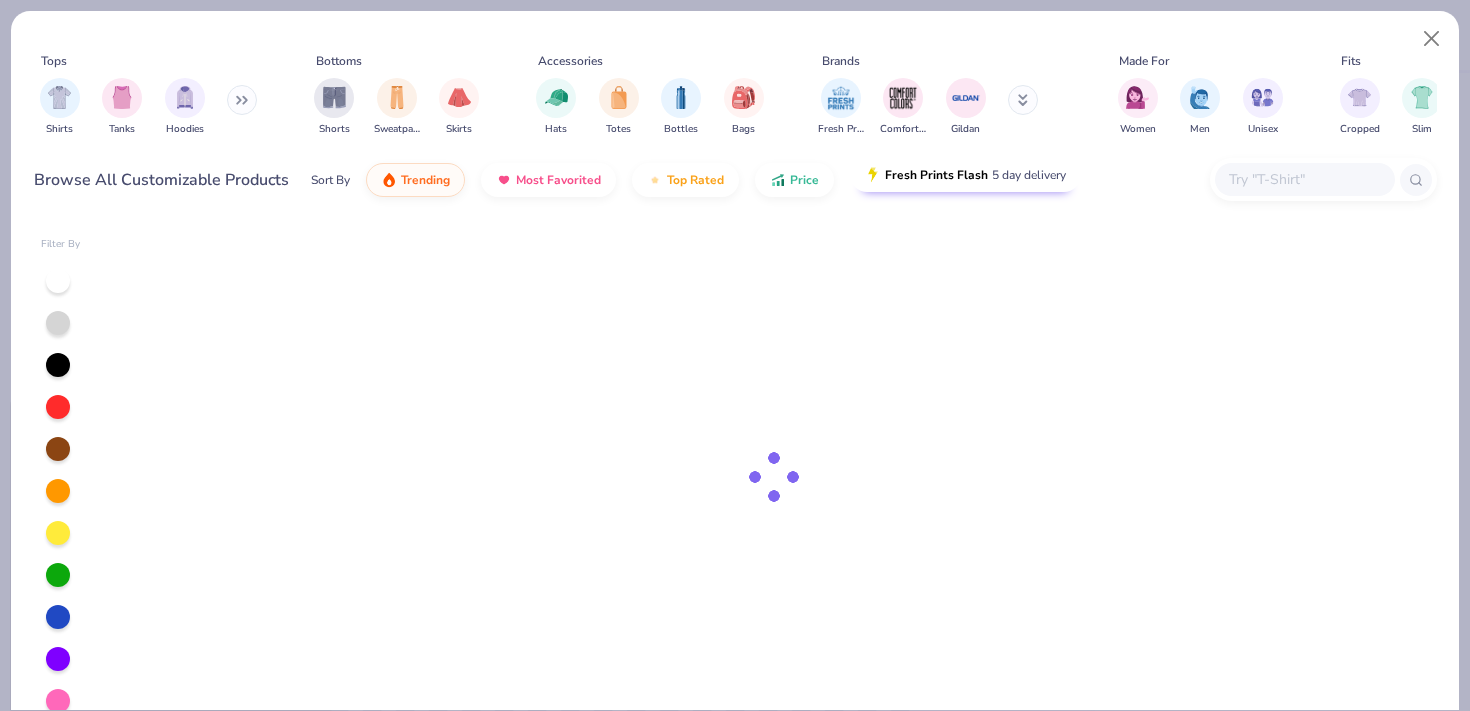 type on "x" 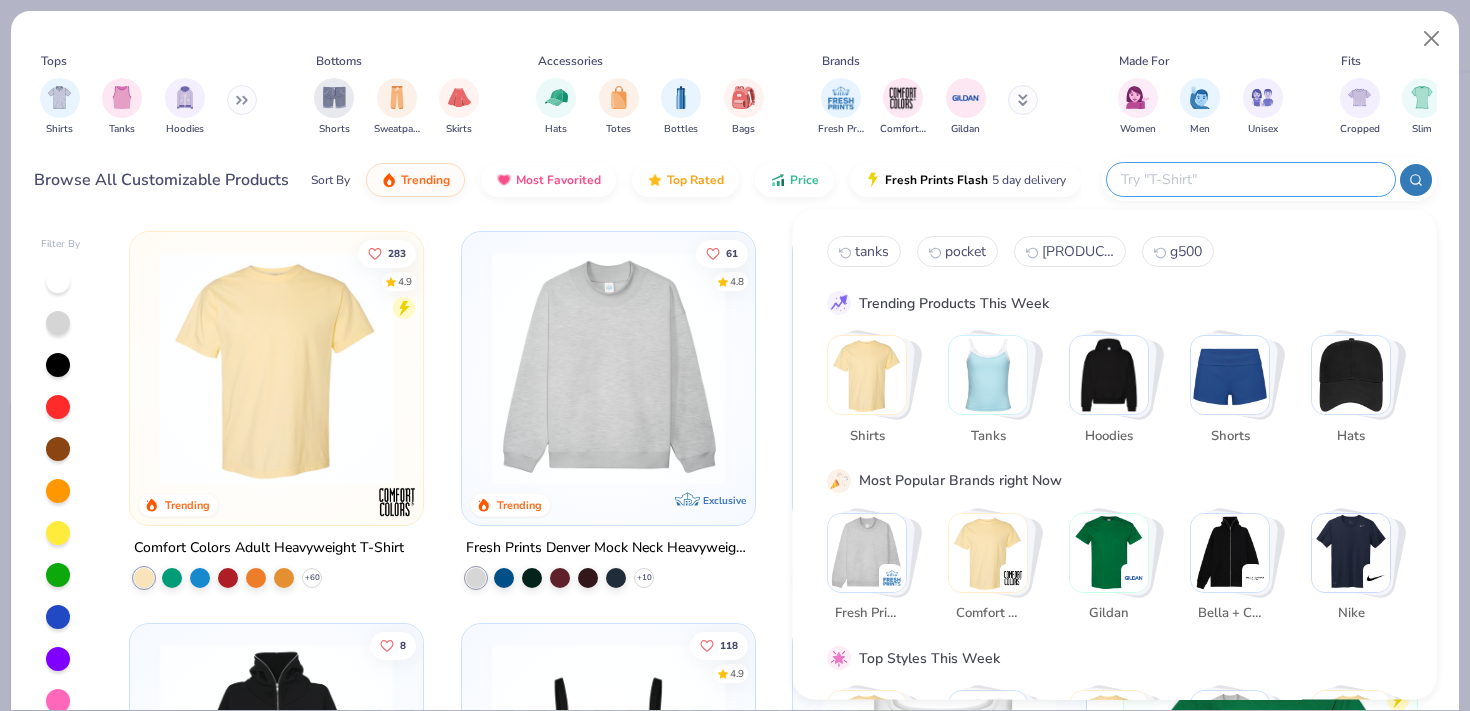 click at bounding box center (1250, 179) 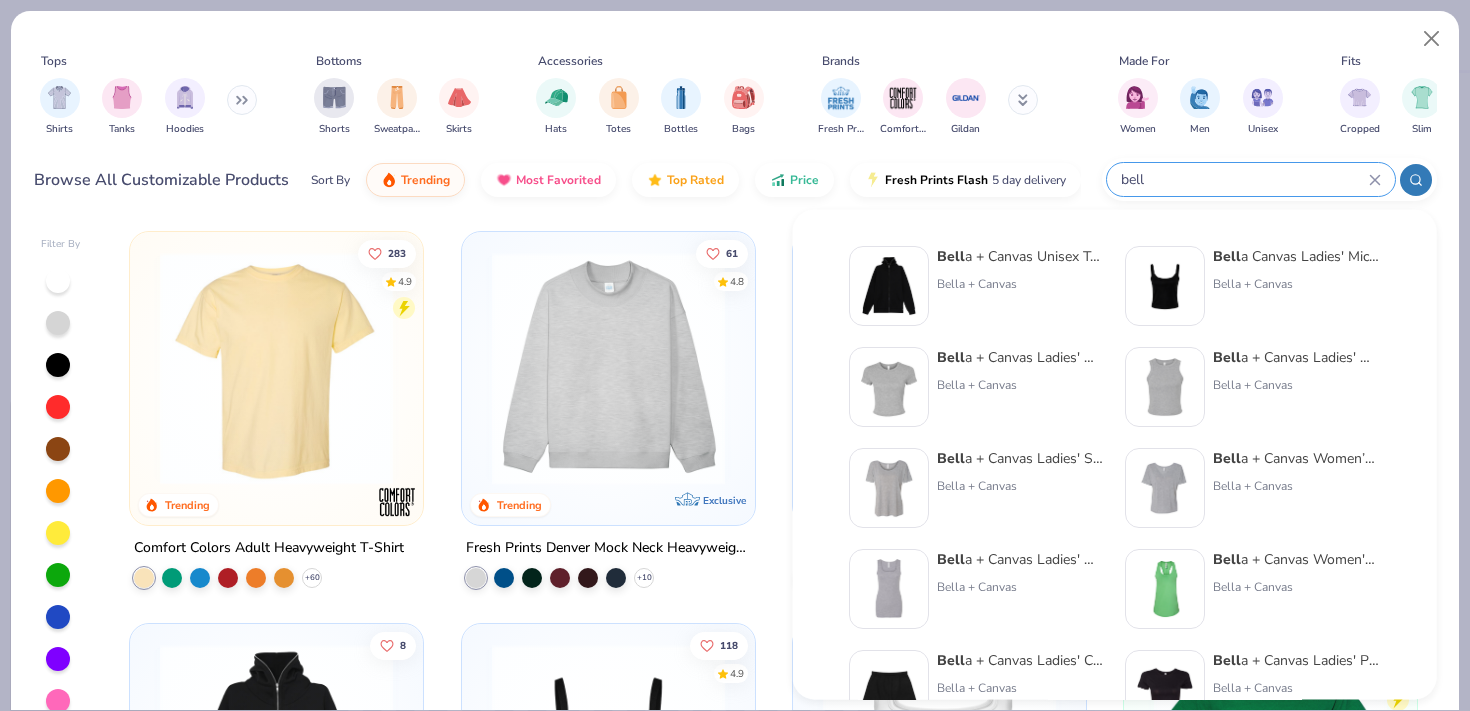 type on "bell" 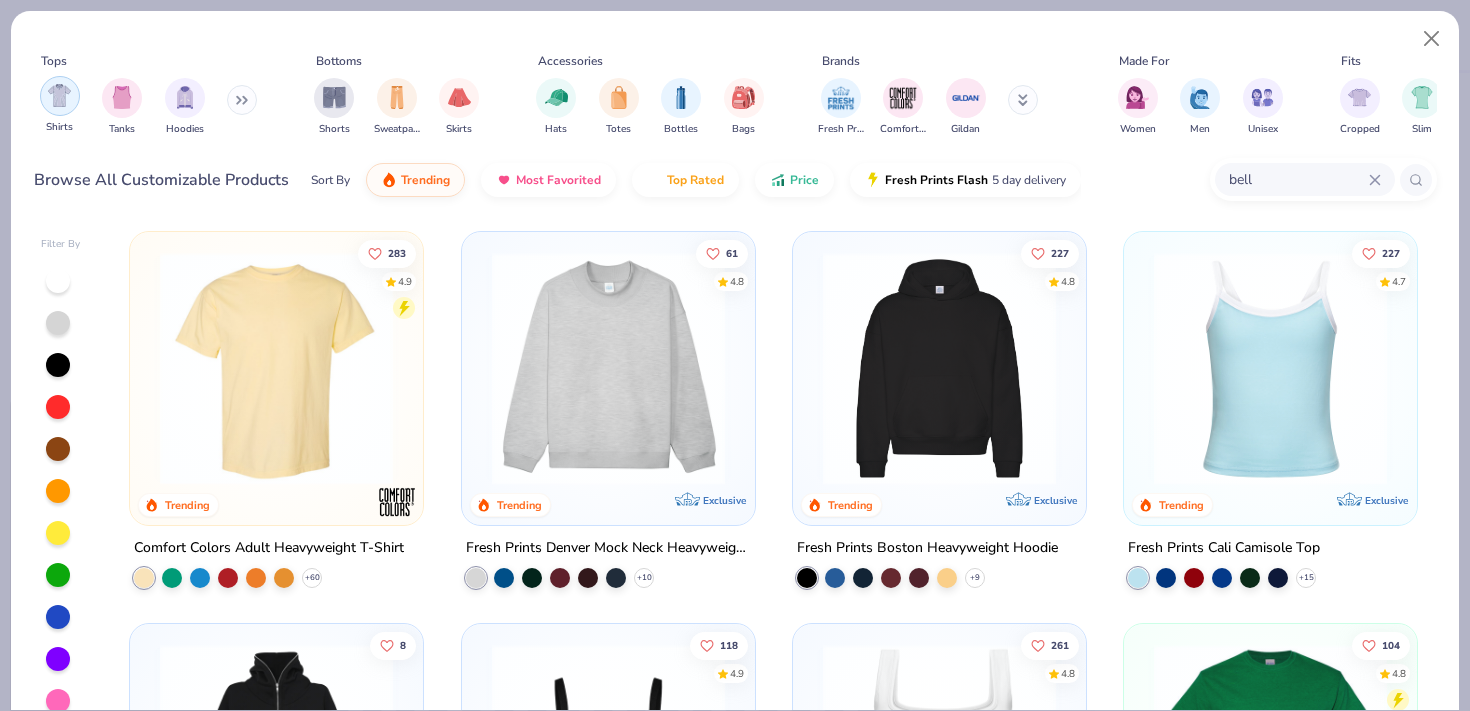 click at bounding box center [59, 95] 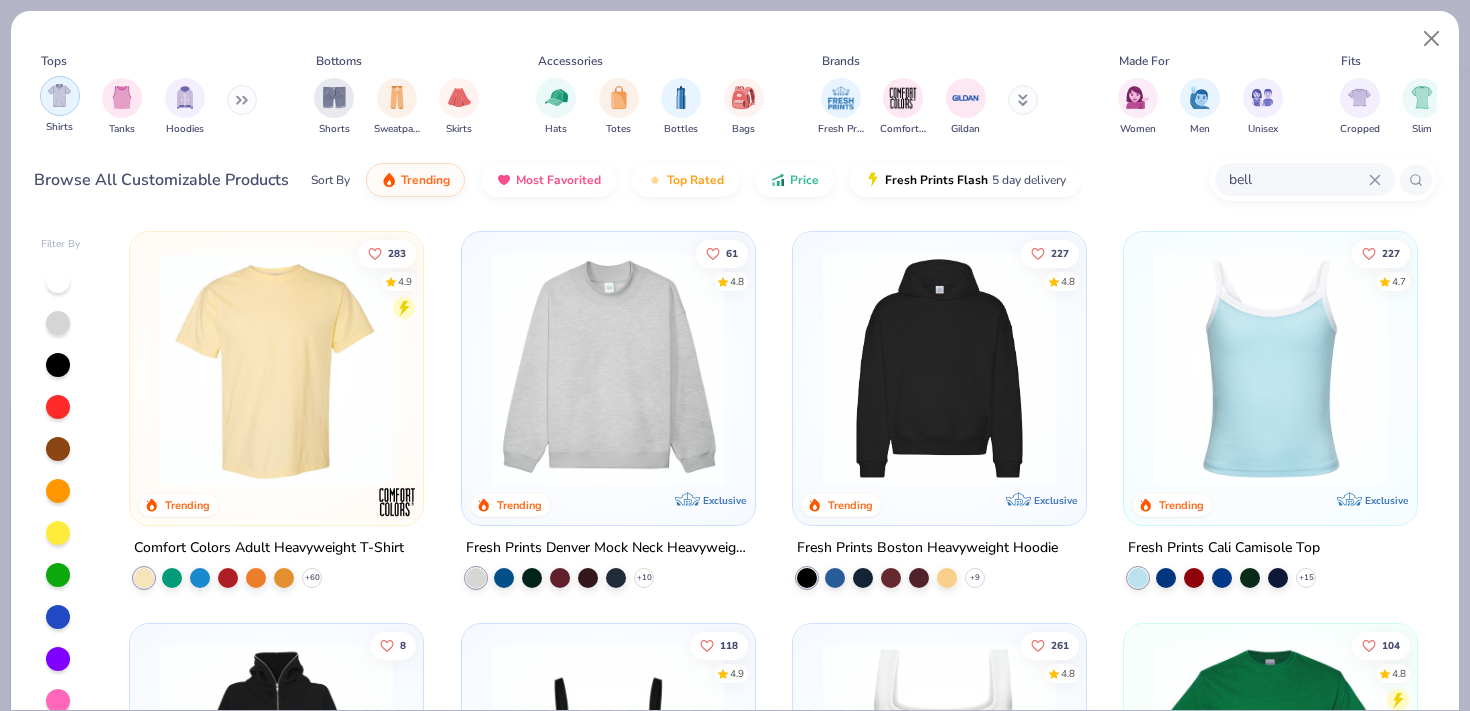 type on "x" 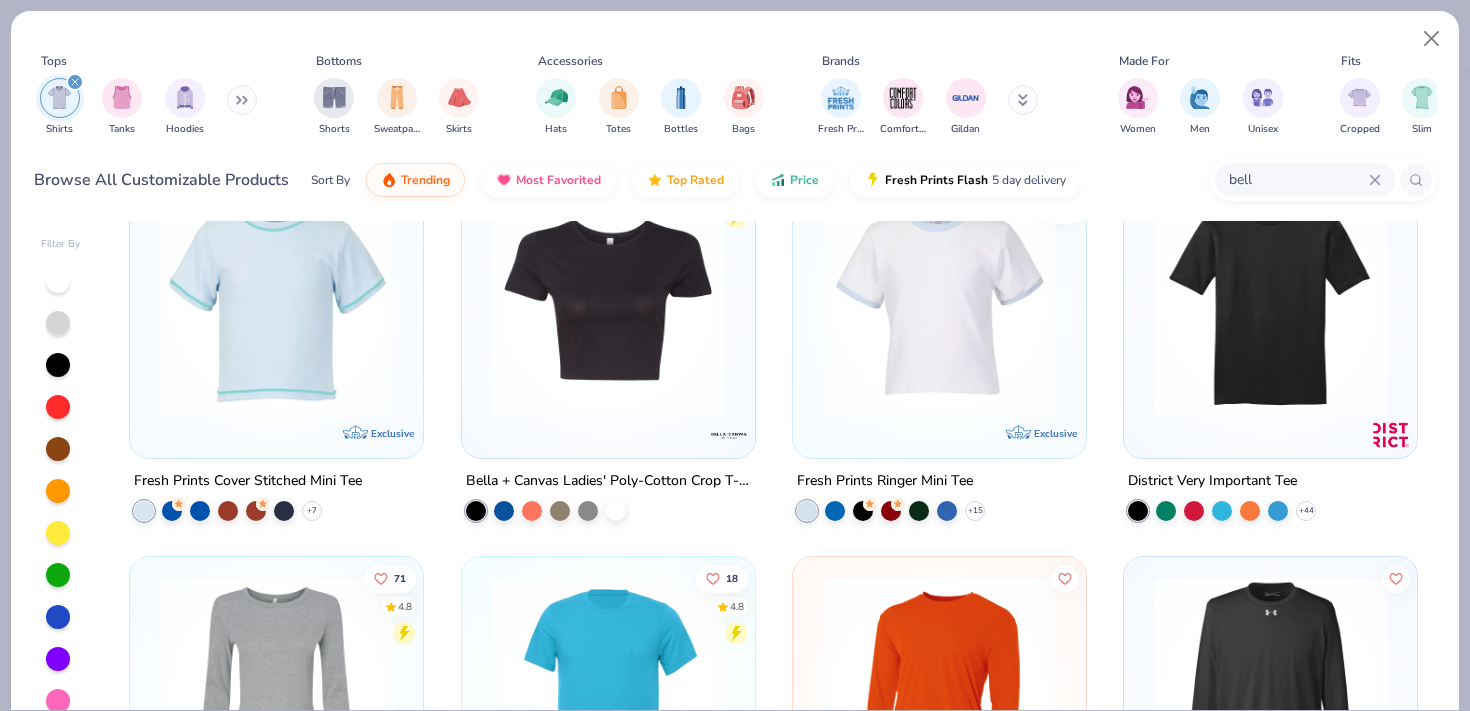 scroll, scrollTop: 2858, scrollLeft: 0, axis: vertical 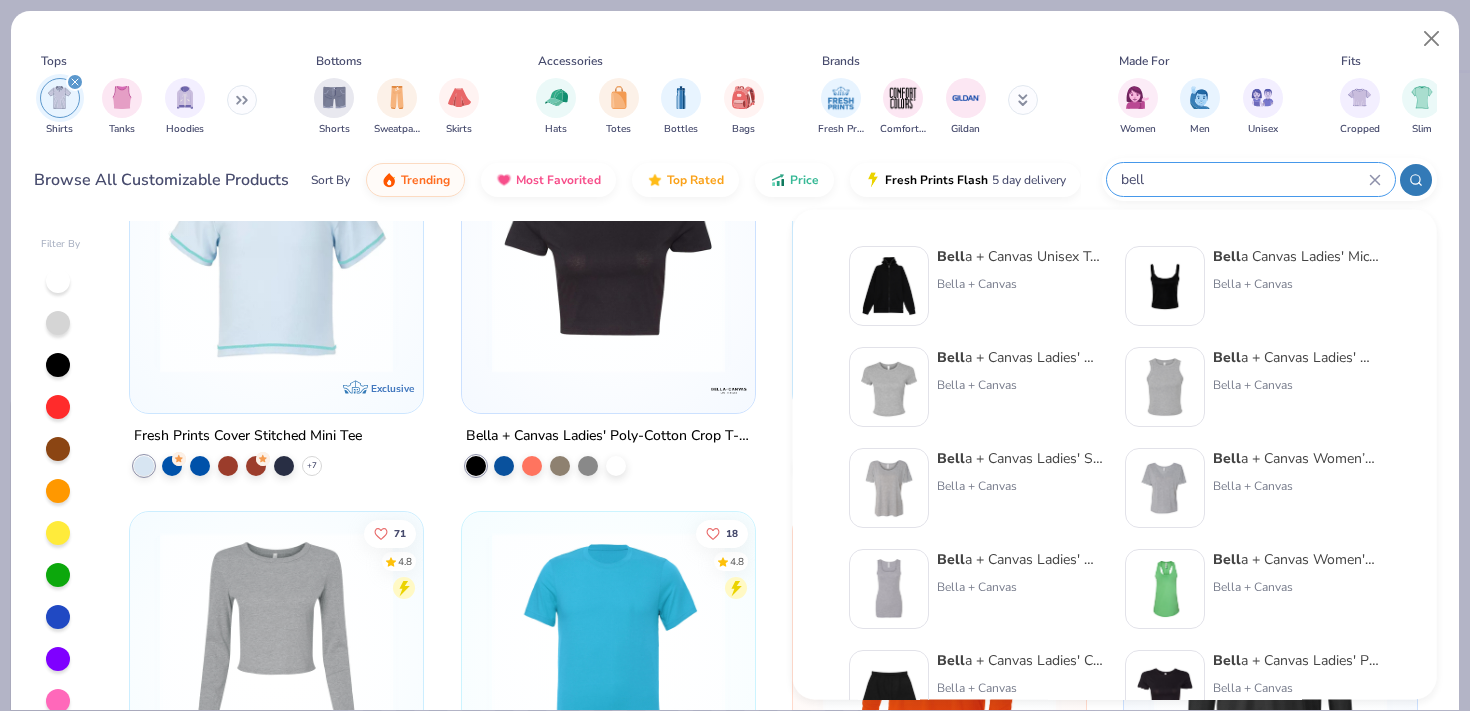 click on "bell" at bounding box center [1244, 179] 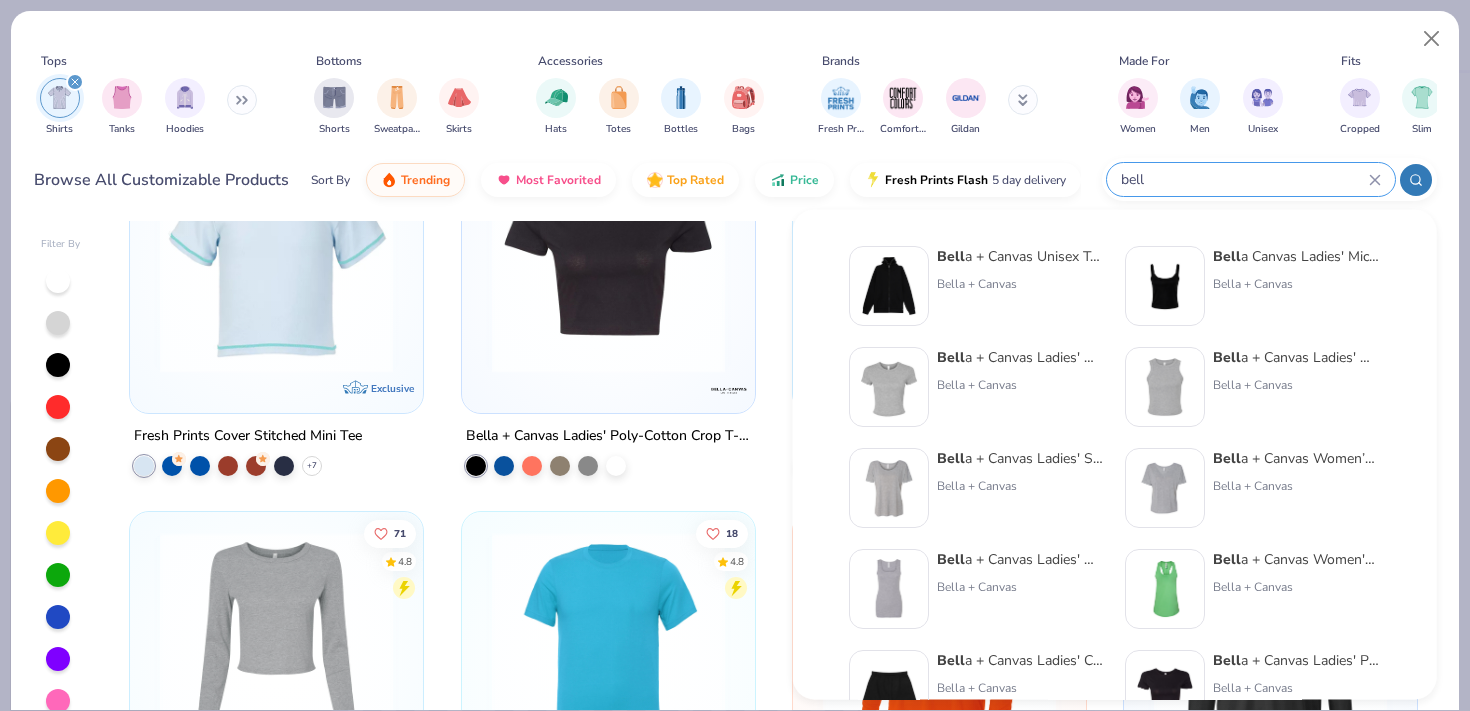 click 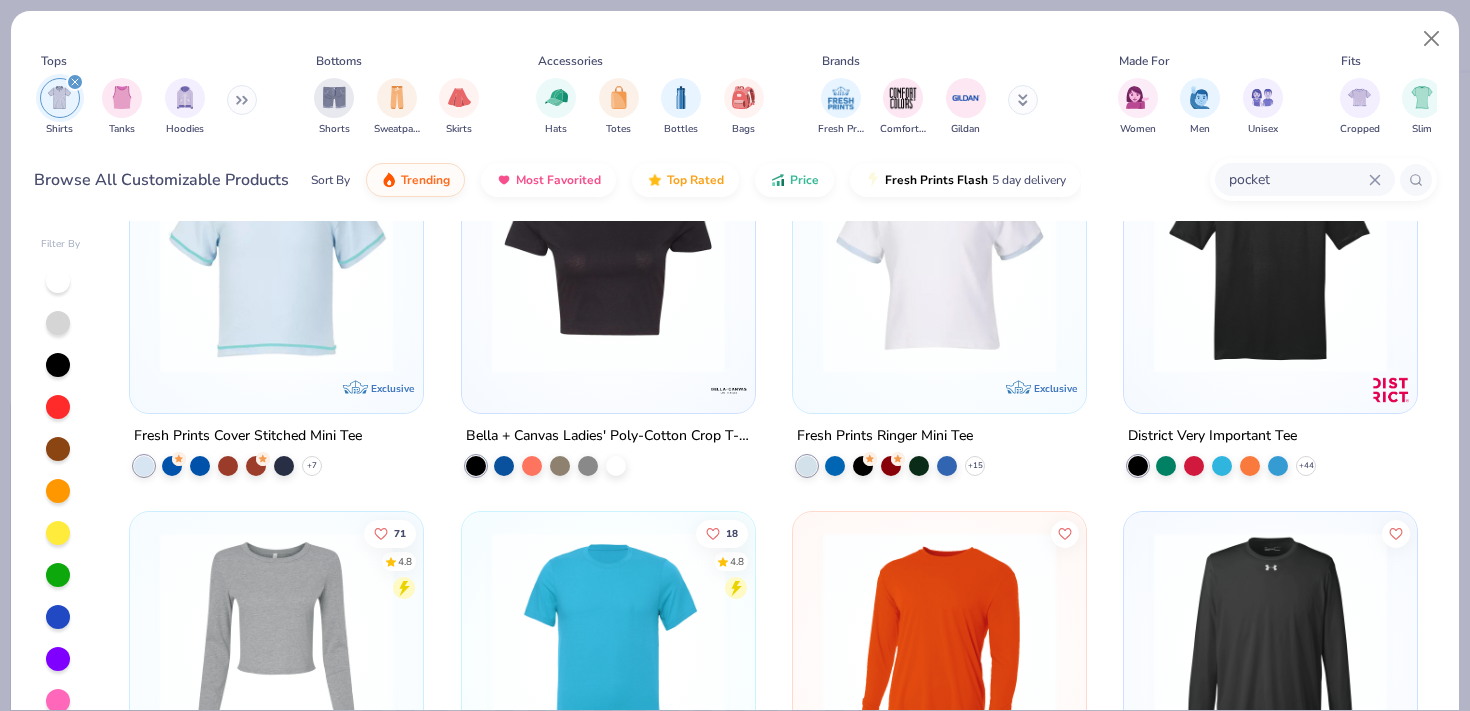 type on "pocket" 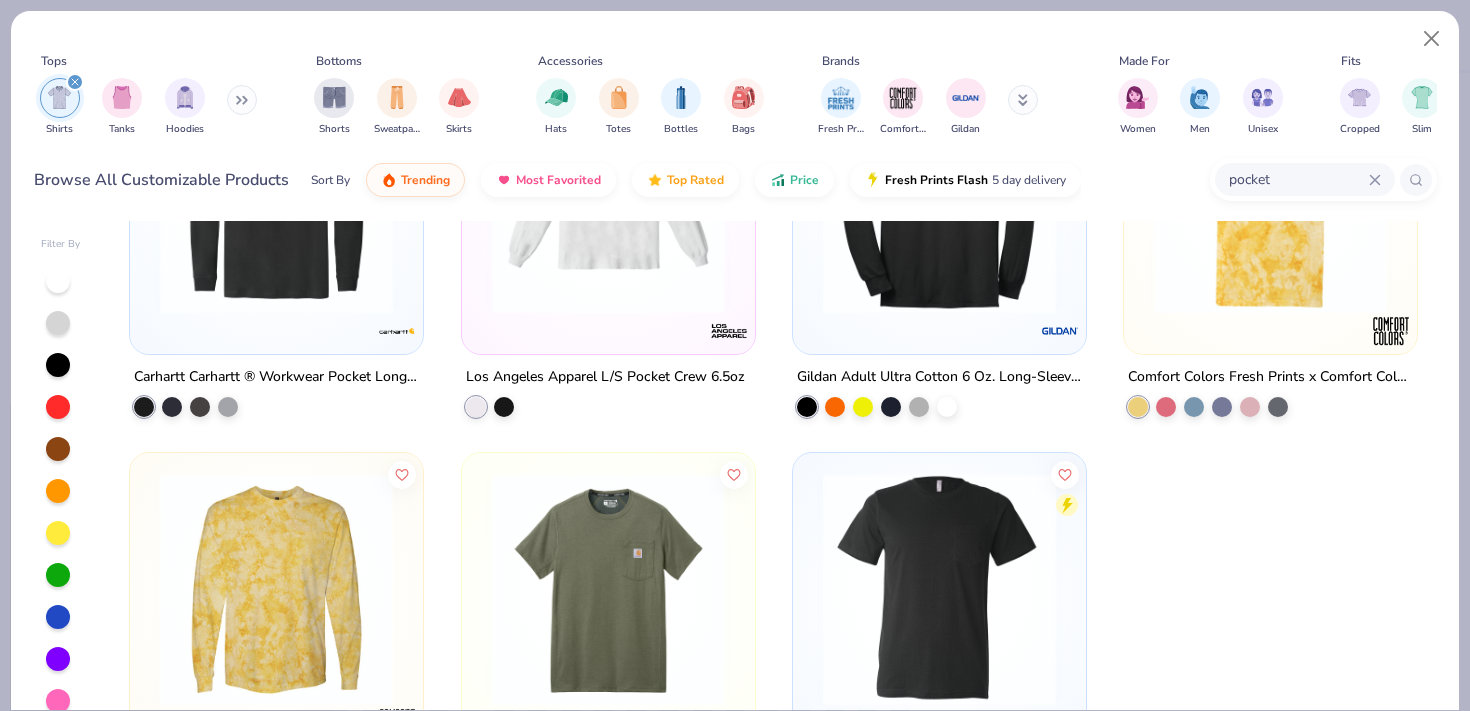 scroll, scrollTop: 1065, scrollLeft: 0, axis: vertical 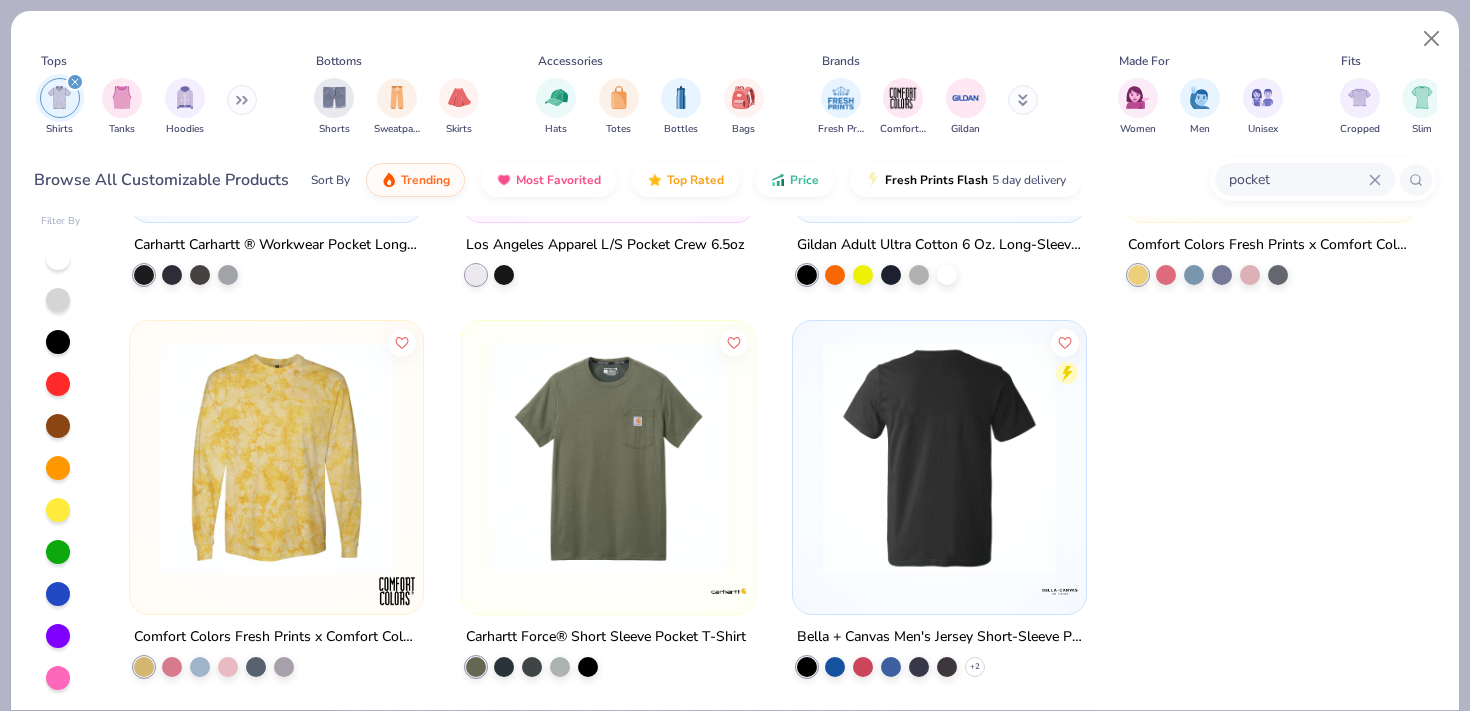 click at bounding box center (939, 457) 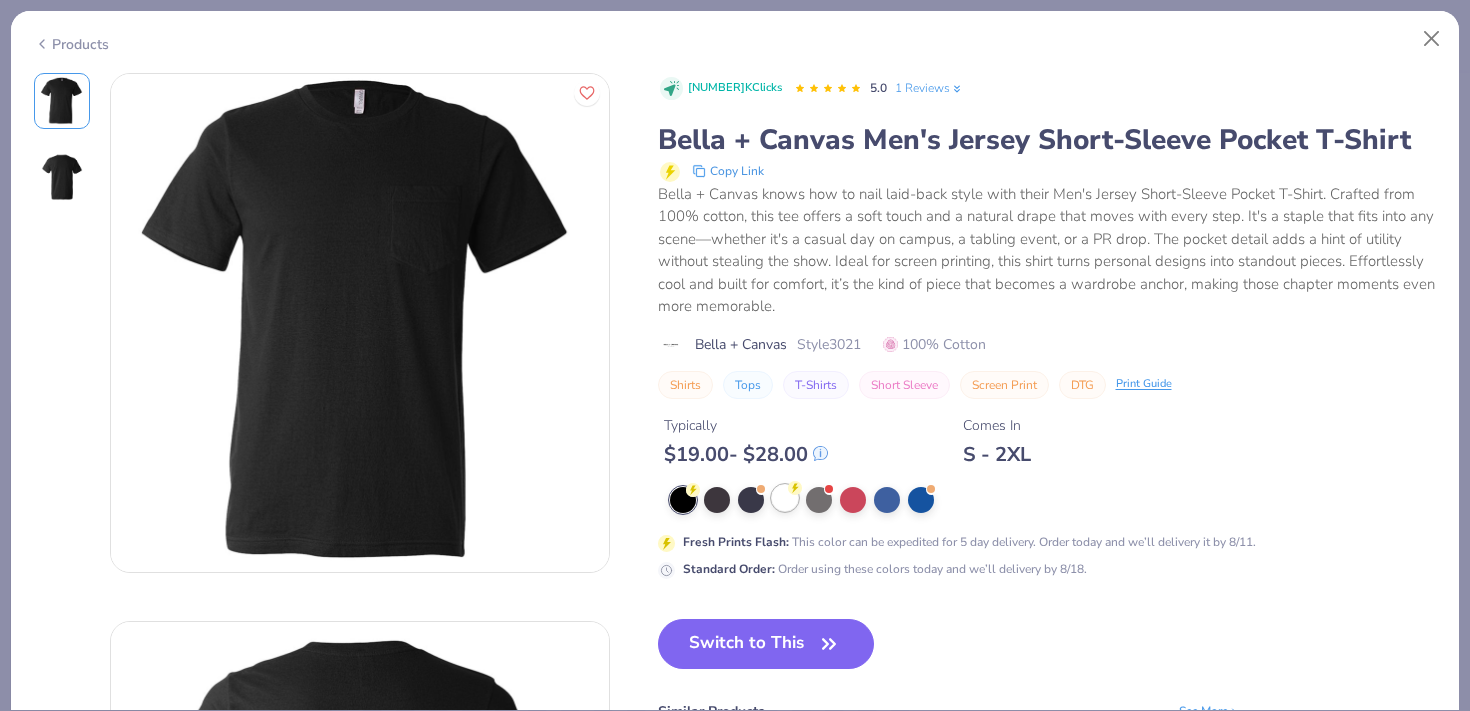 click at bounding box center (785, 498) 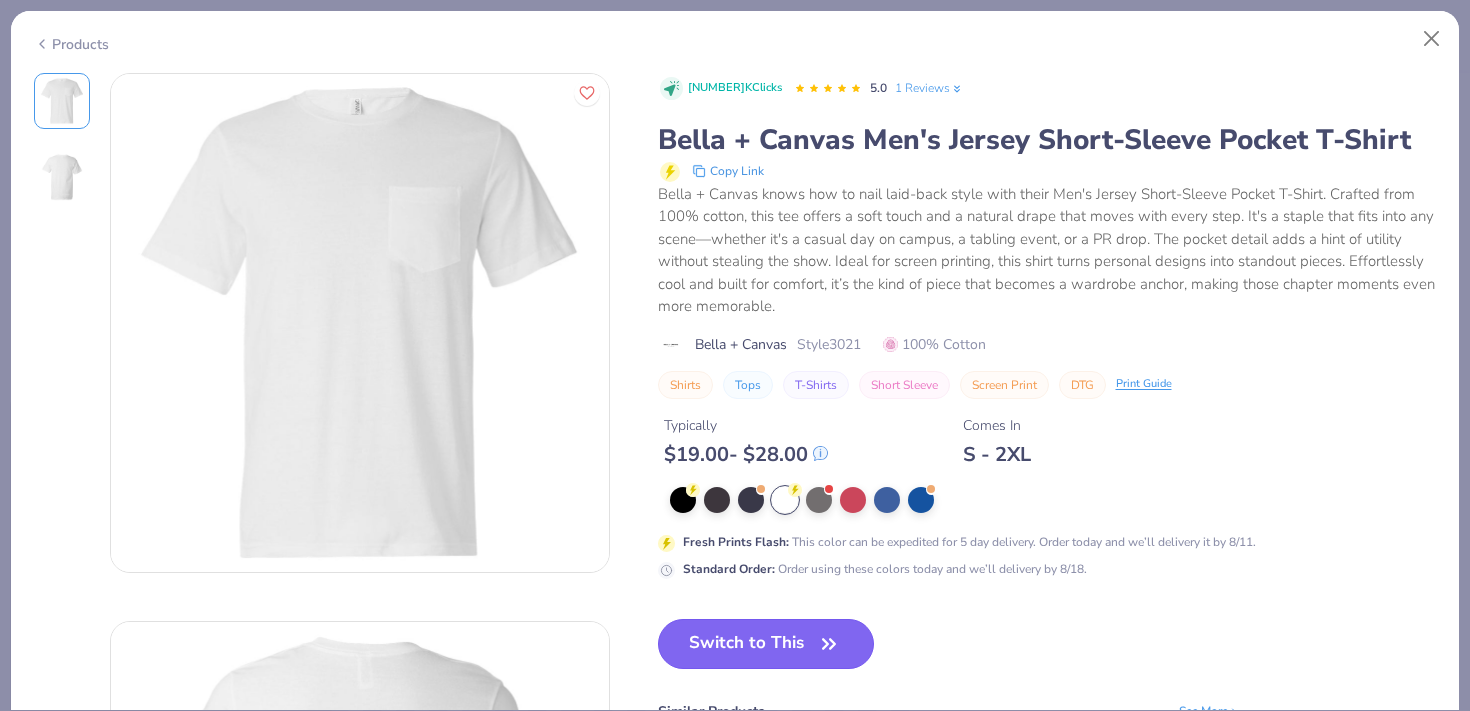 click on "Switch to This" at bounding box center [766, 644] 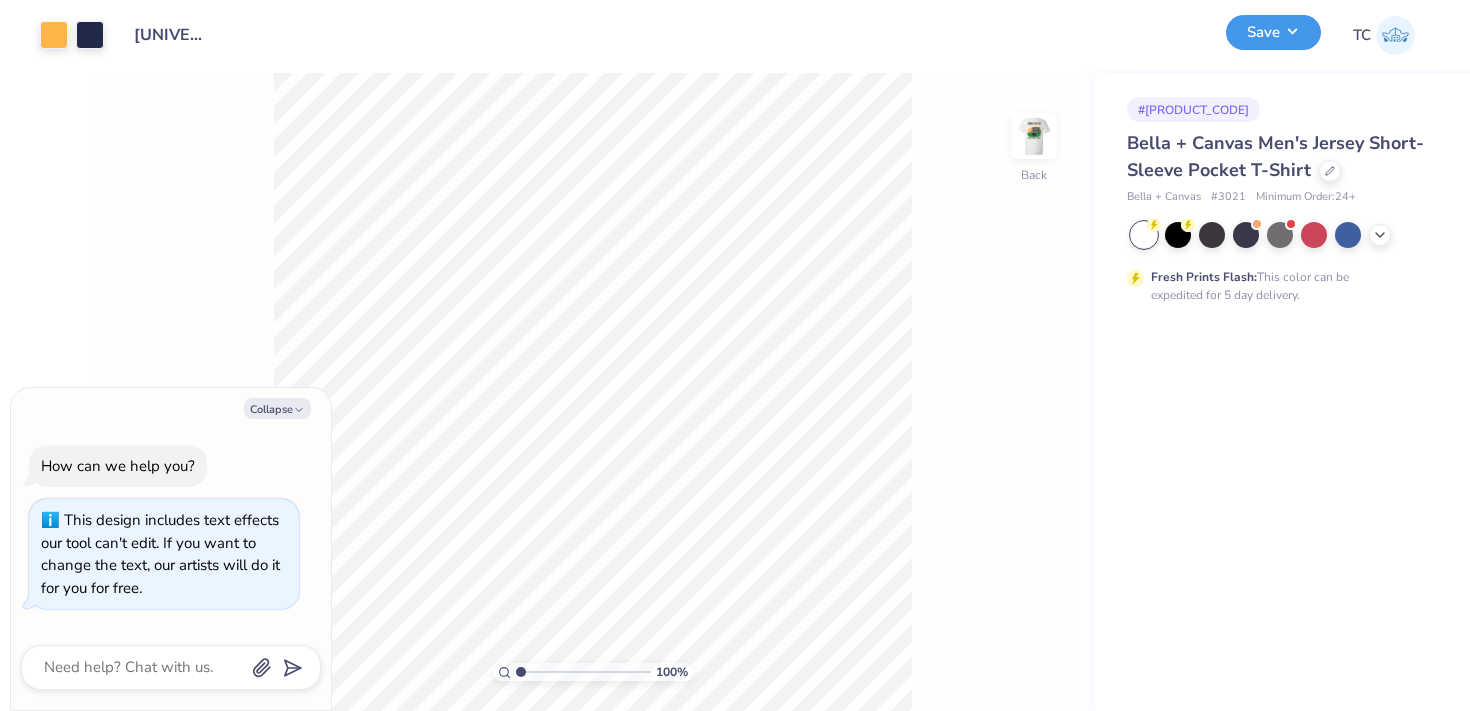 click on "Save" at bounding box center (1273, 32) 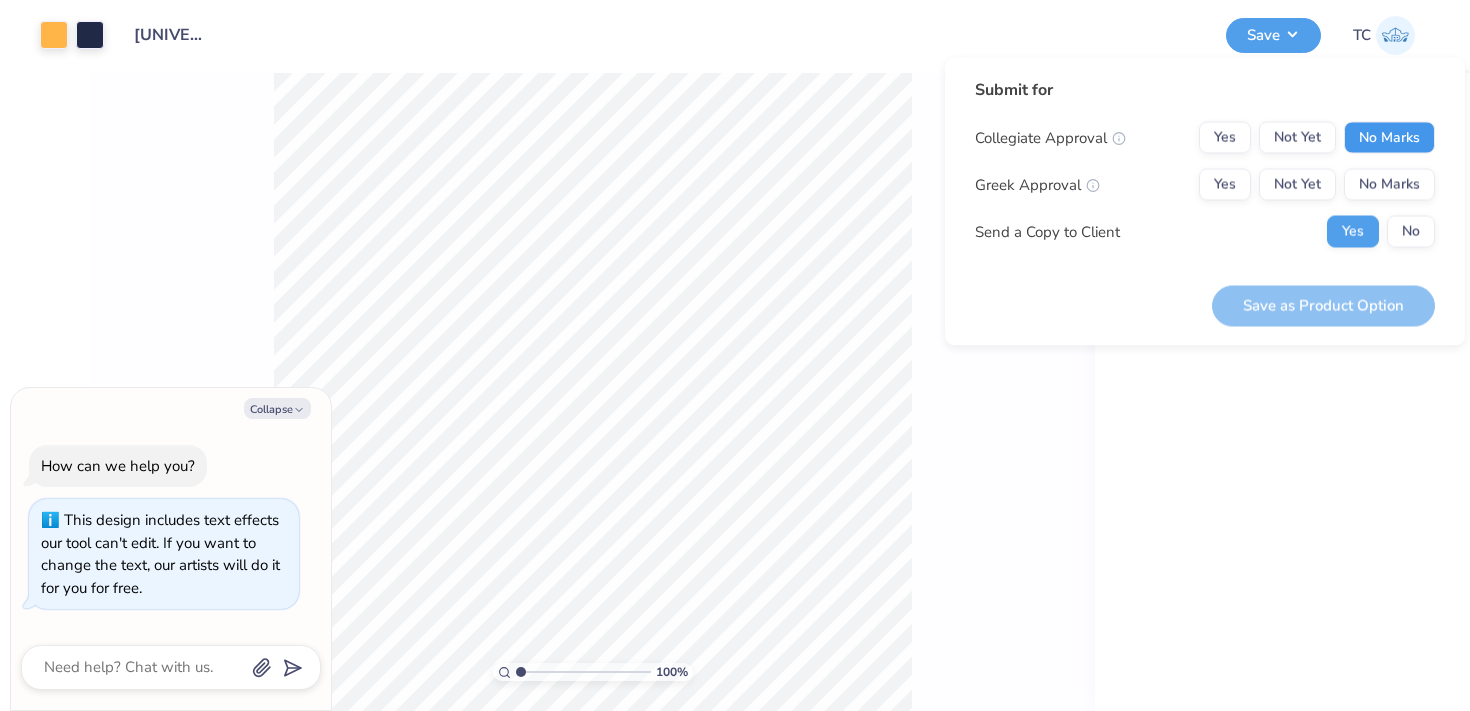 click on "No Marks" at bounding box center (1389, 138) 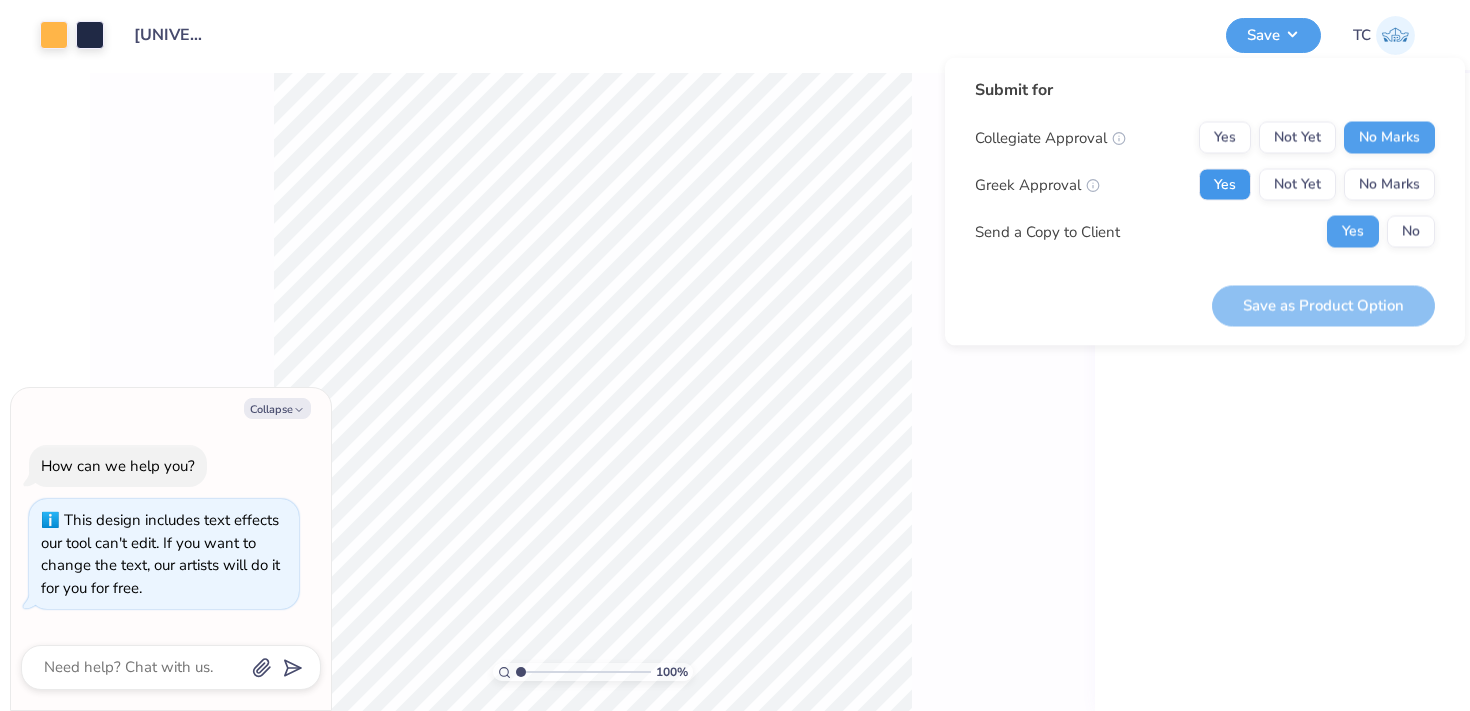 click on "Yes" at bounding box center [1225, 185] 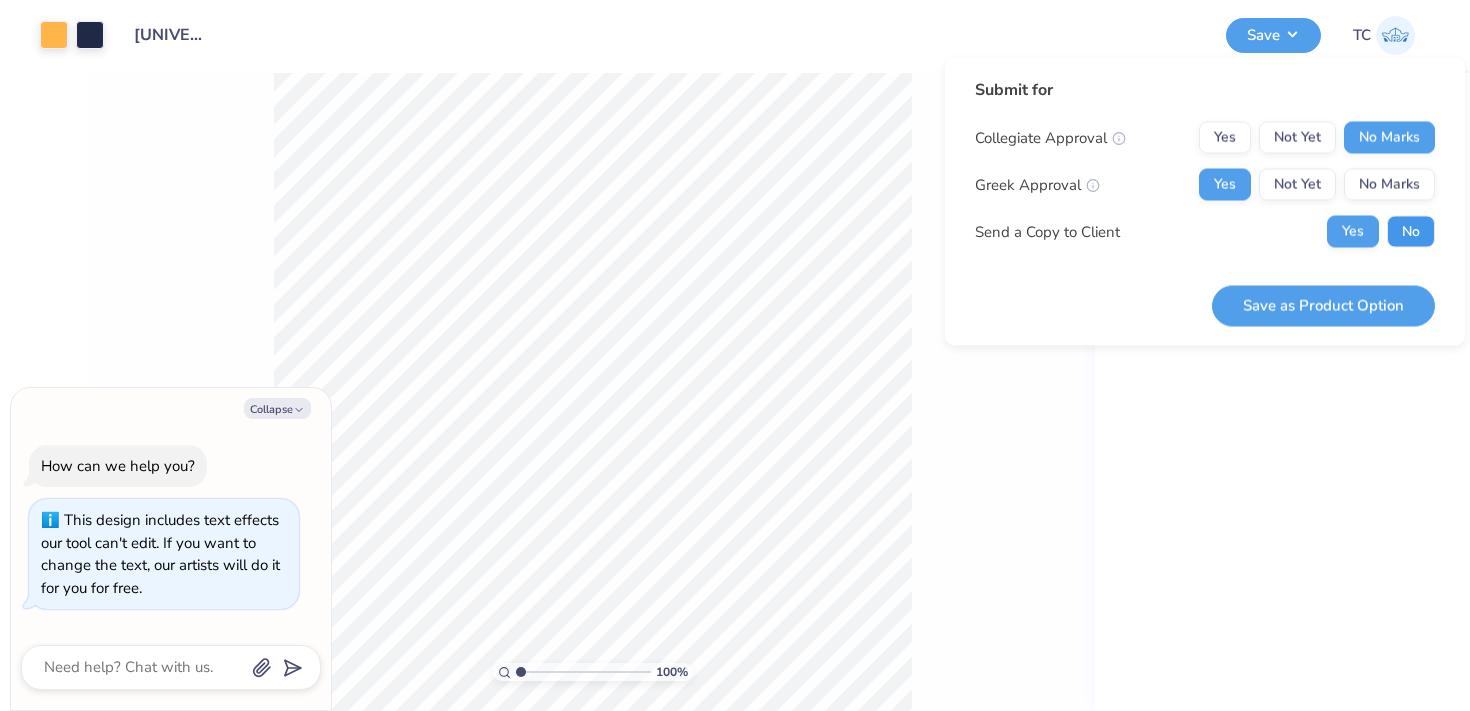 click on "No" at bounding box center [1411, 232] 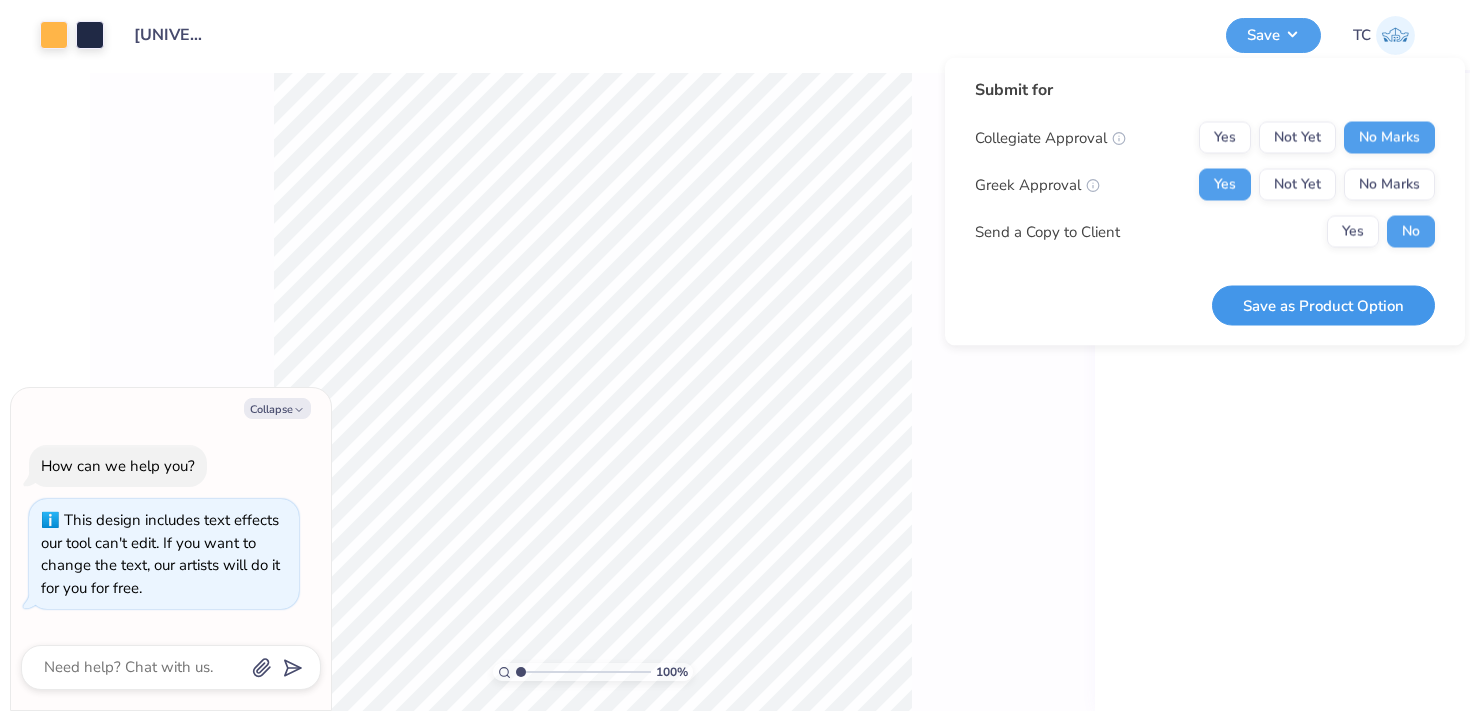 click on "Save as Product Option" at bounding box center [1323, 305] 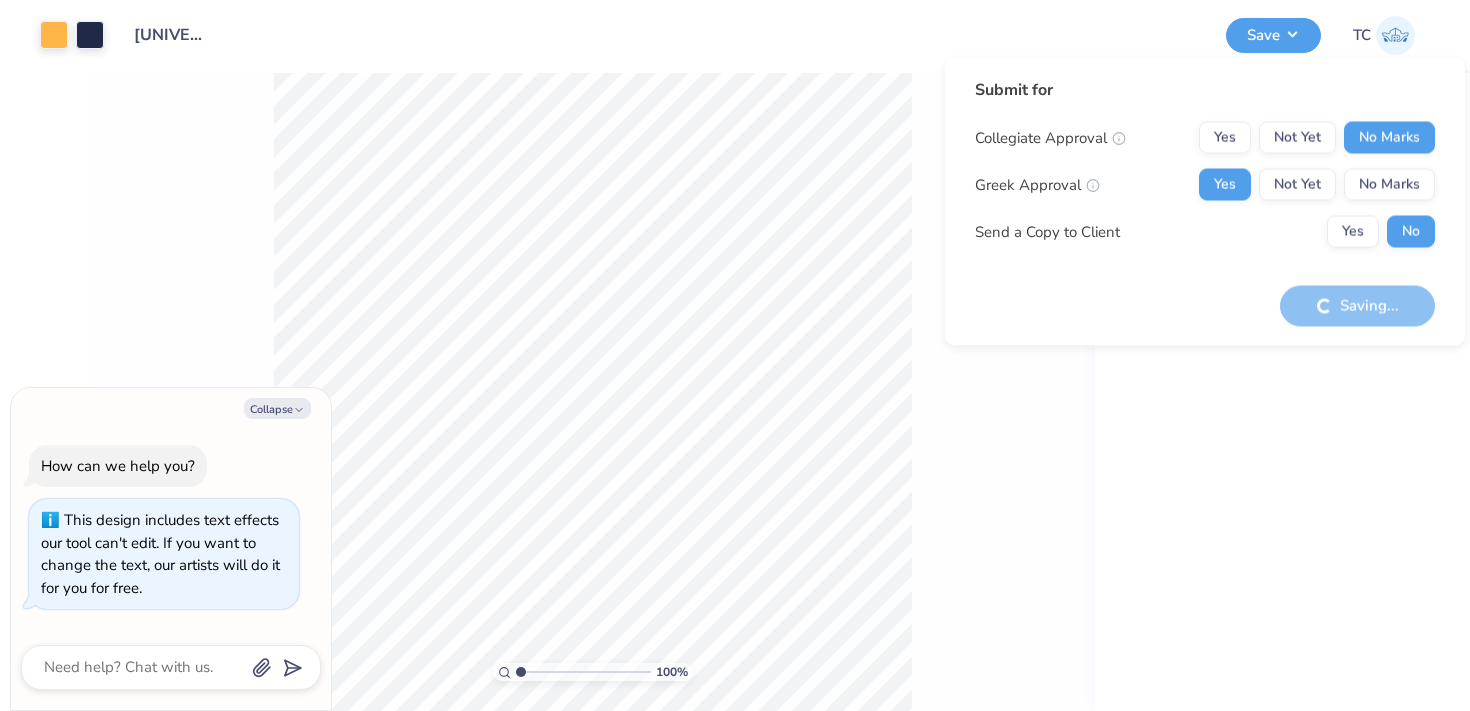 type on "x" 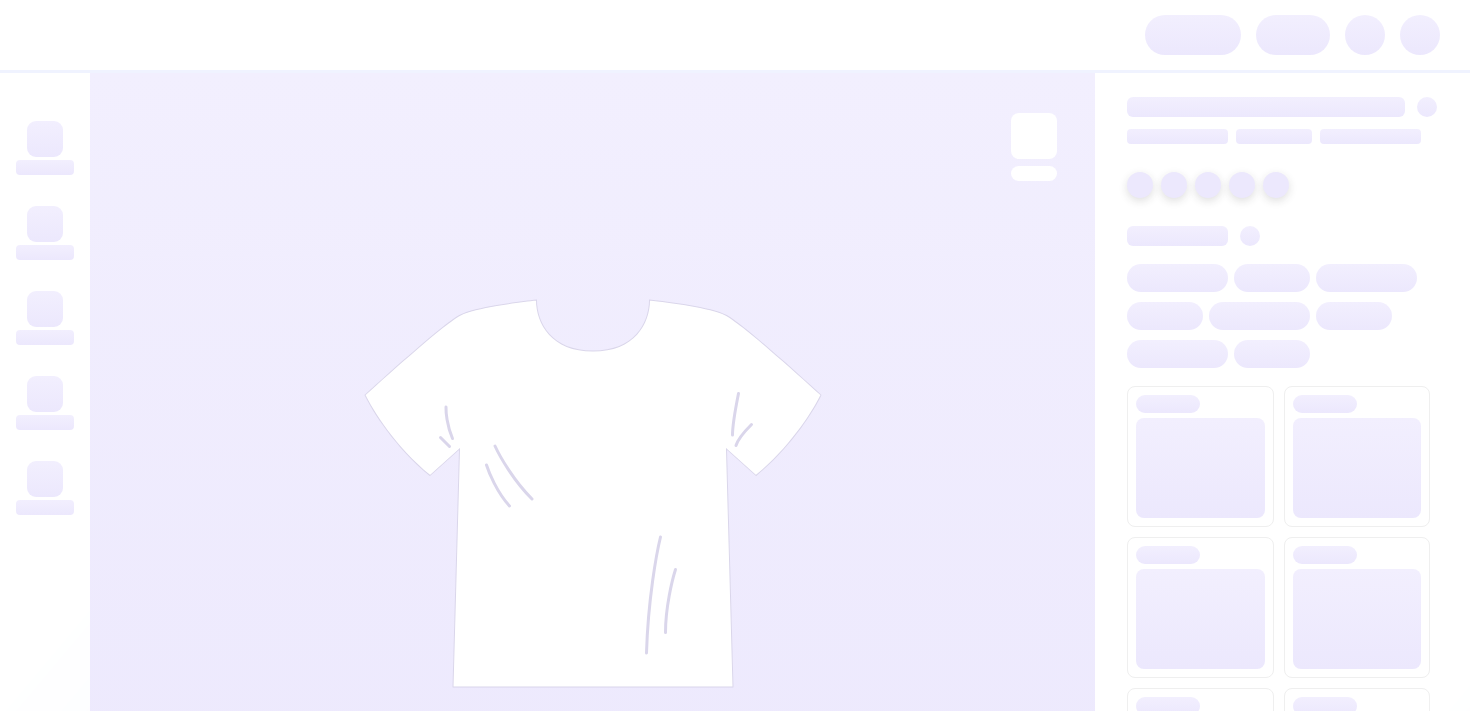 scroll, scrollTop: 0, scrollLeft: 0, axis: both 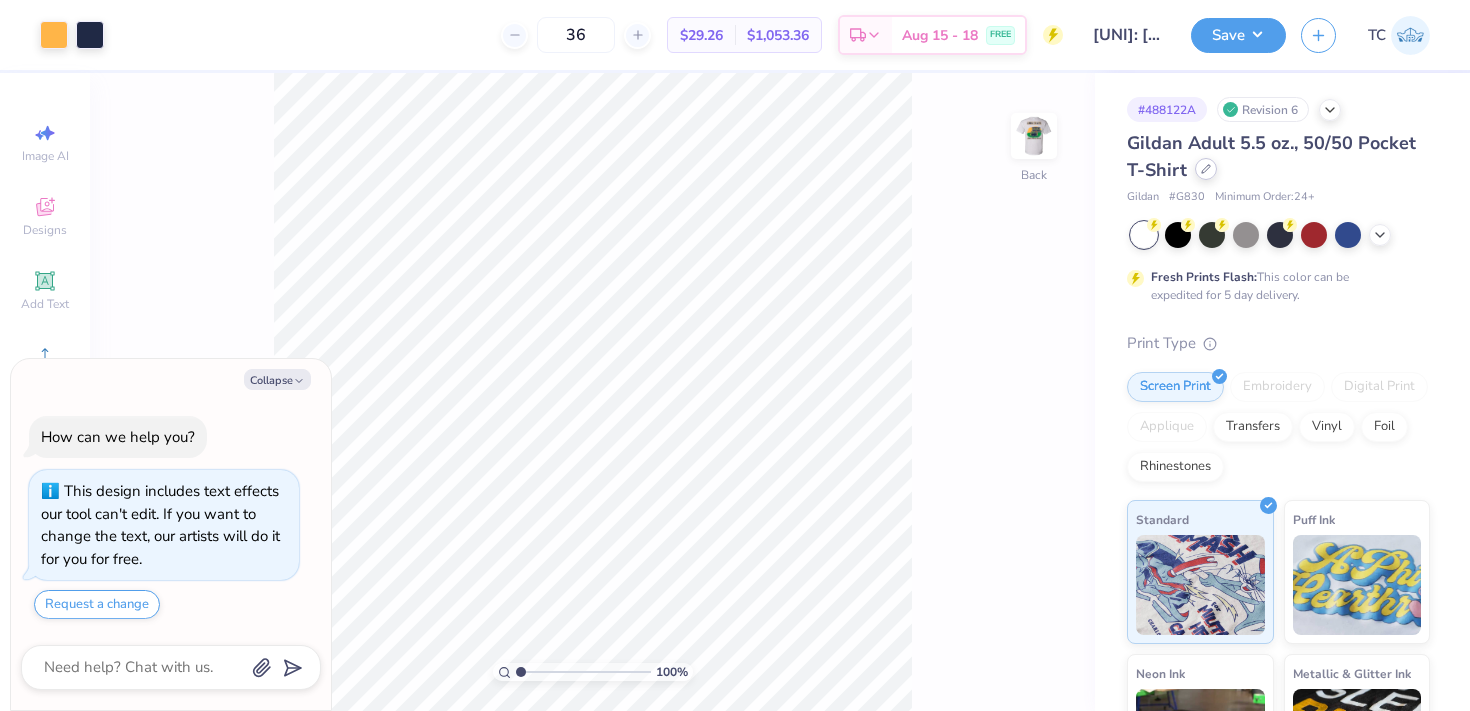 click at bounding box center (1206, 169) 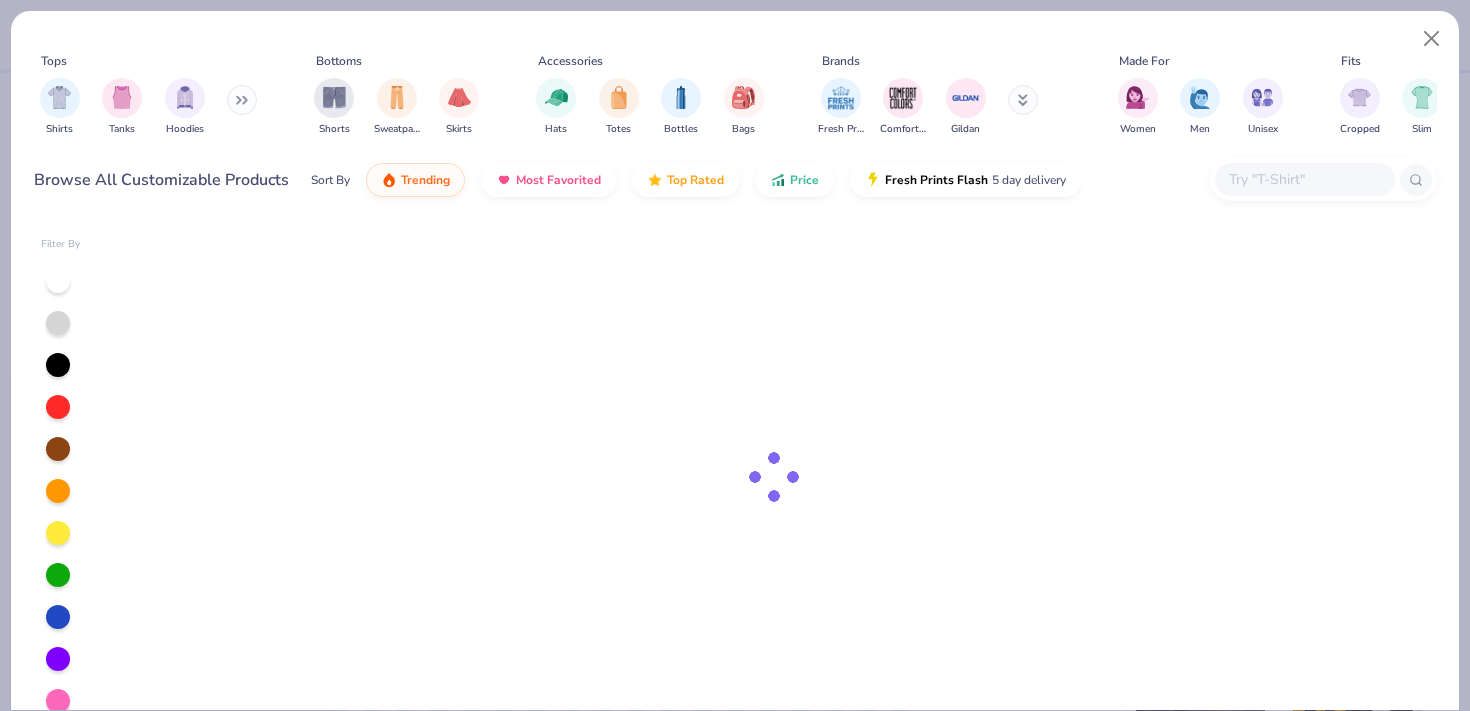 type on "x" 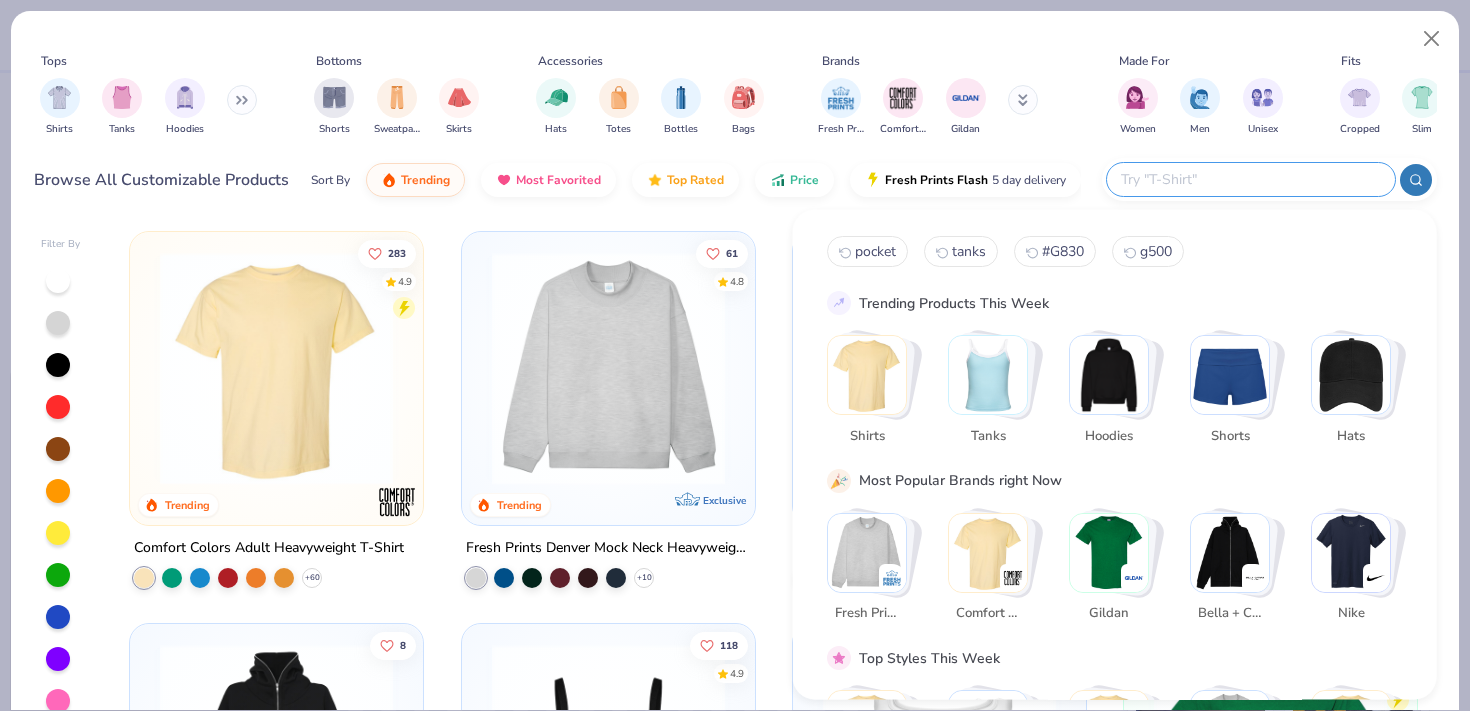 click at bounding box center [1250, 179] 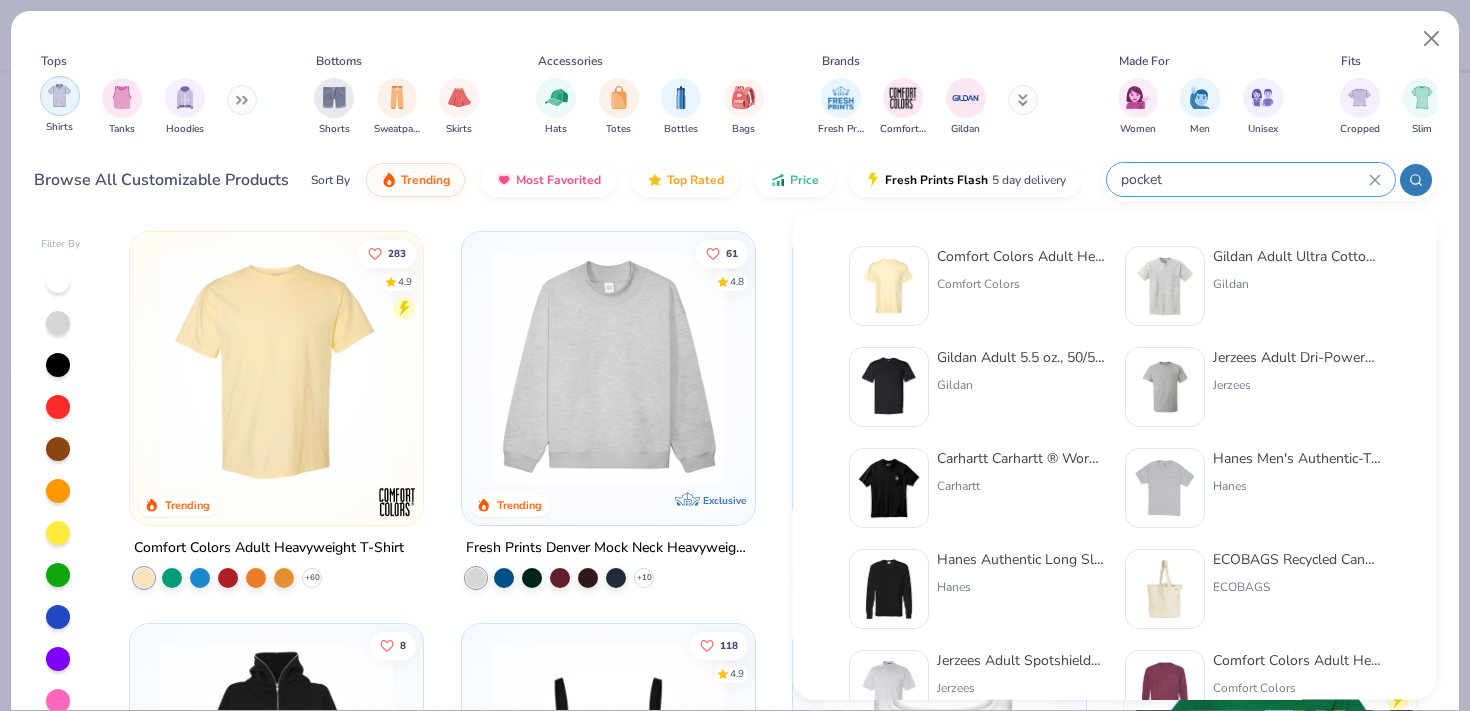 type on "pocket" 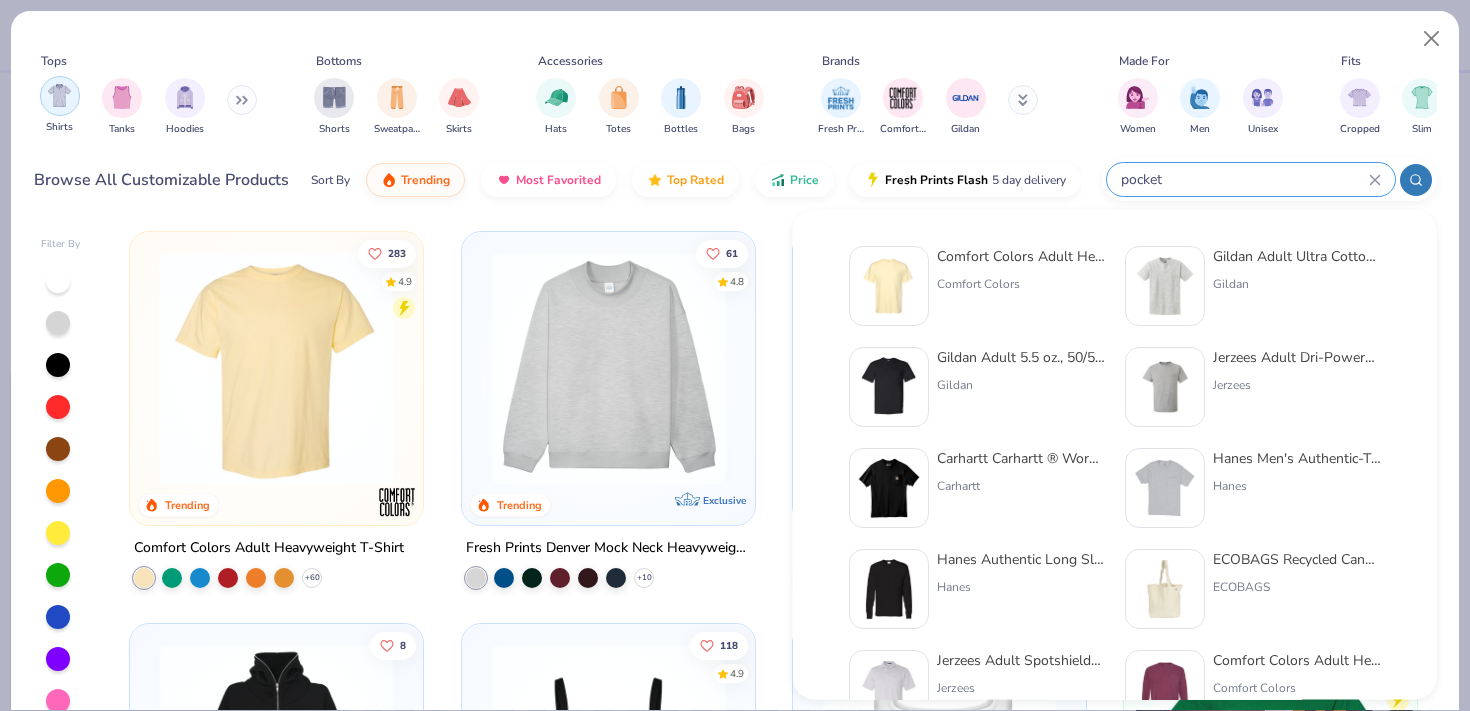 click at bounding box center (59, 95) 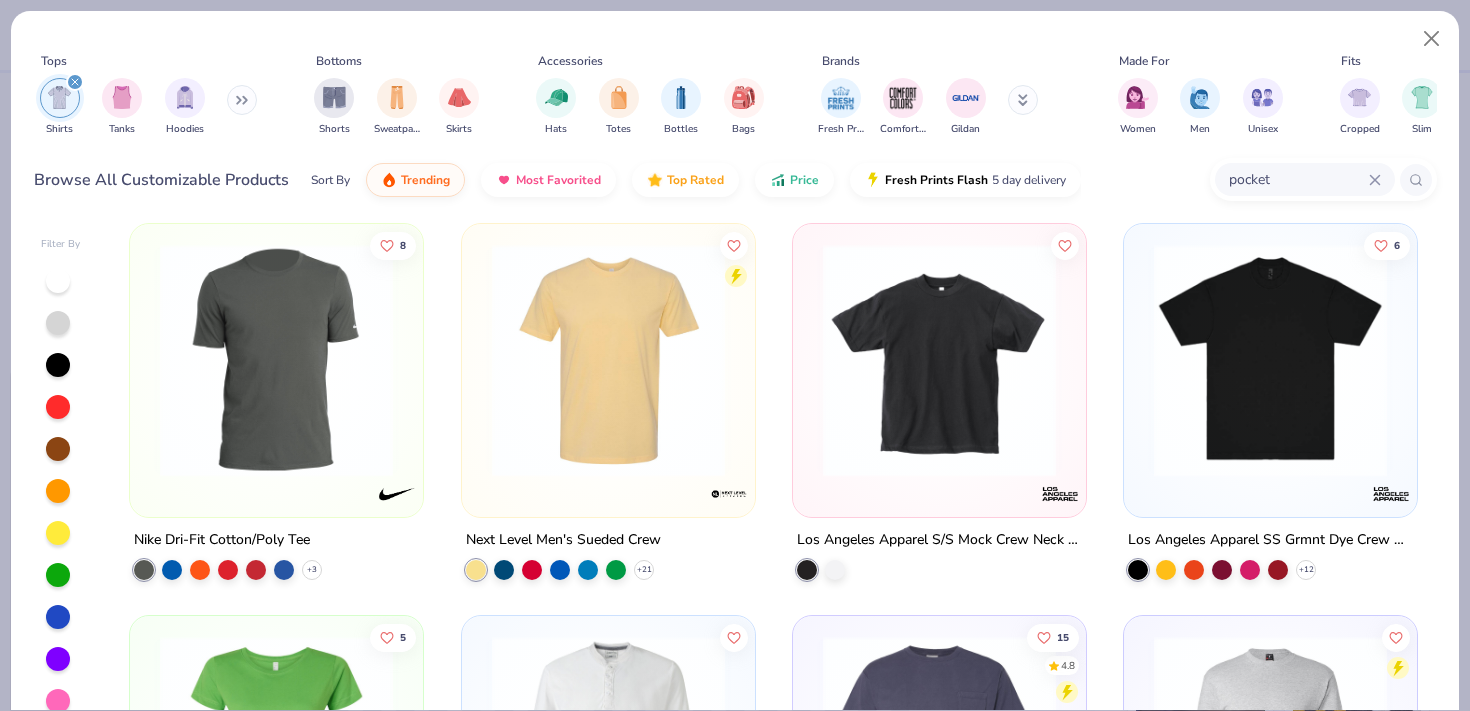 scroll, scrollTop: 9261, scrollLeft: 0, axis: vertical 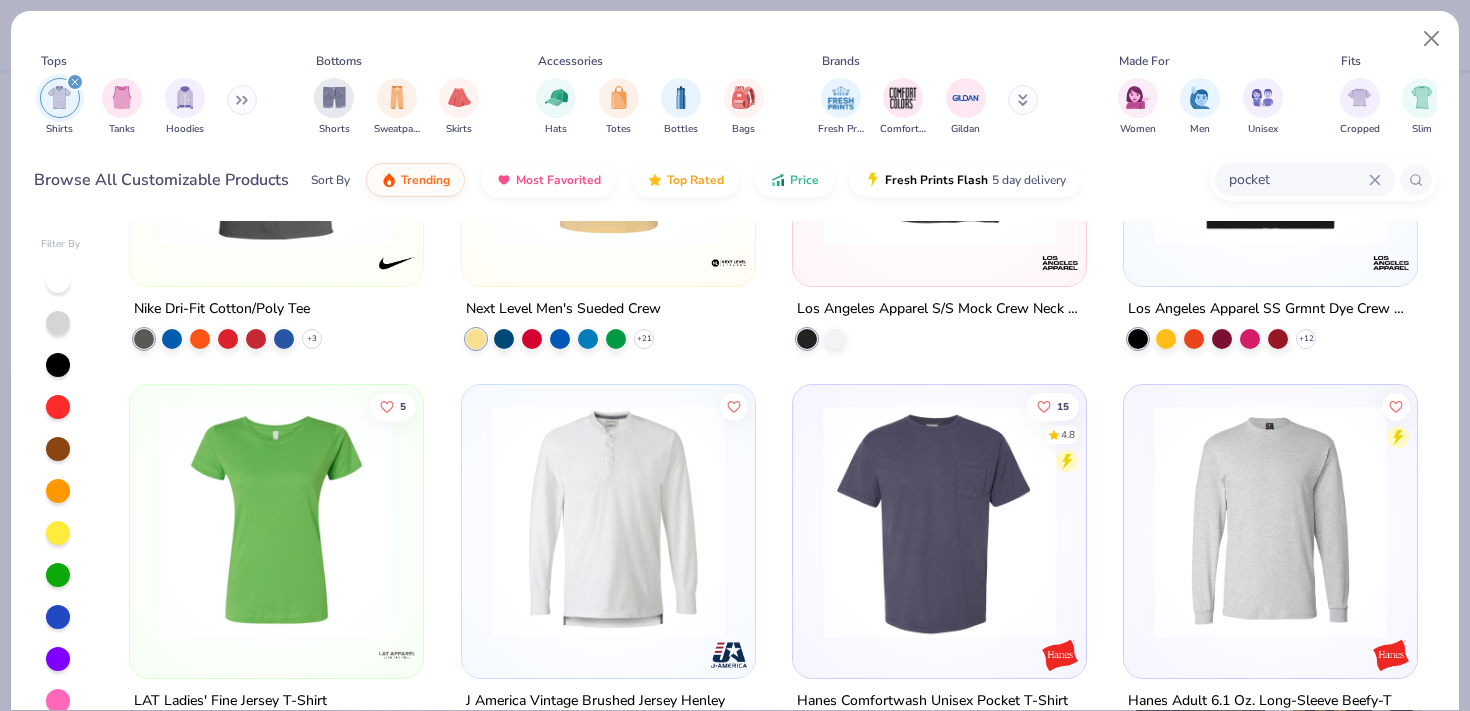click on "pocket" at bounding box center [1298, 179] 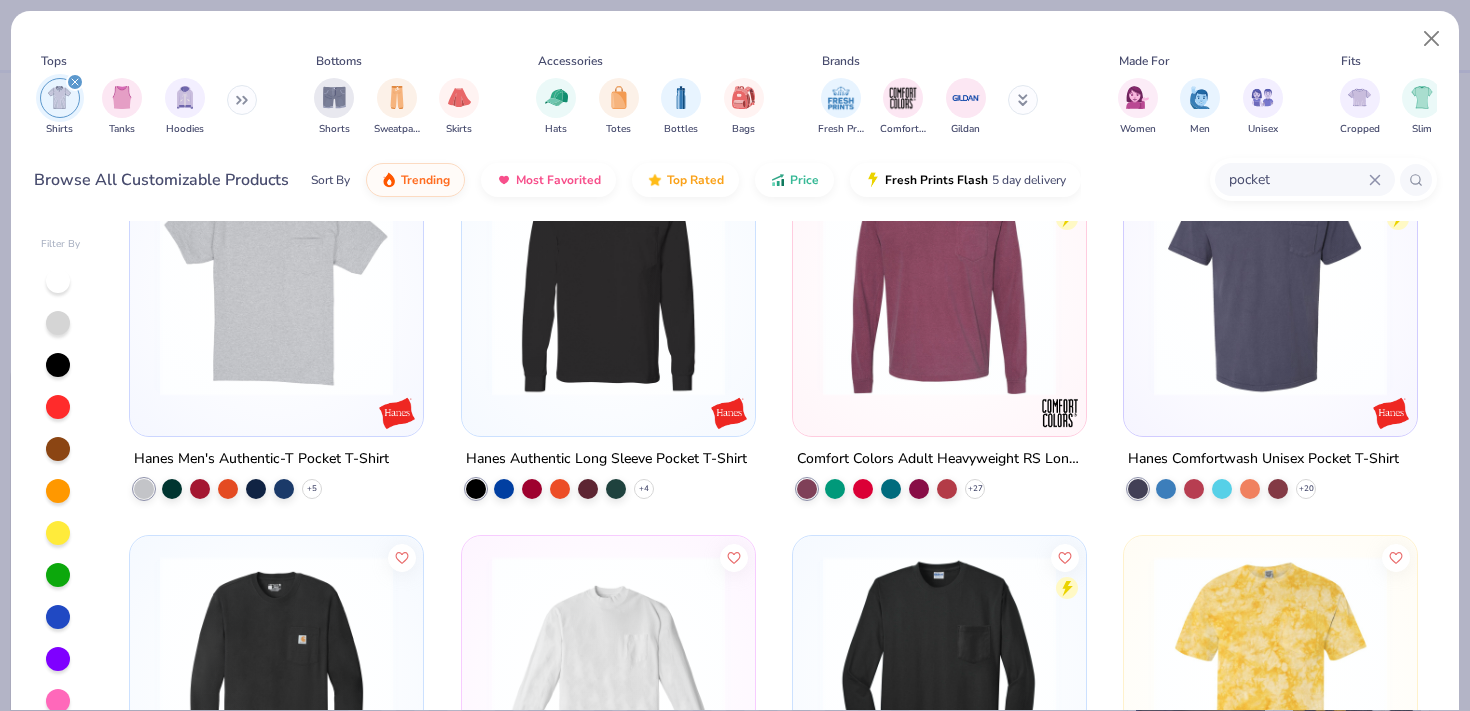 scroll, scrollTop: 1065, scrollLeft: 0, axis: vertical 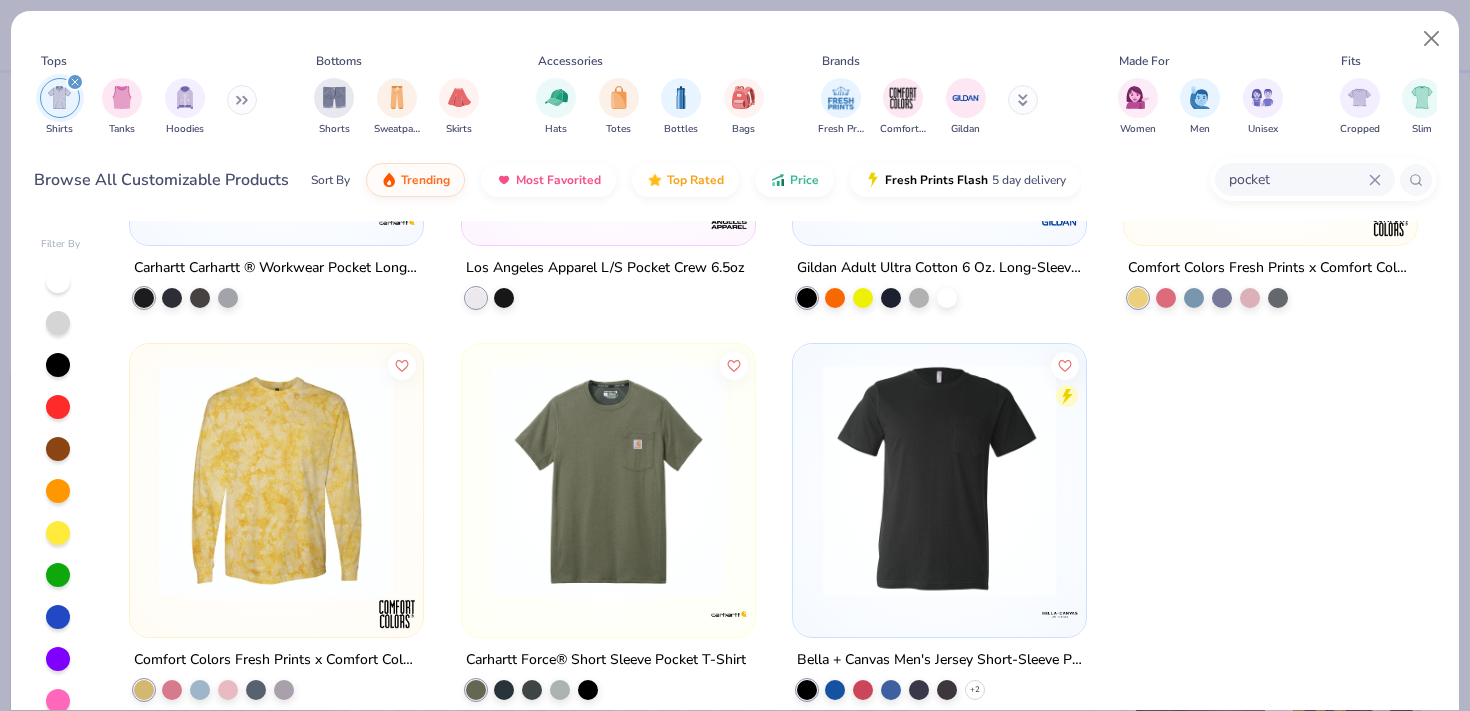 click at bounding box center [939, 480] 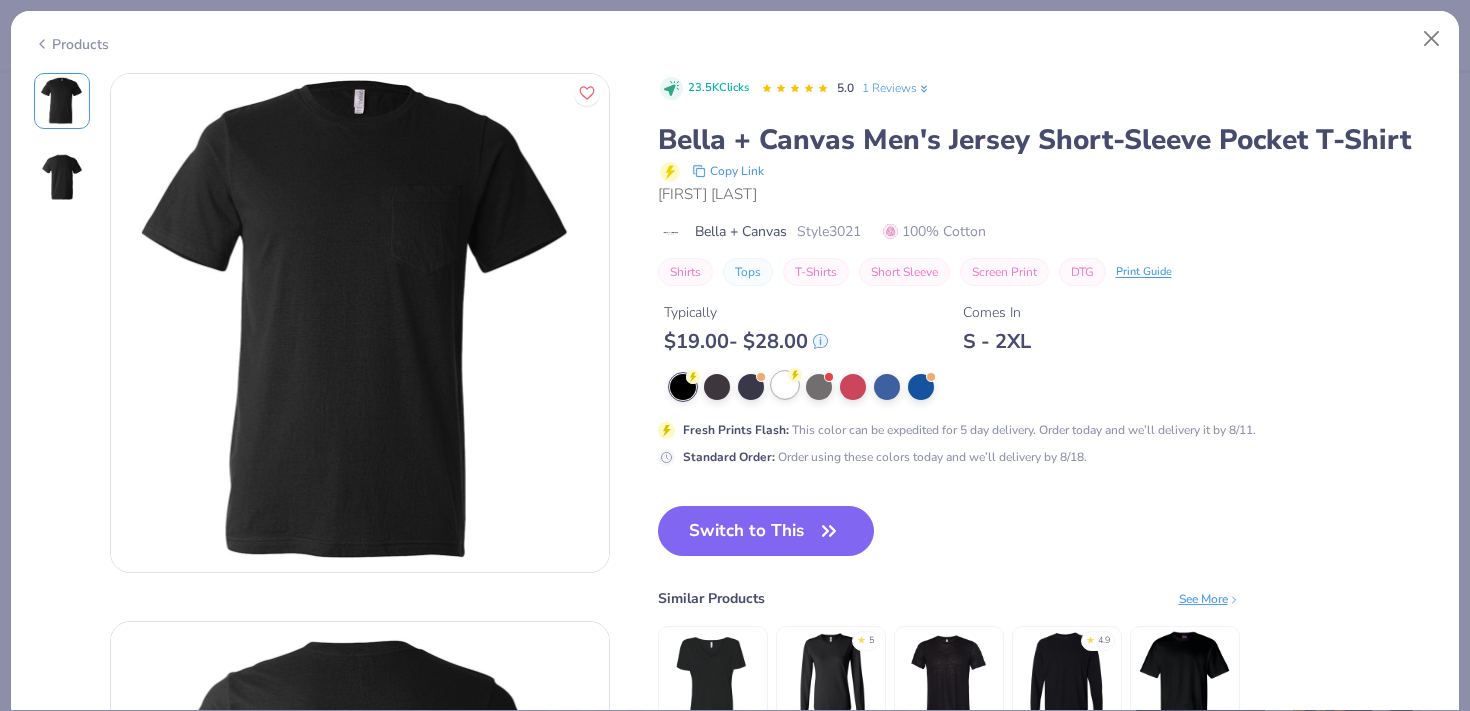 click at bounding box center [785, 385] 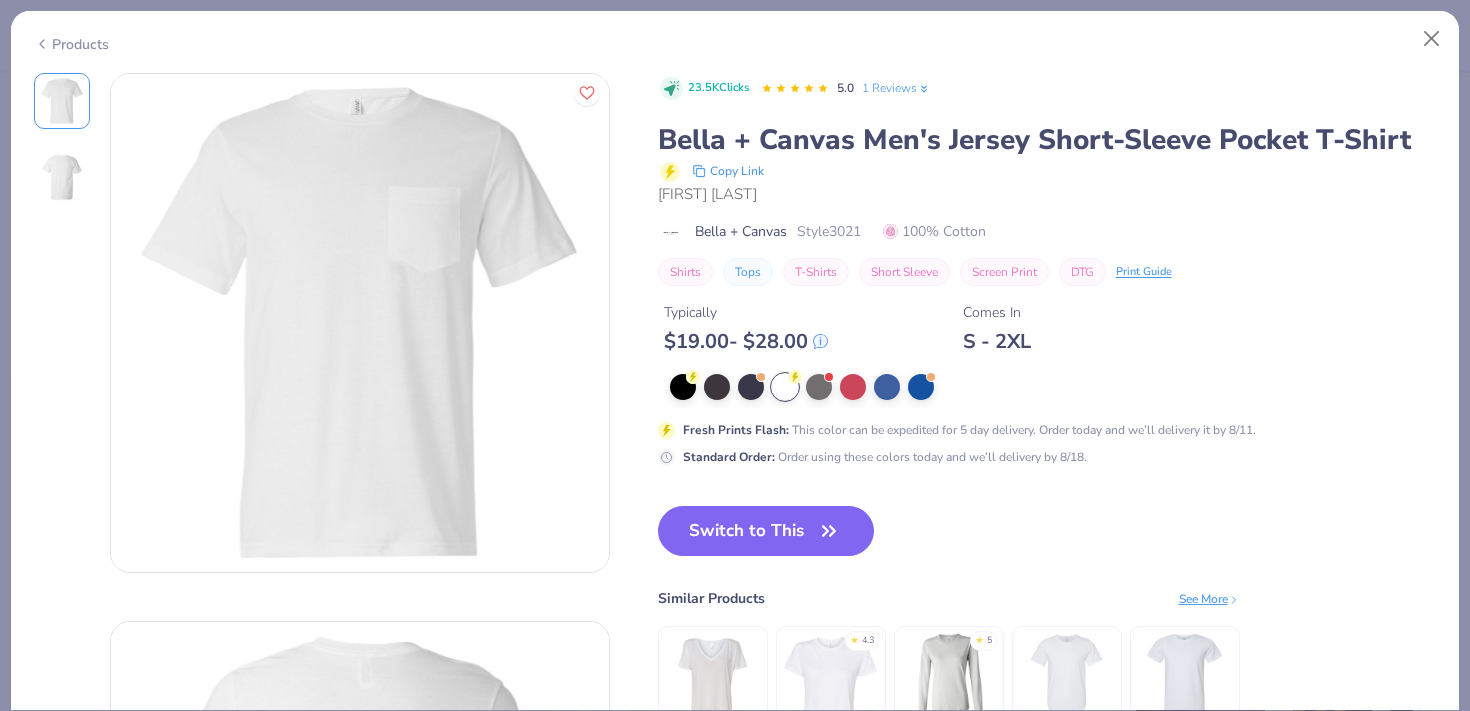 click on "Switch to This Similar Products See More ★ 4.3 ★ 5" at bounding box center [949, 641] 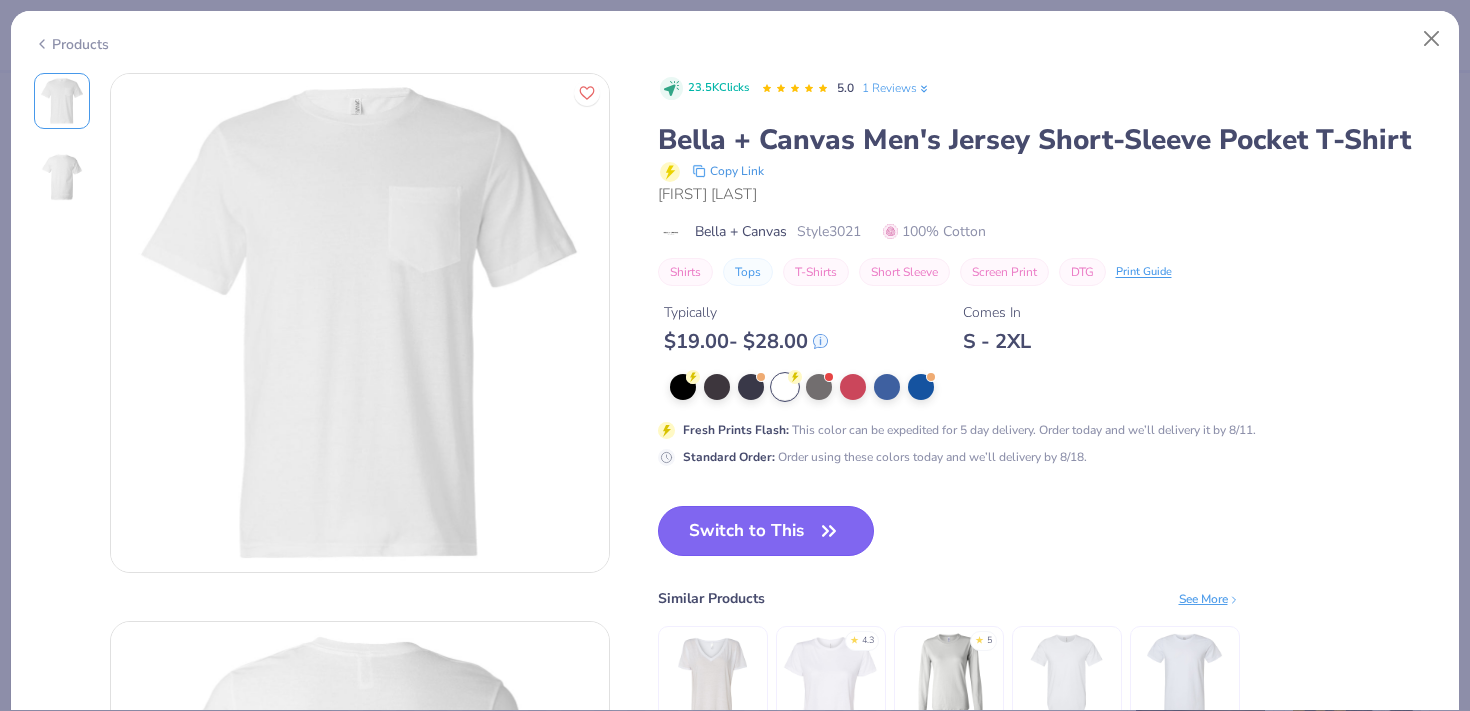 click on "Switch to This" at bounding box center (766, 531) 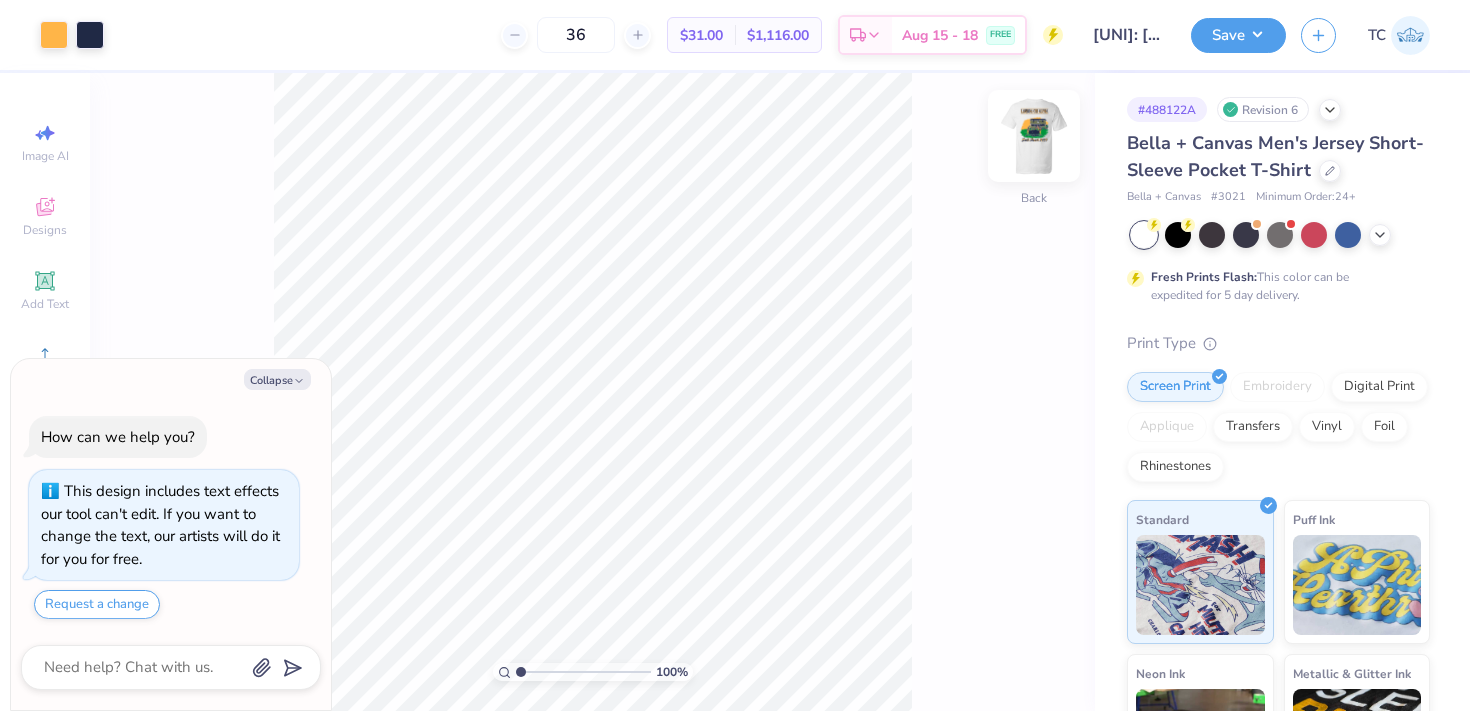 click at bounding box center [1034, 136] 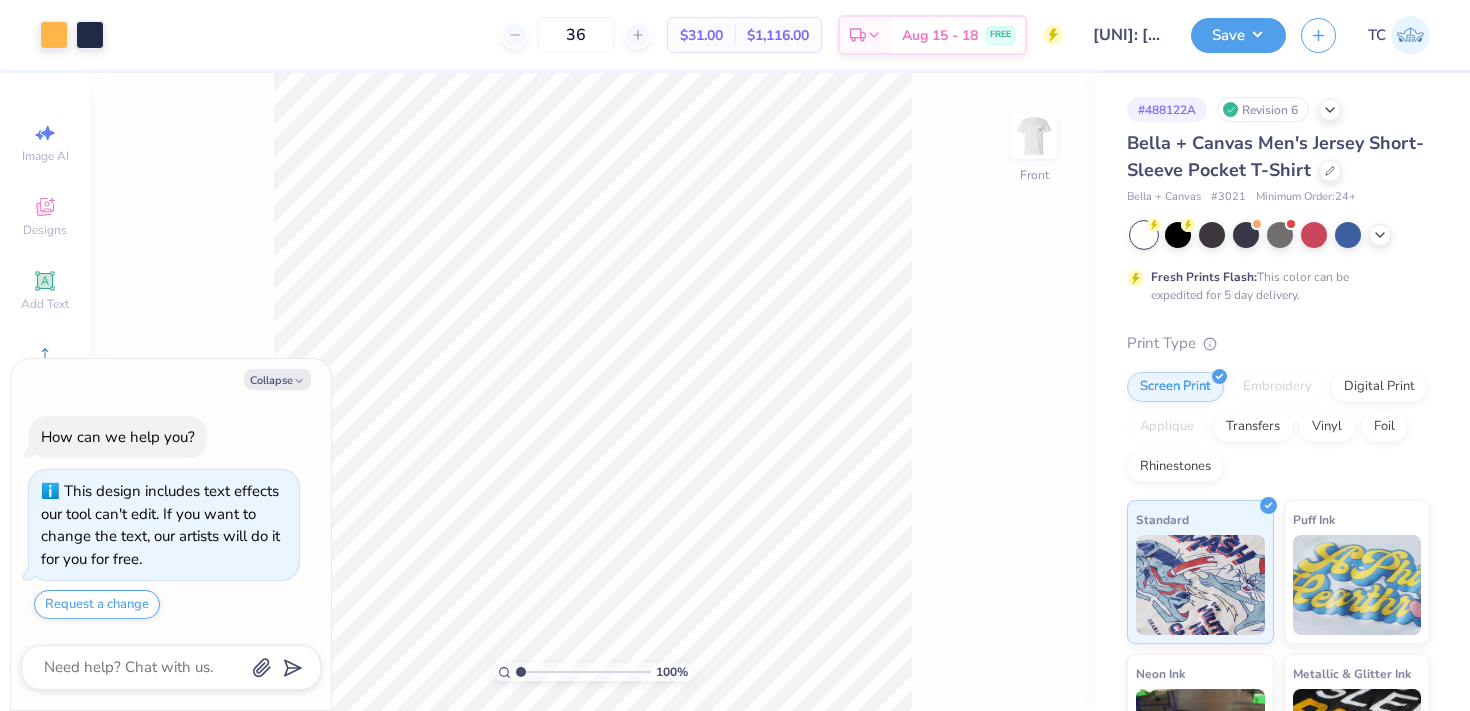 type on "x" 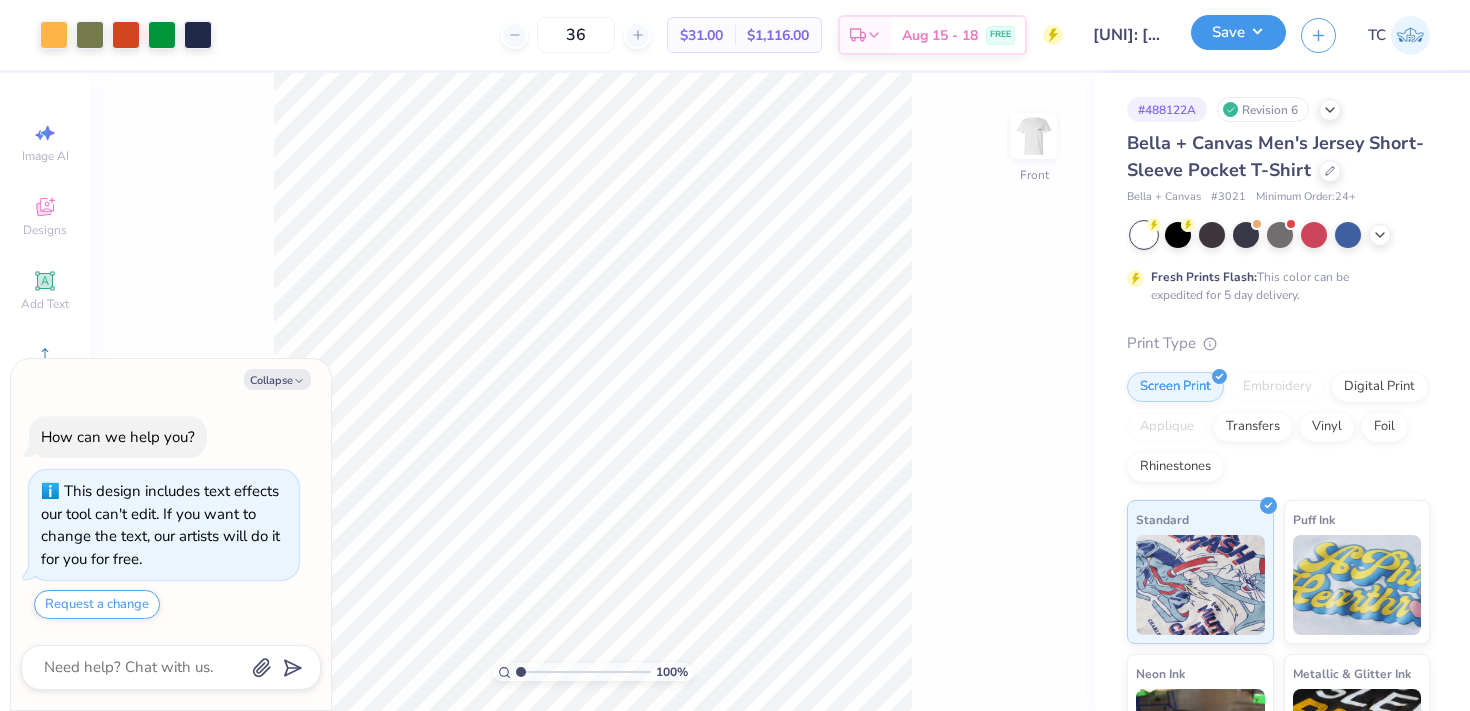 click on "Save" at bounding box center [1238, 35] 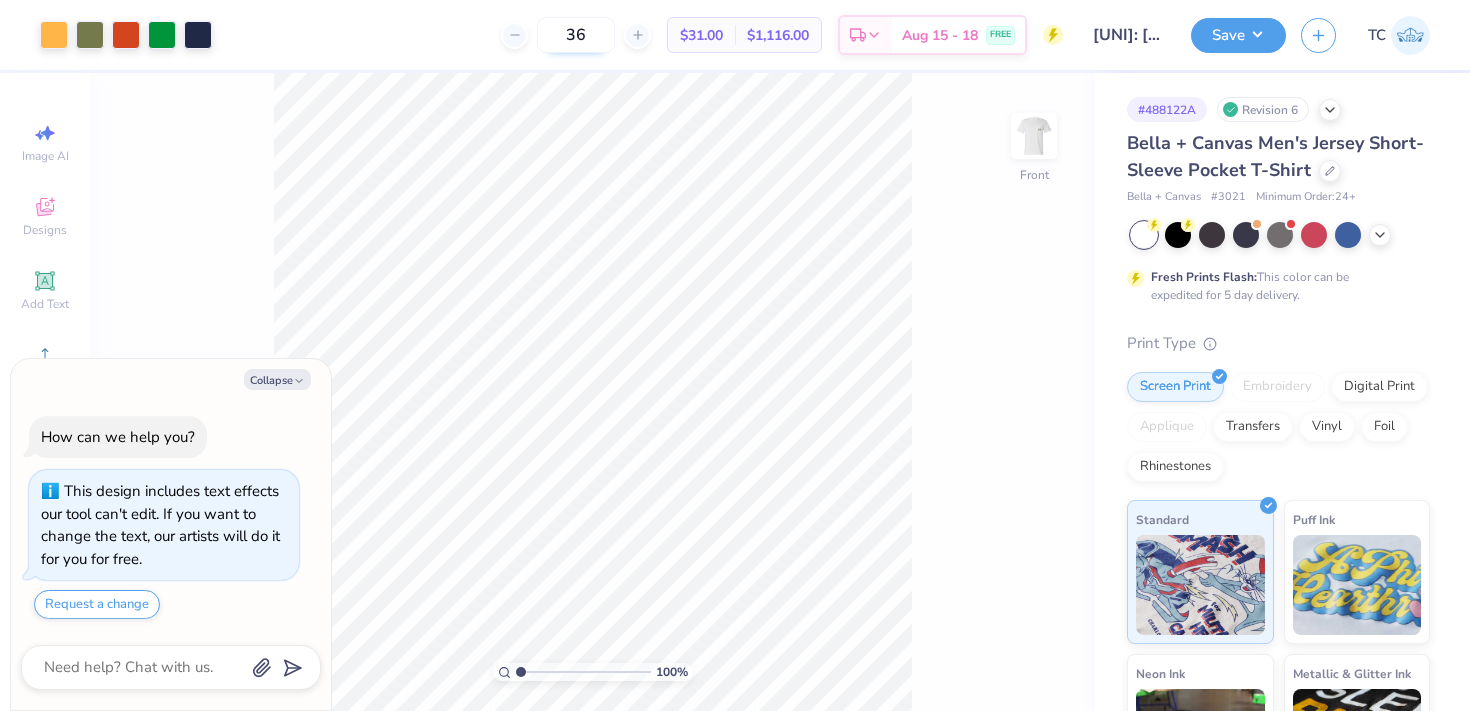 click on "36" at bounding box center [576, 35] 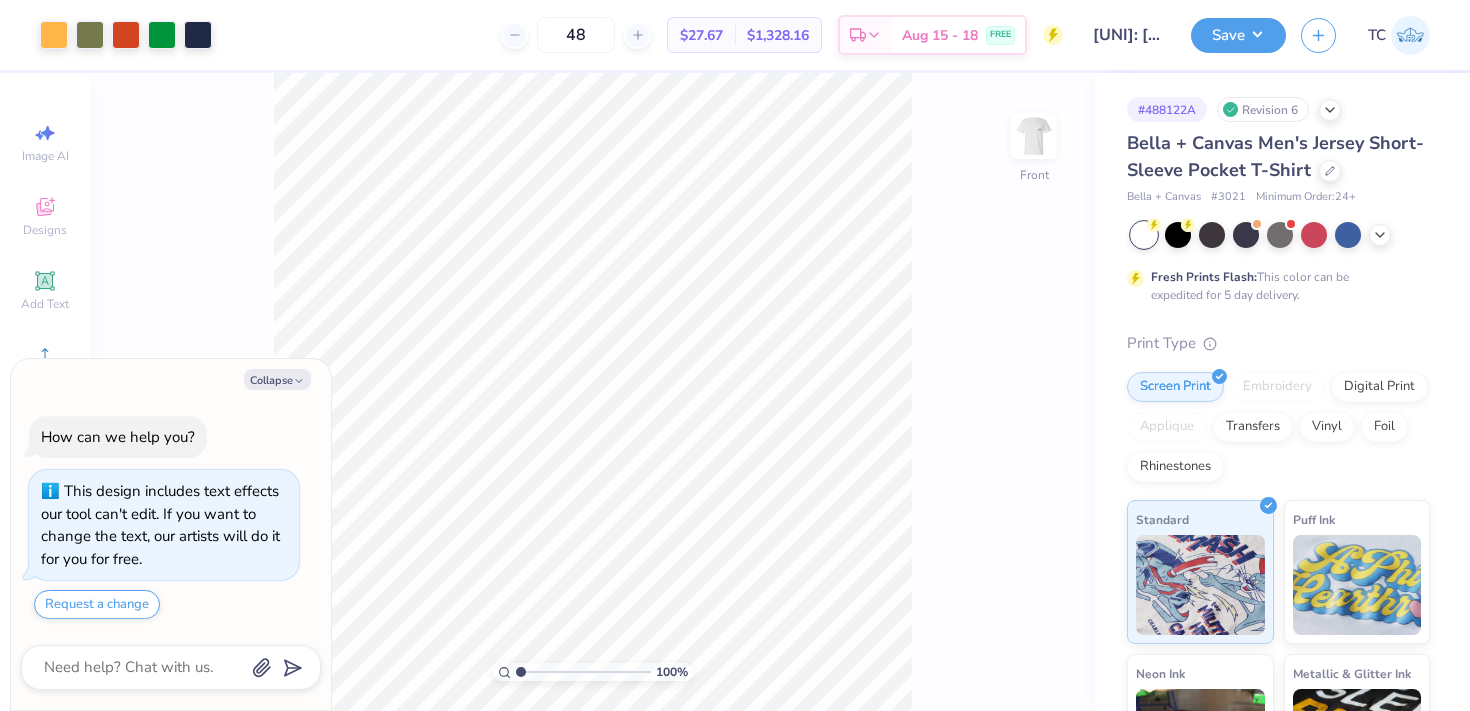 type on "4" 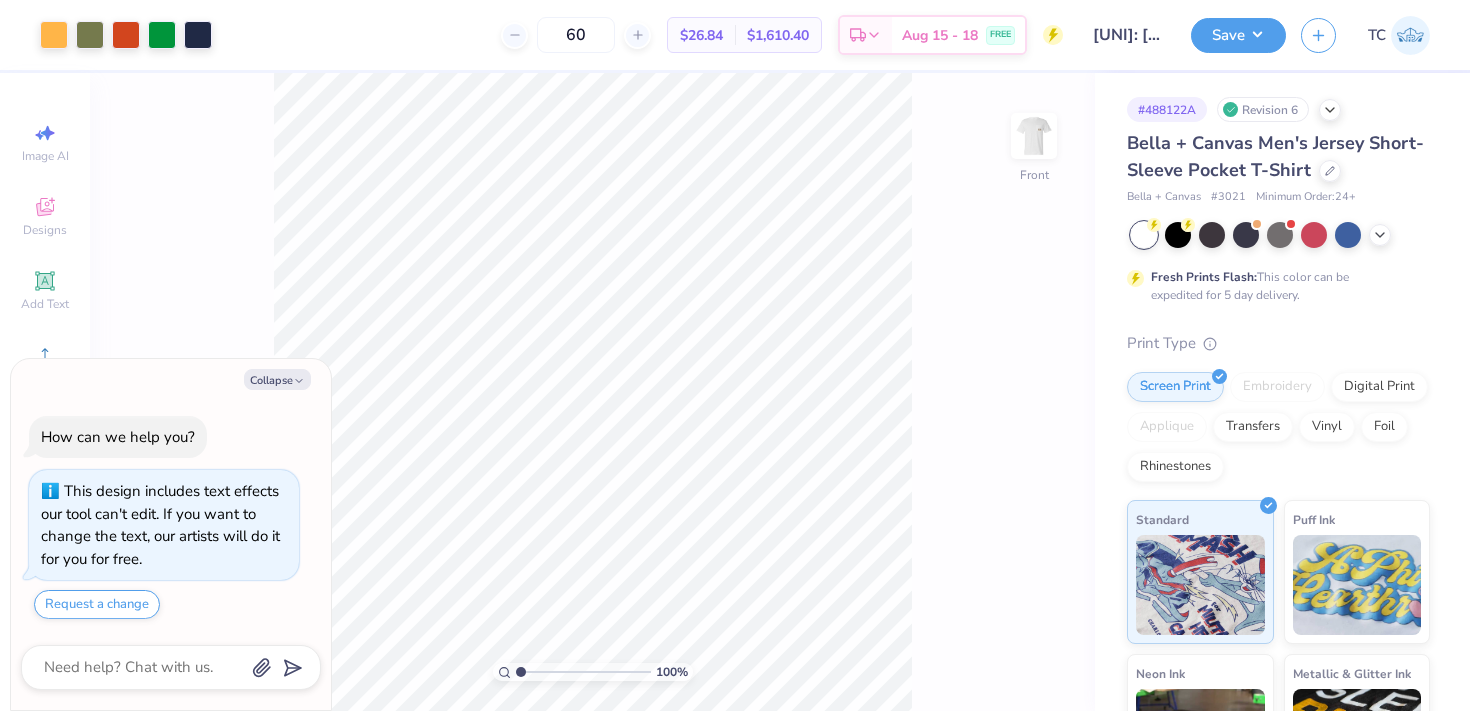 type on "6" 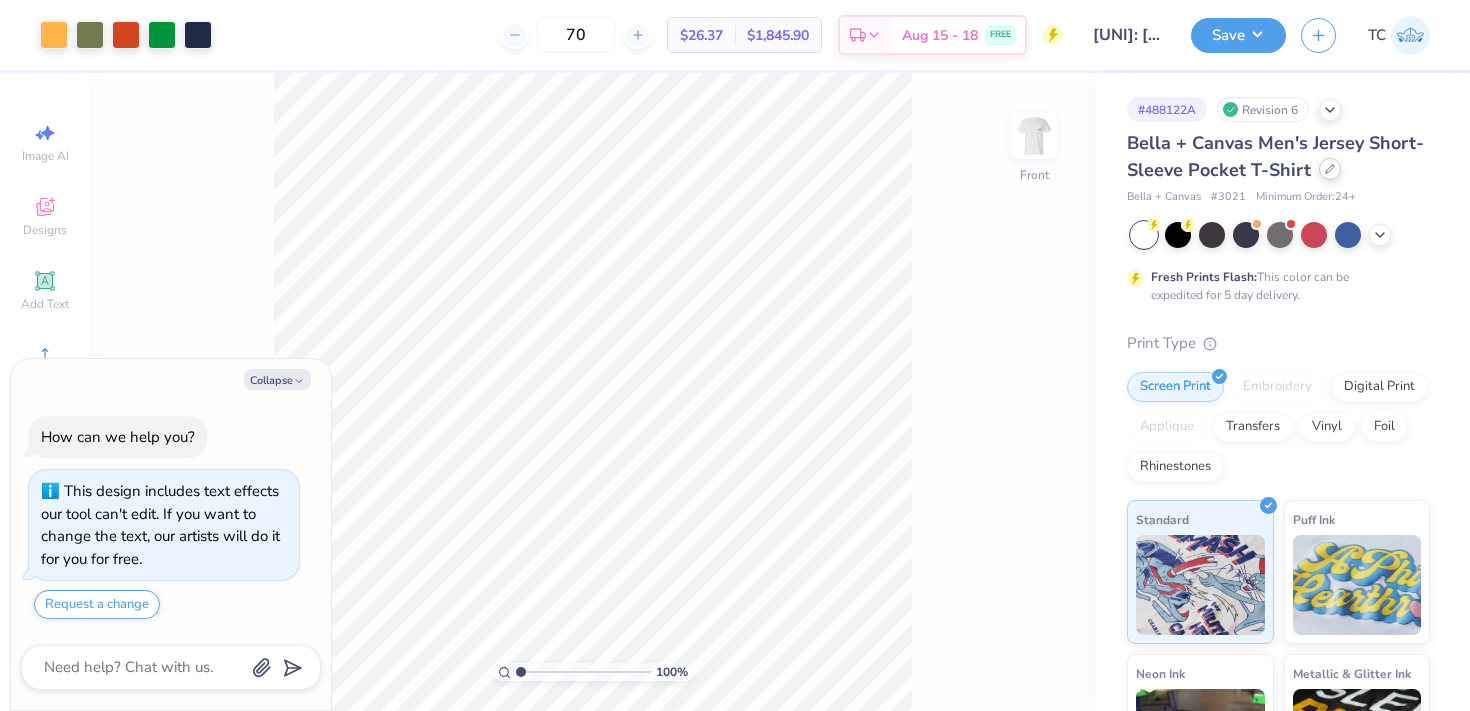 type on "70" 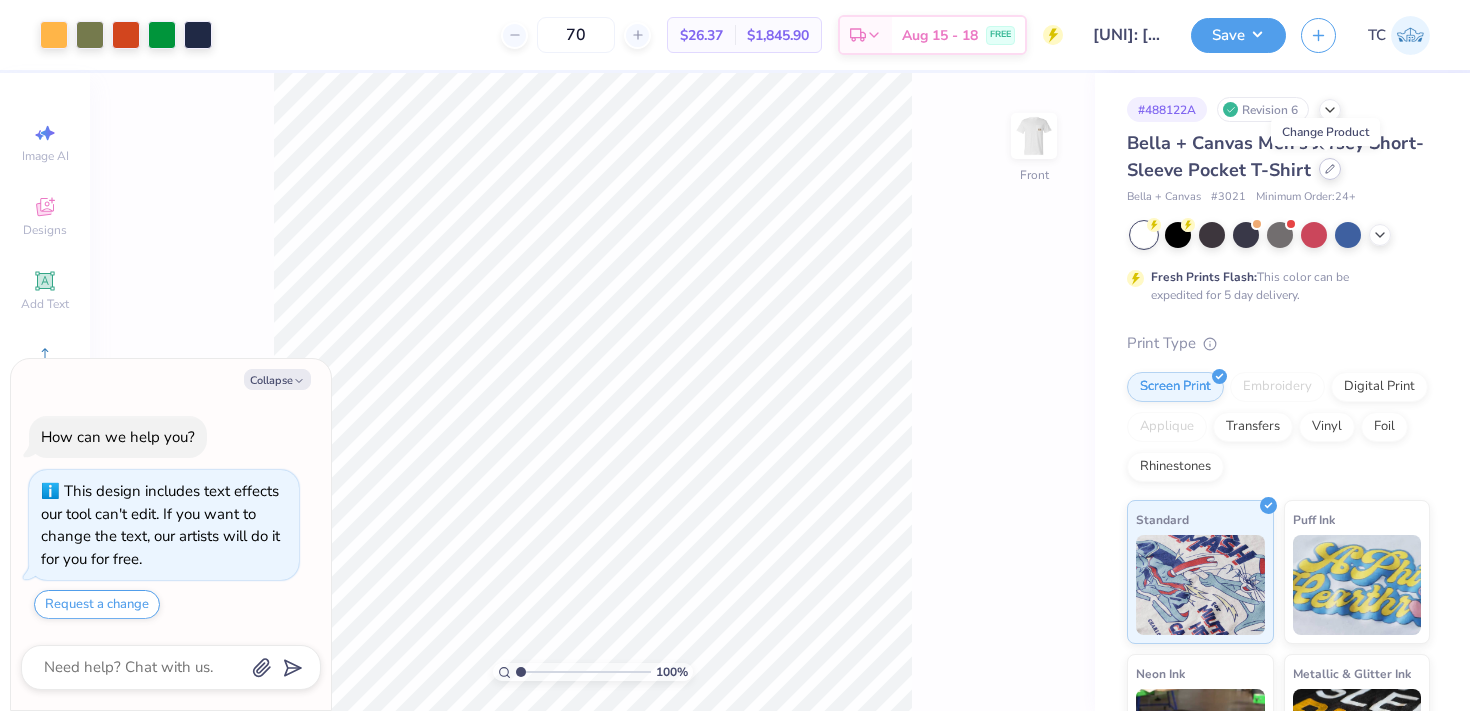 click 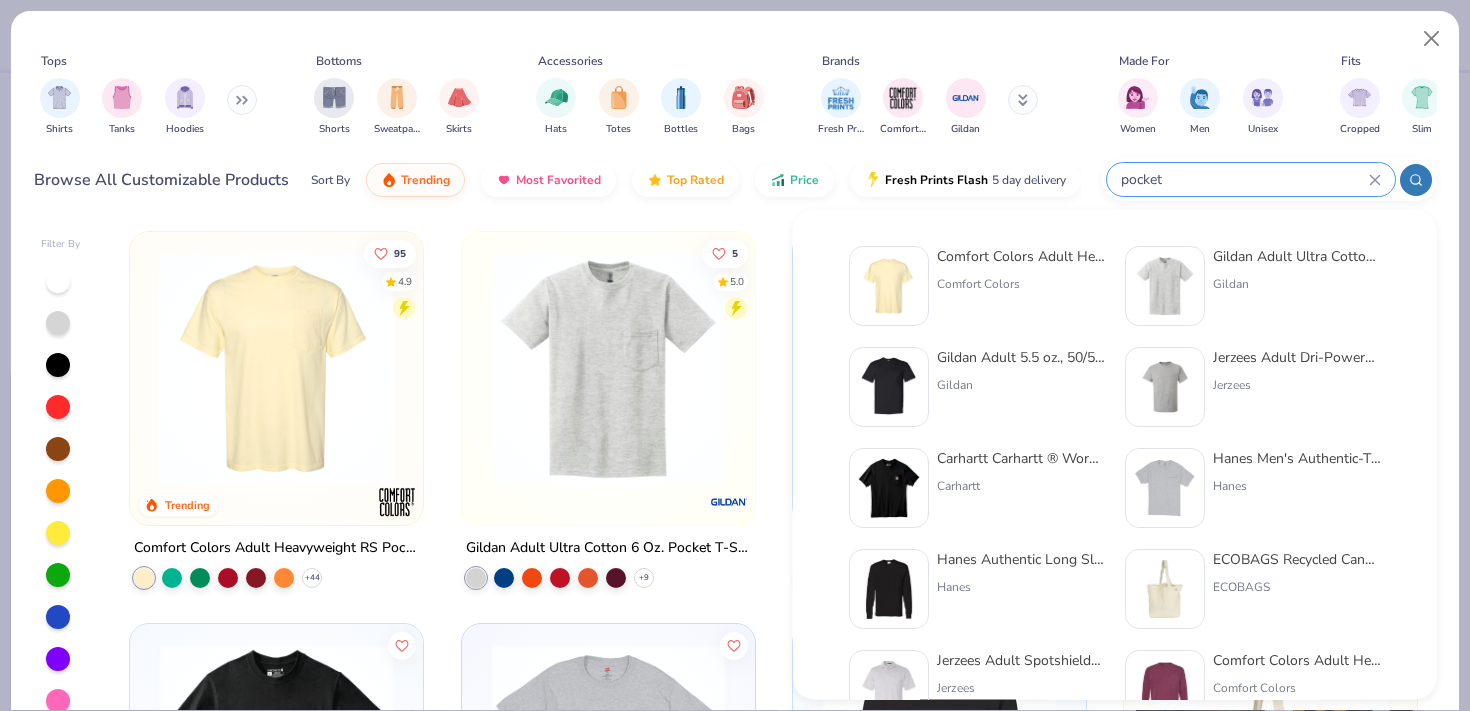 drag, startPoint x: 1286, startPoint y: 181, endPoint x: 1082, endPoint y: 172, distance: 204.19843 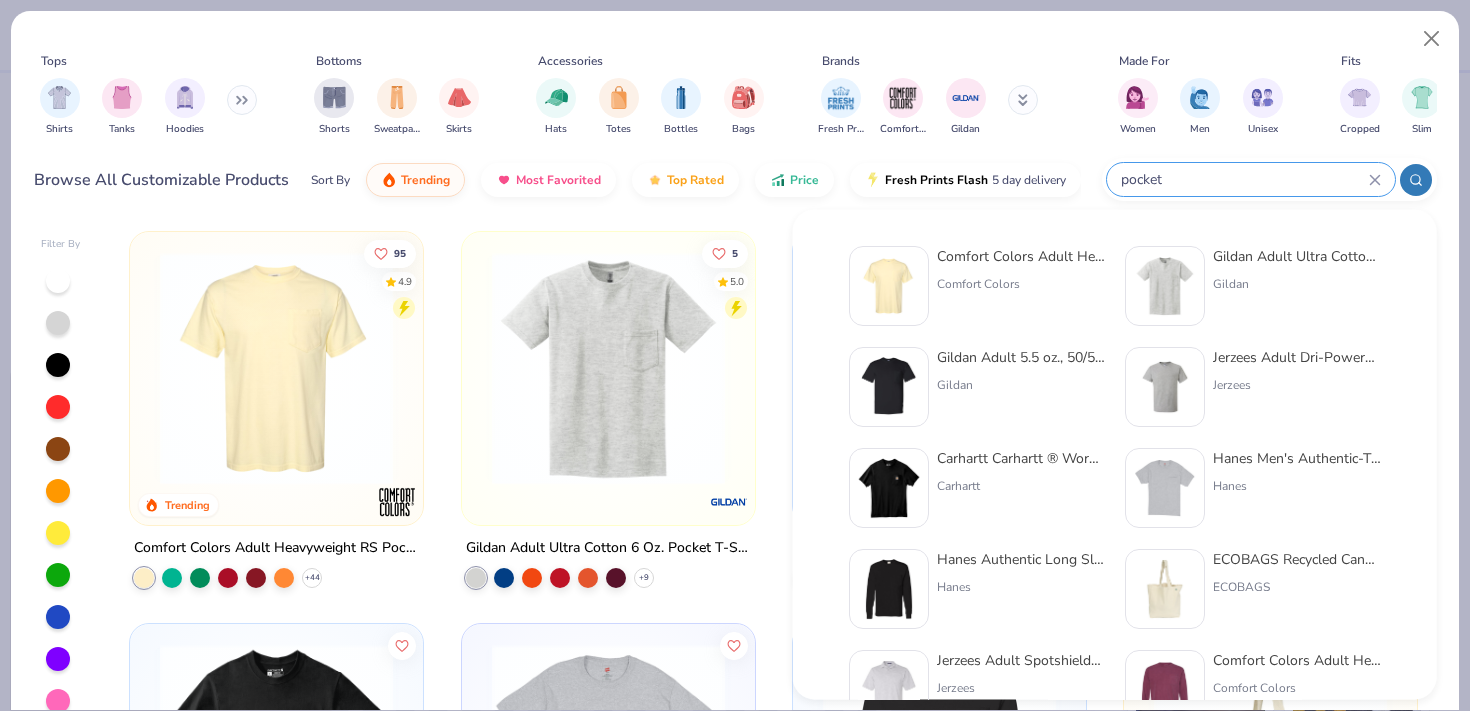 click on "Browse All Customizable Products Sort By Trending Most Favorited Top Rated Price Fresh Prints Flash 5 day delivery pocket" at bounding box center (735, 180) 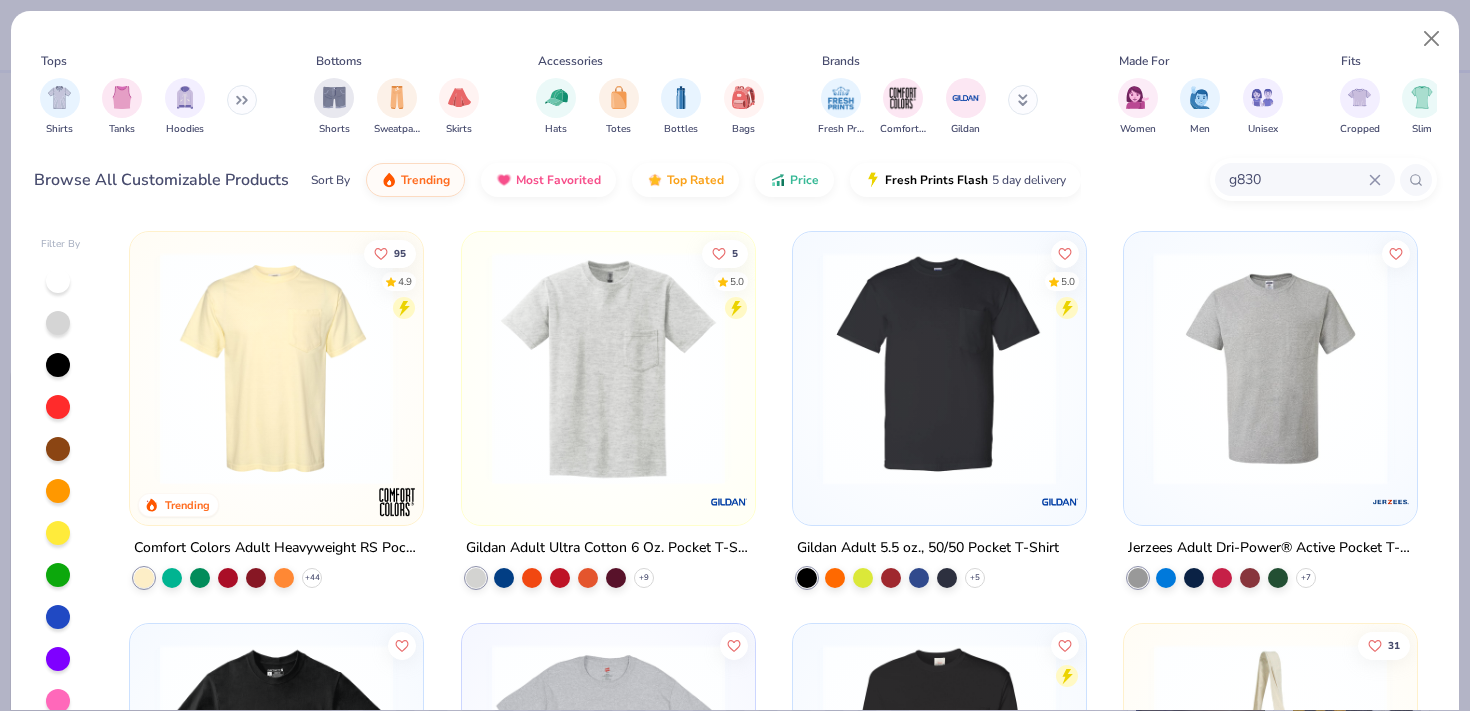 type on "g830" 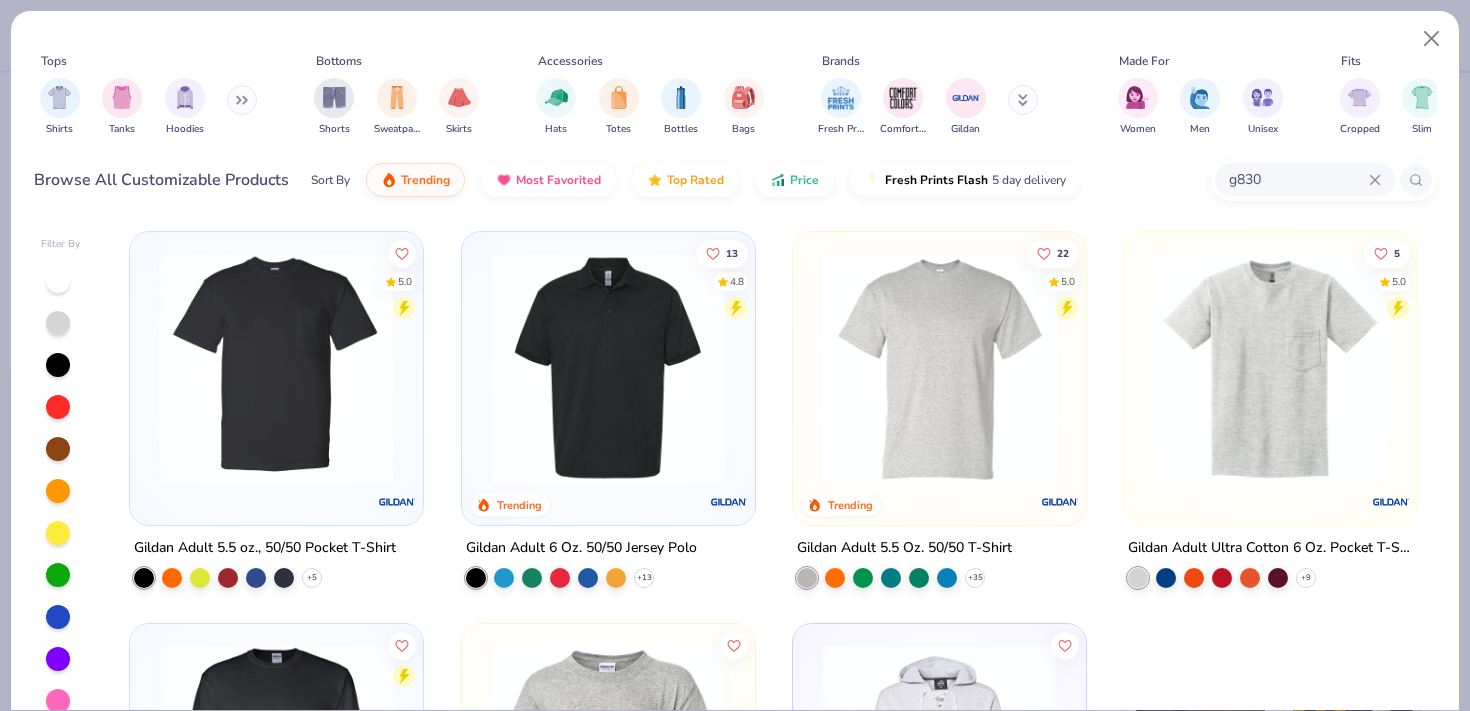 click at bounding box center (-230, 368) 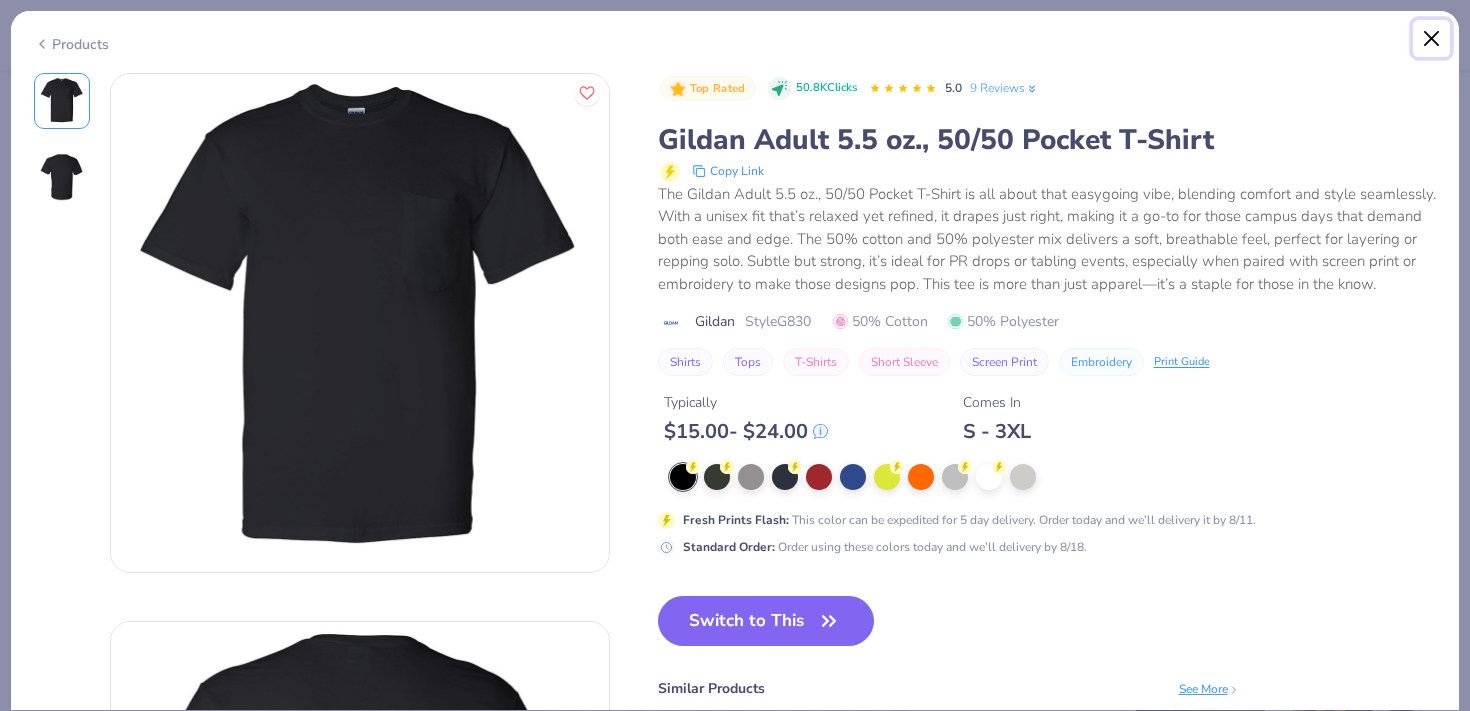 click at bounding box center (1432, 39) 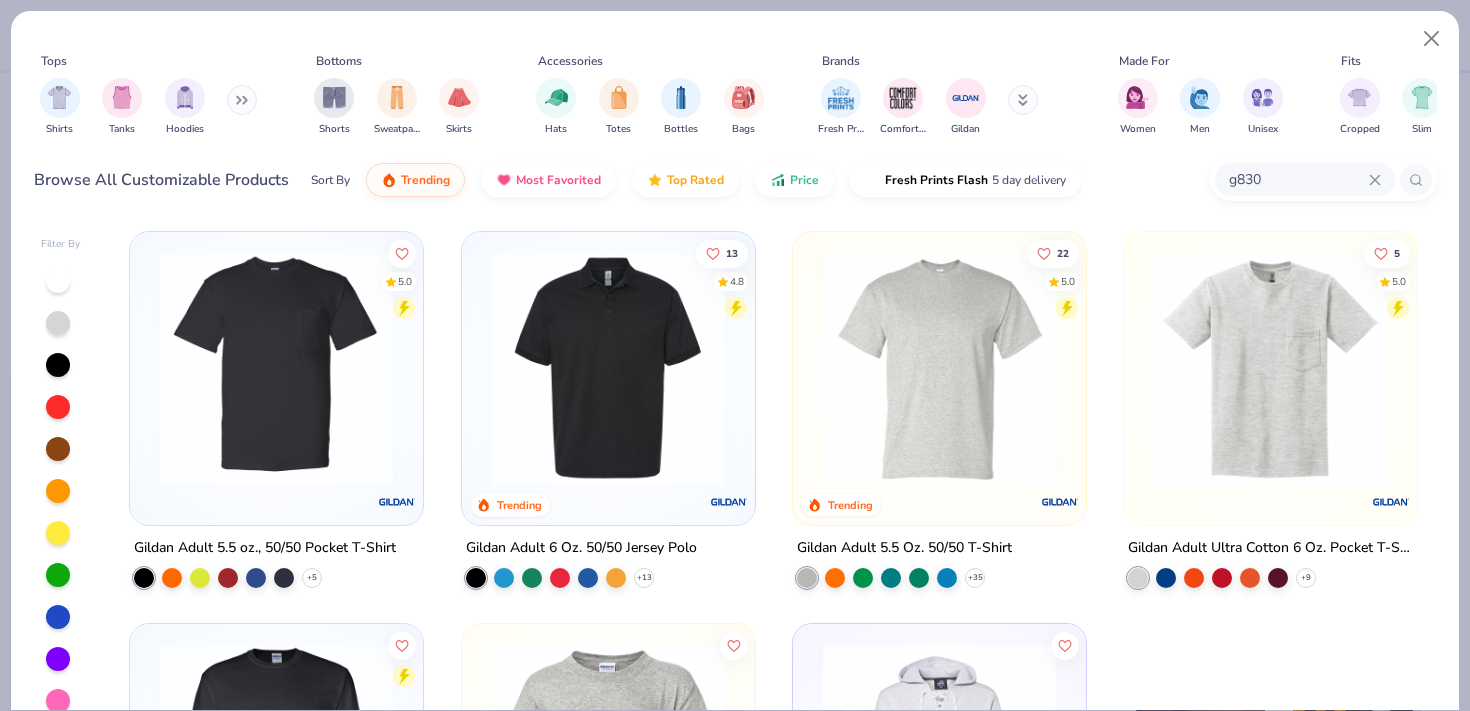 click at bounding box center [939, 368] 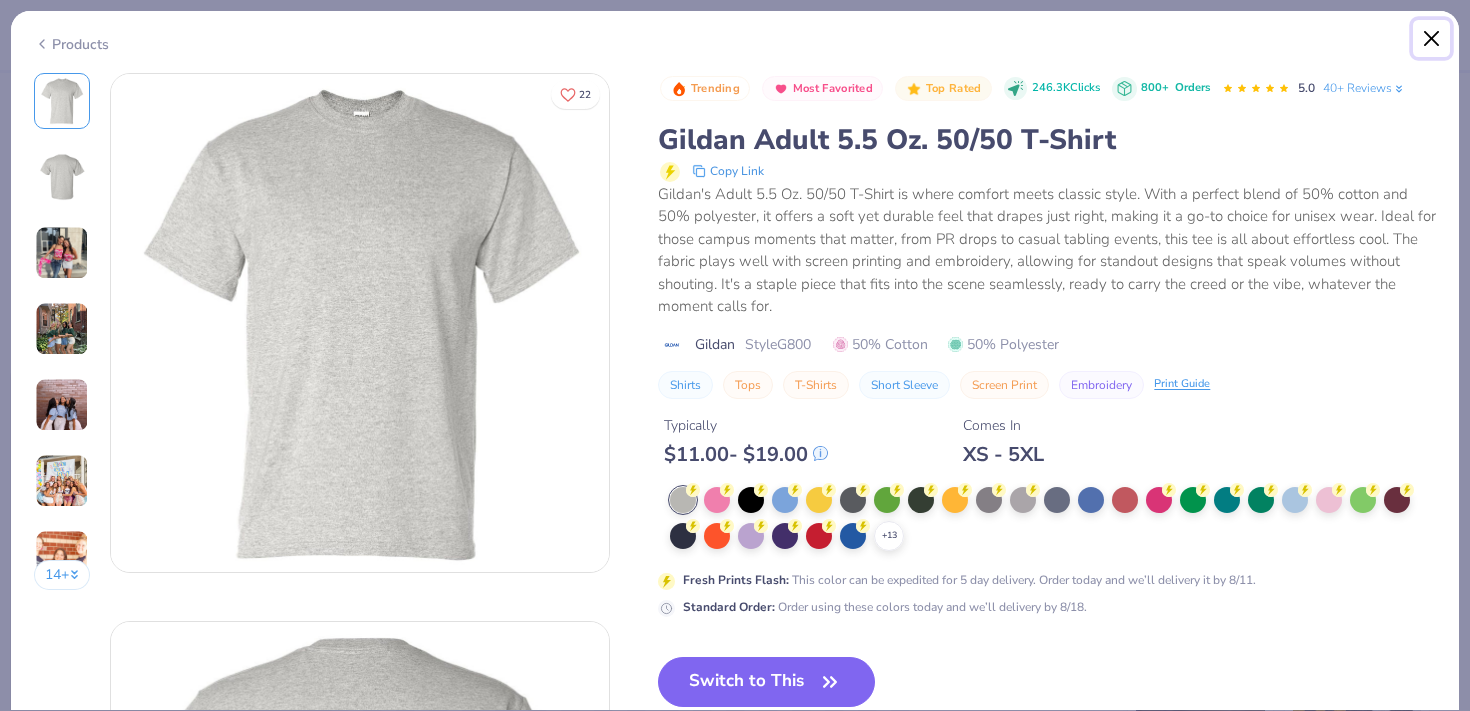 click at bounding box center [1432, 39] 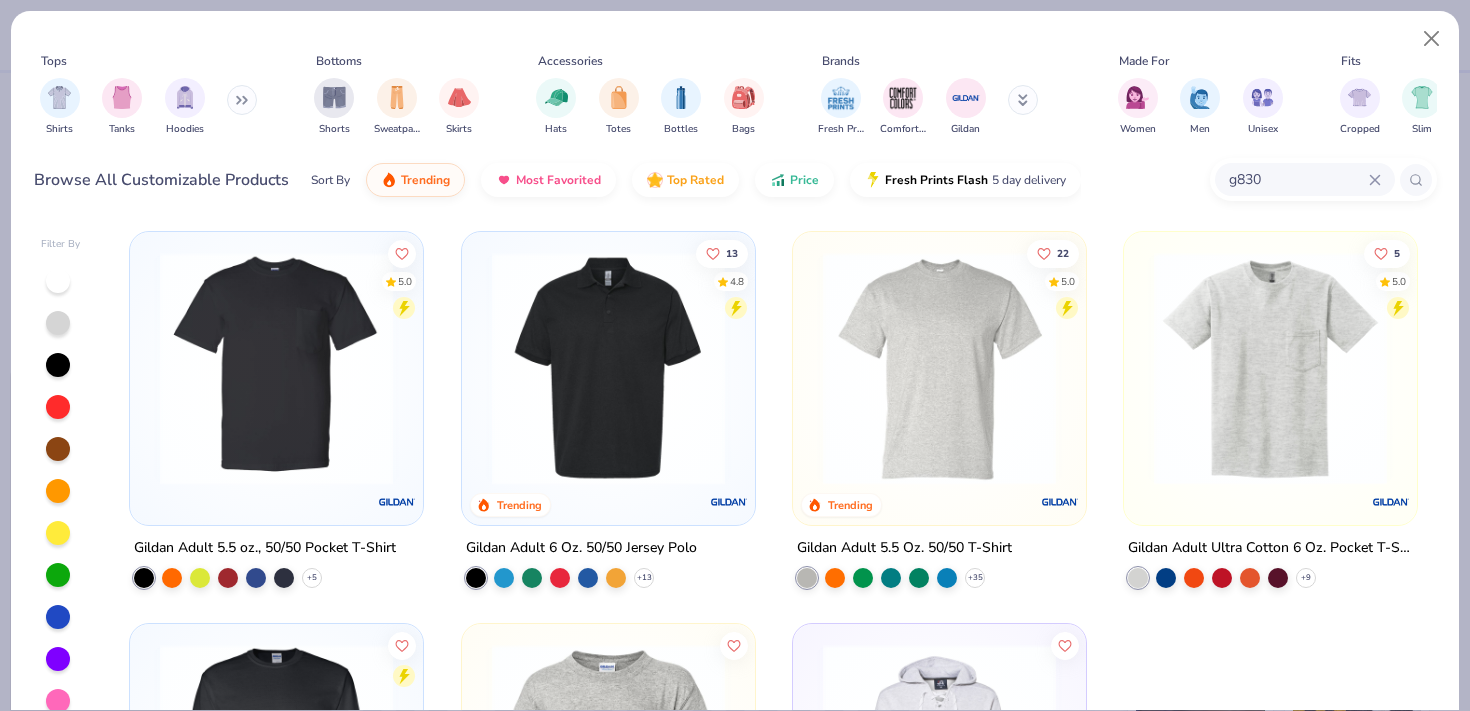 click at bounding box center [1270, 368] 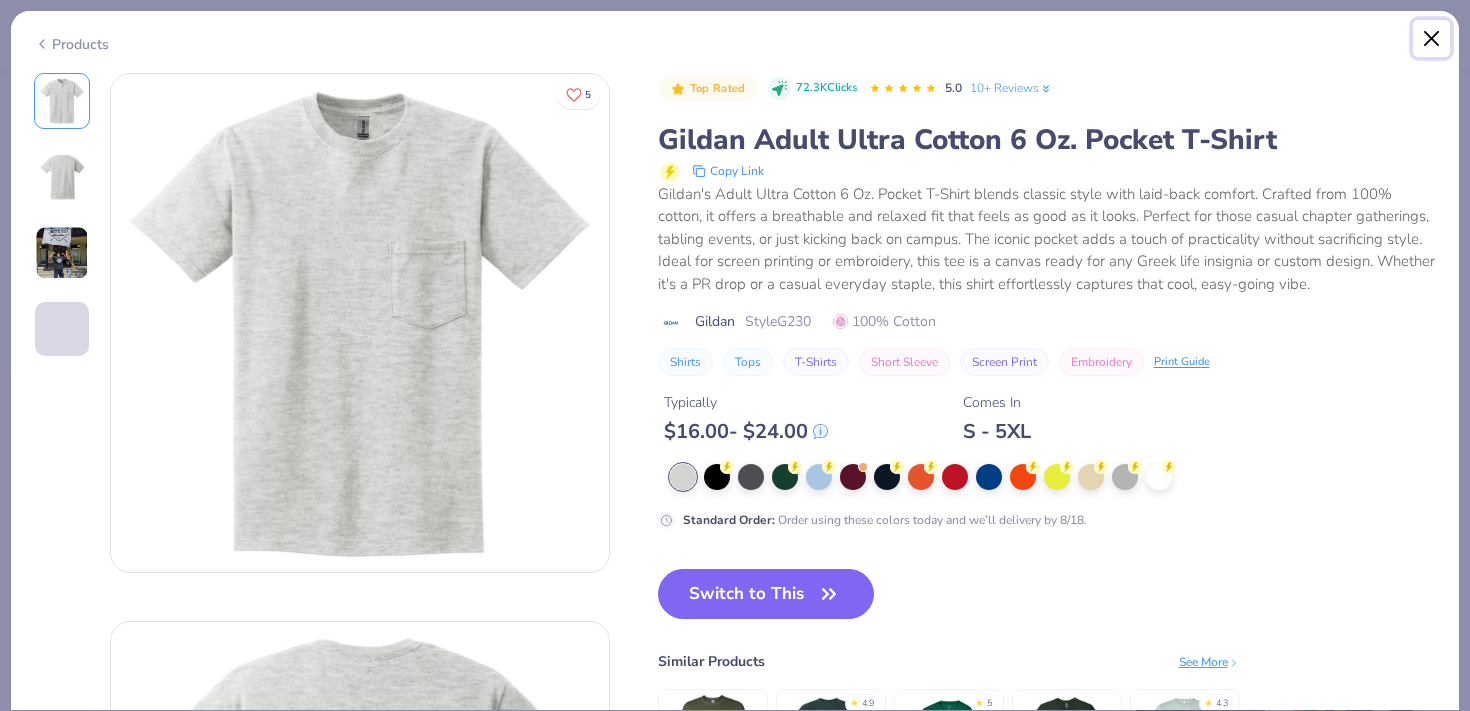 click at bounding box center (1432, 39) 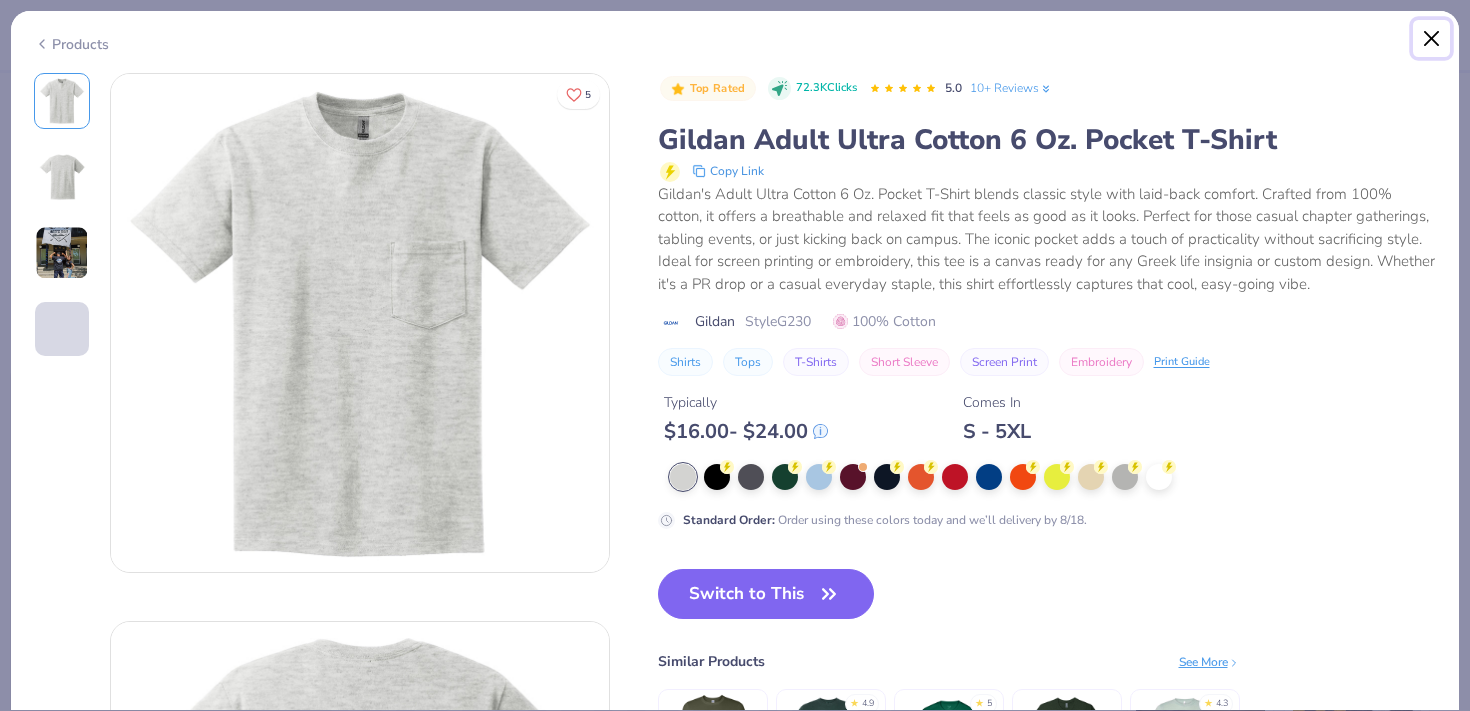 type on "x" 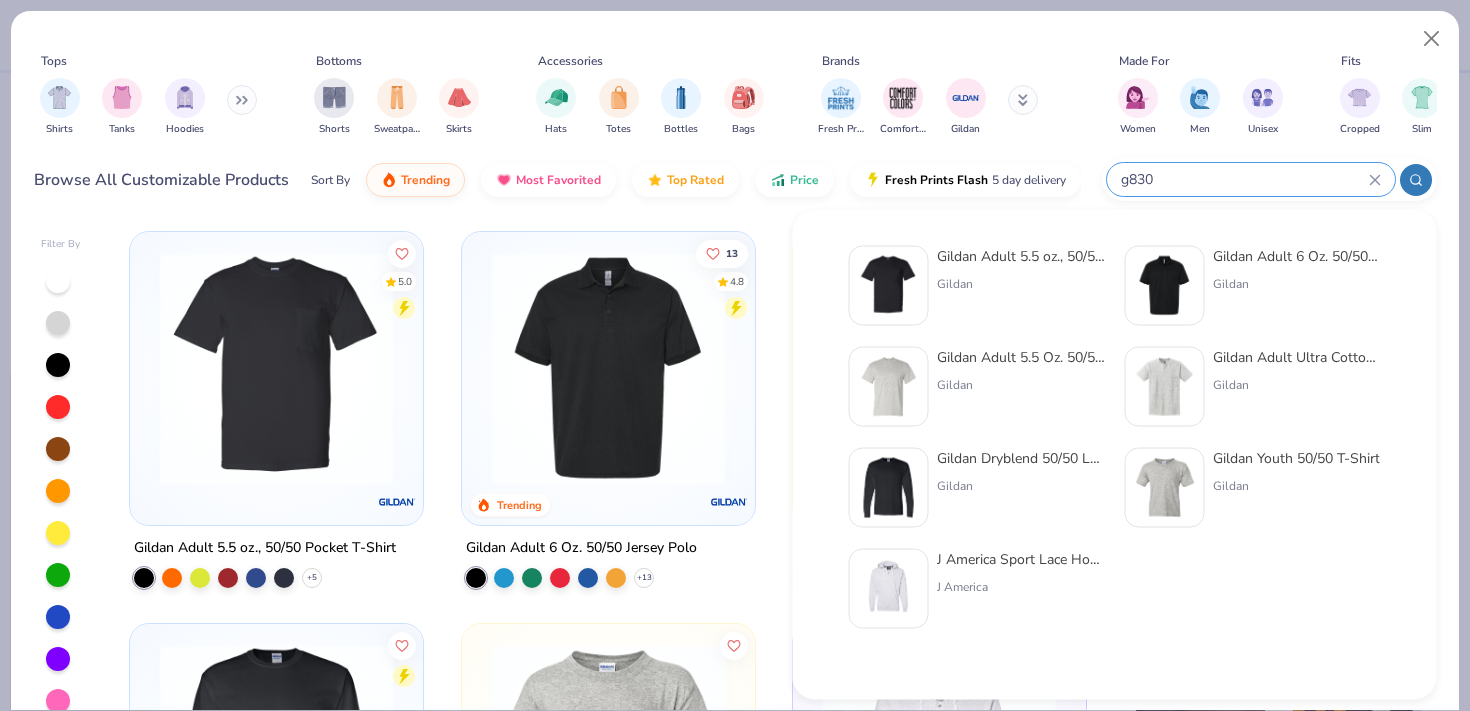 drag, startPoint x: 1271, startPoint y: 178, endPoint x: 1076, endPoint y: 173, distance: 195.06409 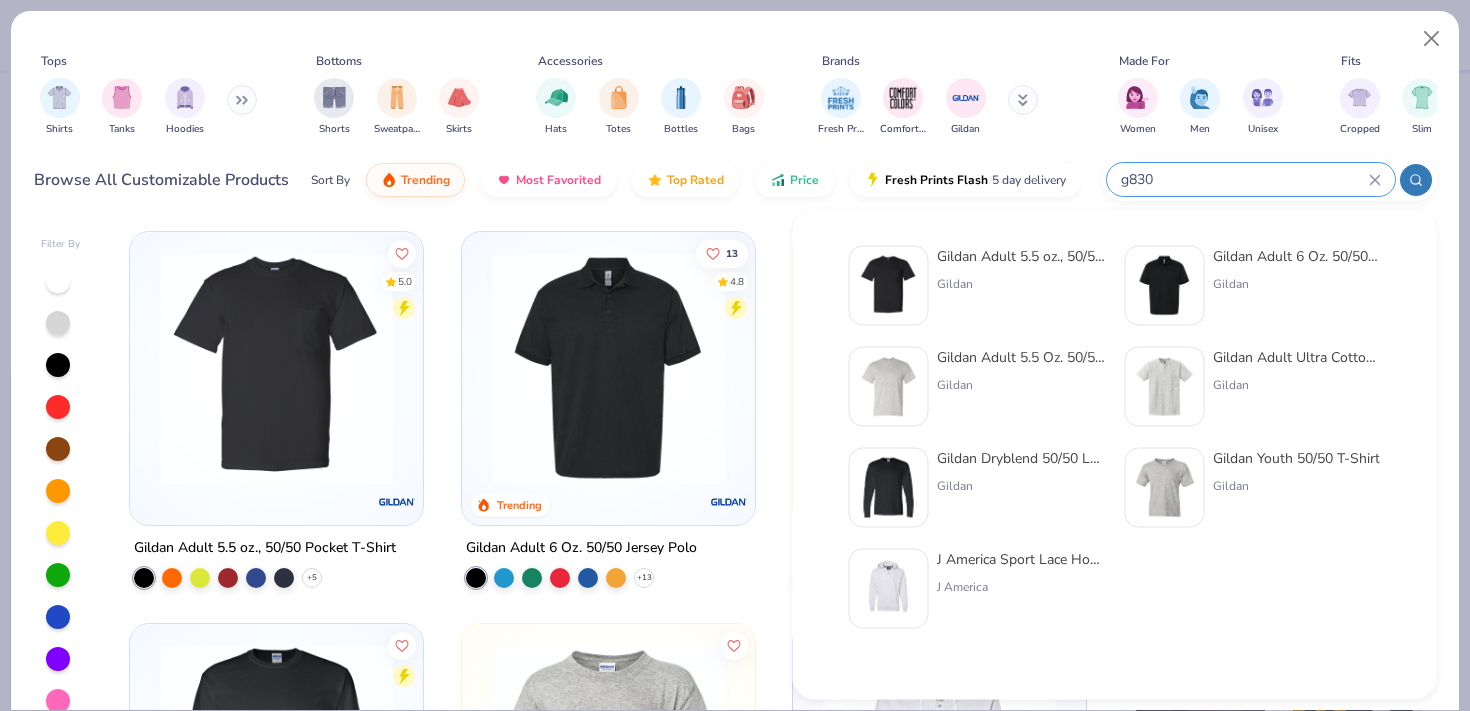 click on "Browse All Customizable Products Sort By Trending Most Favorited Top Rated Price Fresh Prints Flash 5 day delivery g830" at bounding box center (735, 180) 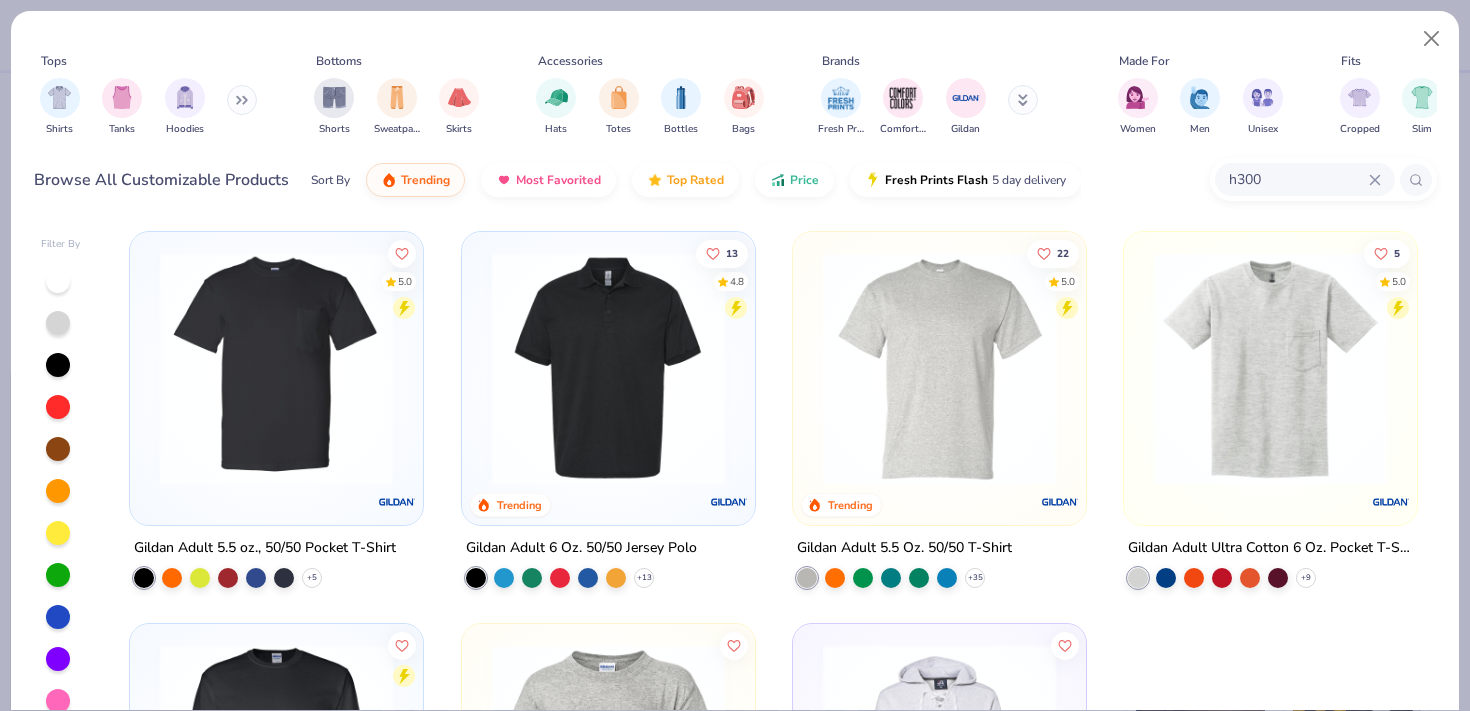 type on "h300" 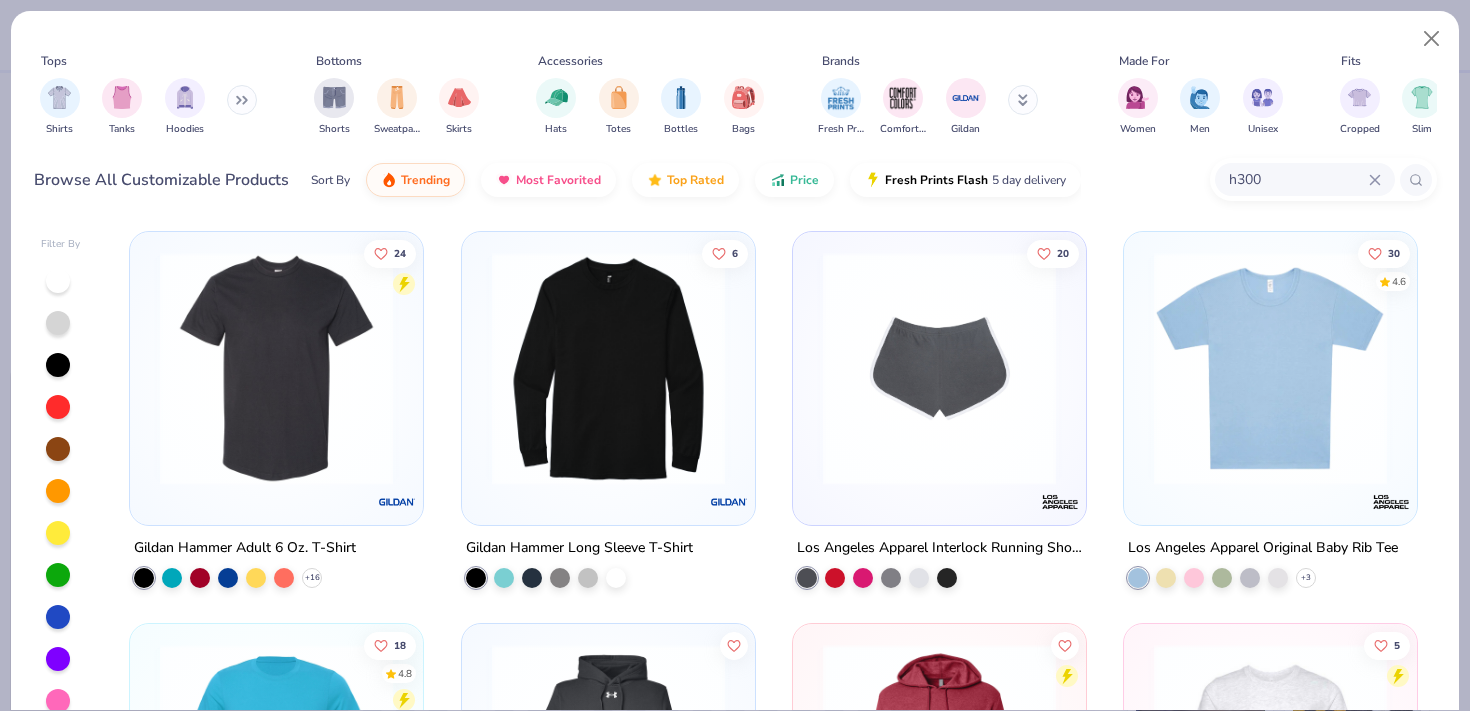 click at bounding box center (276, 368) 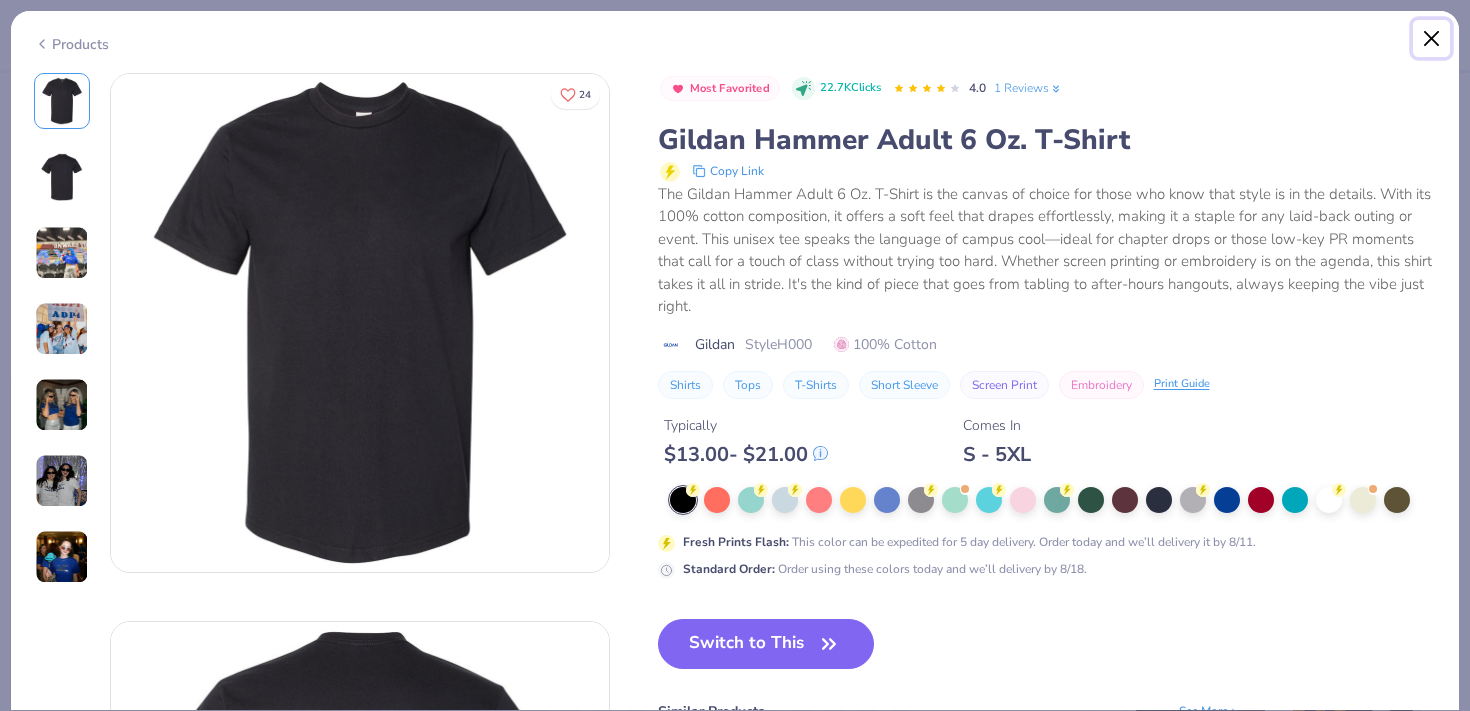 click at bounding box center (1432, 39) 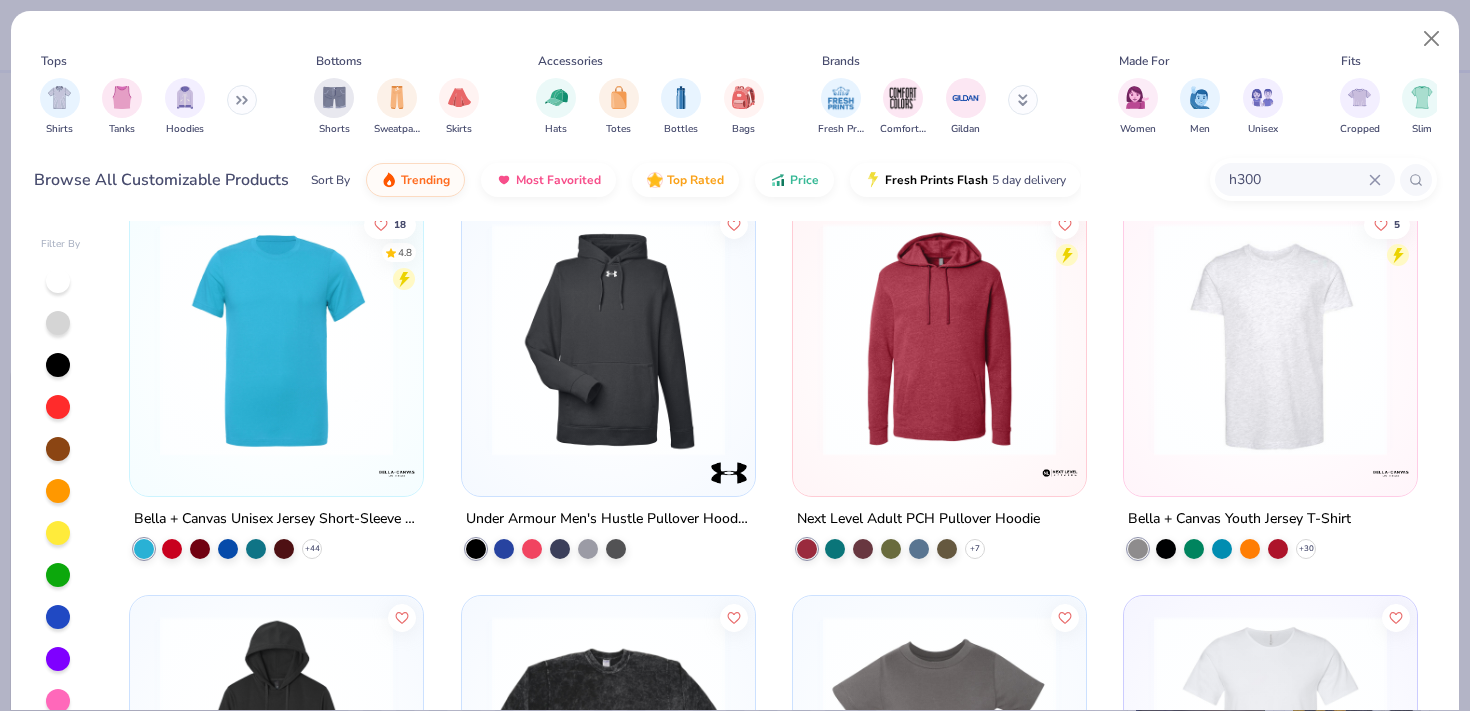 scroll, scrollTop: 284, scrollLeft: 0, axis: vertical 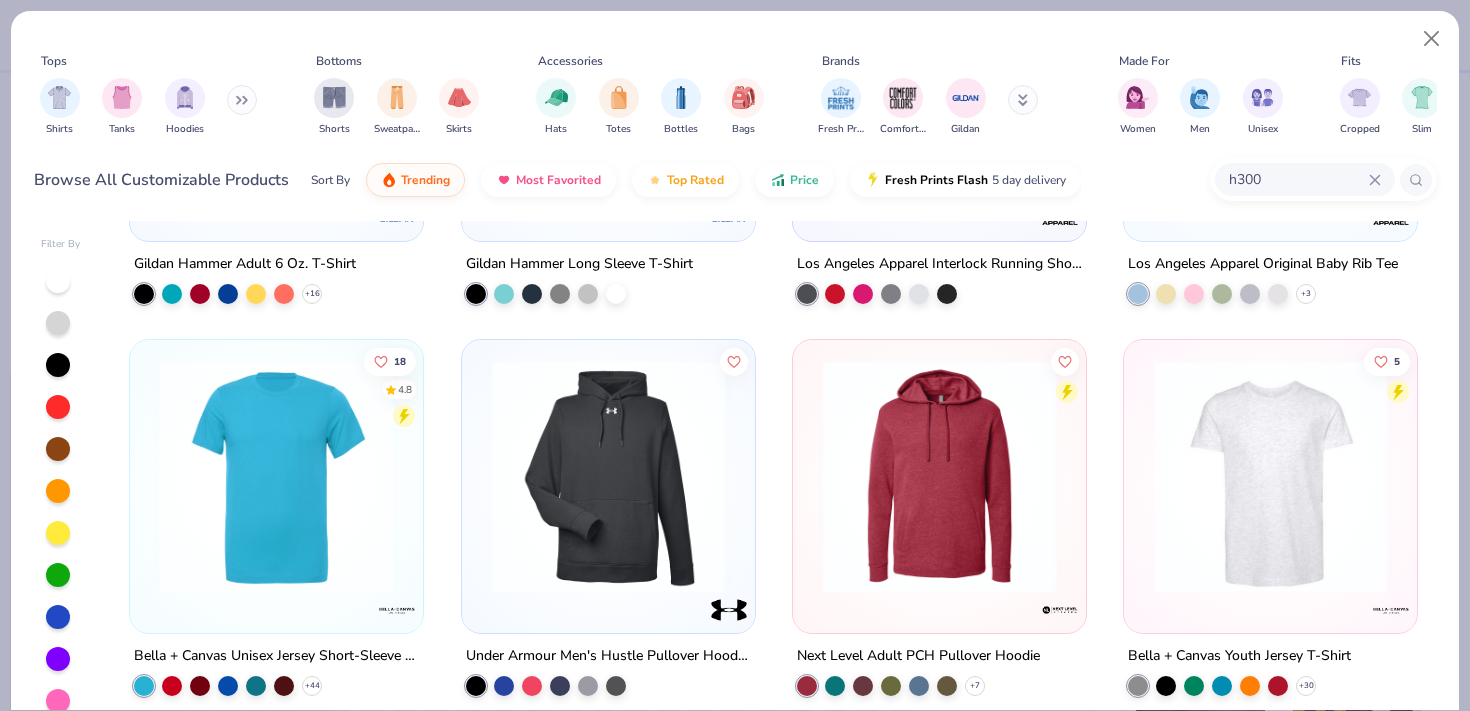 click at bounding box center (276, 476) 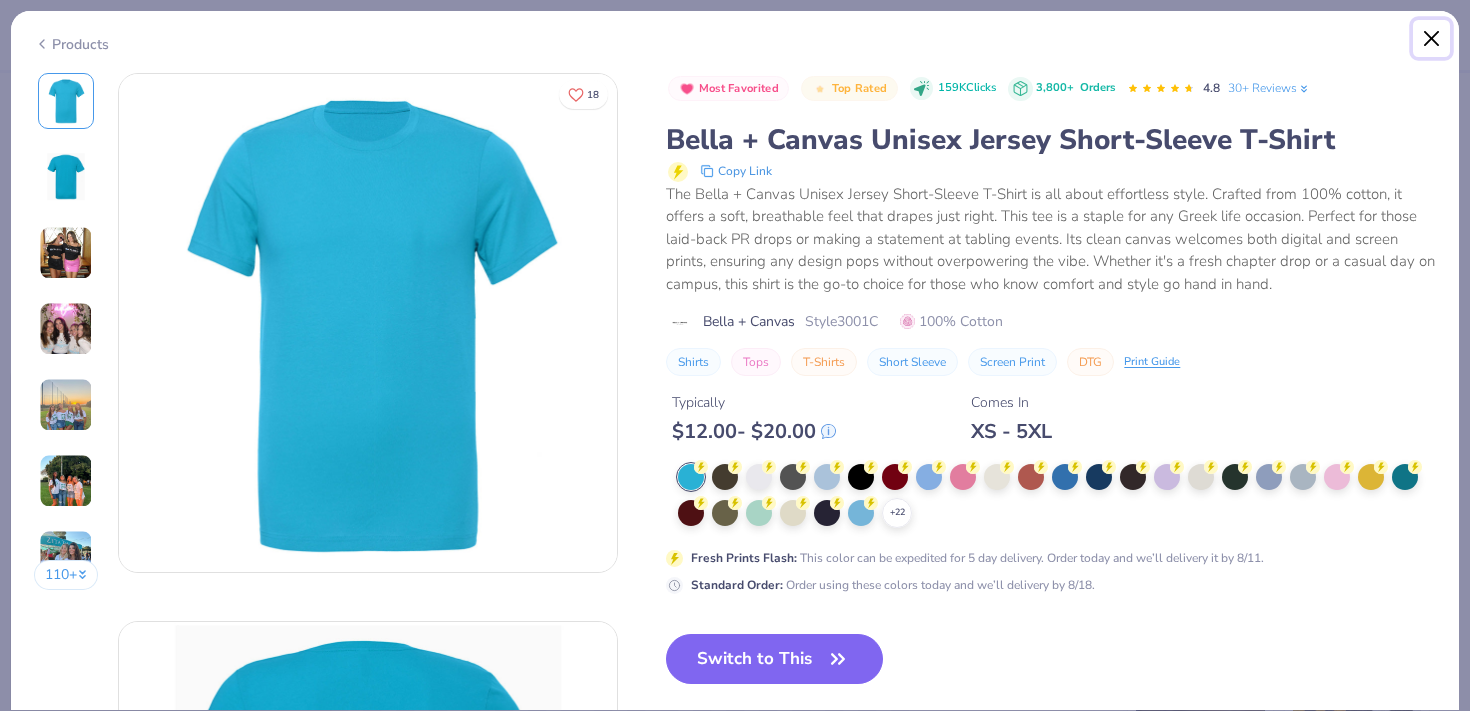 click at bounding box center (1432, 39) 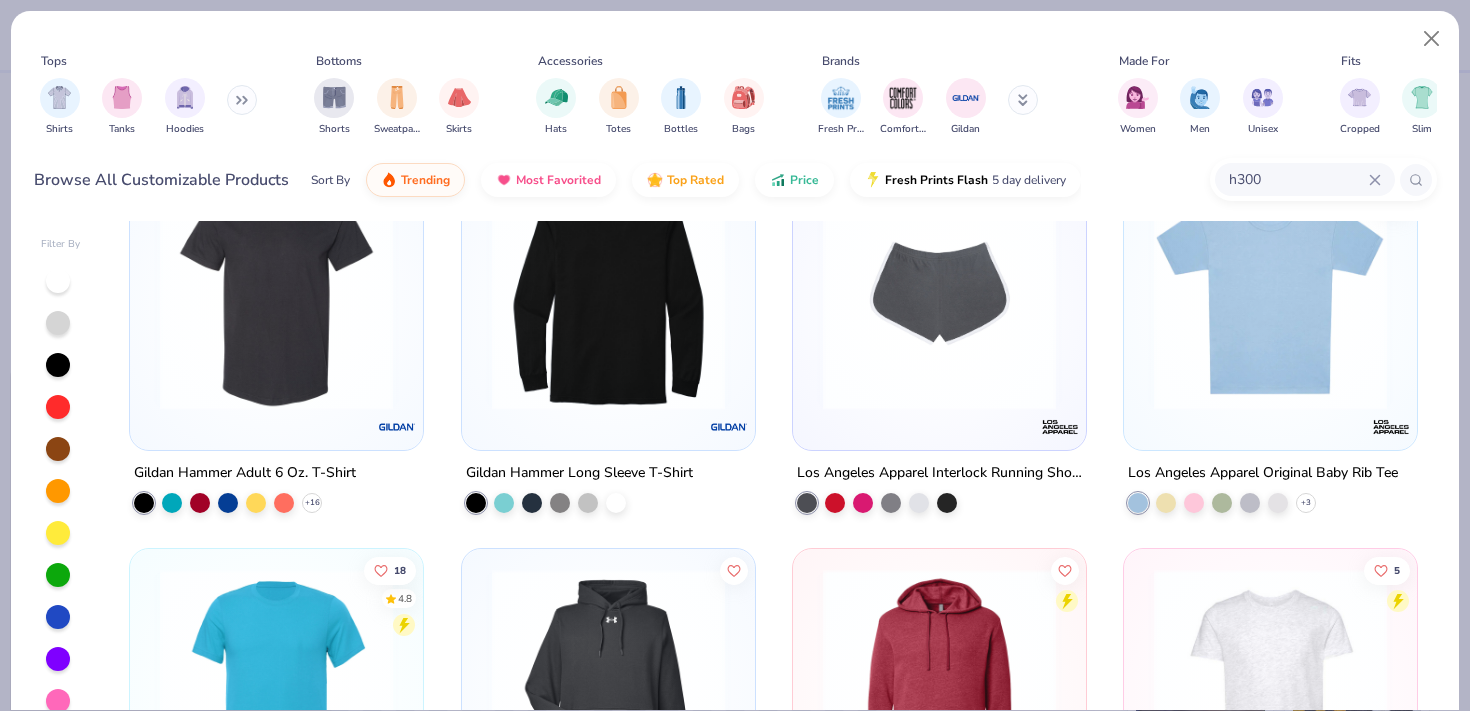 scroll, scrollTop: 0, scrollLeft: 0, axis: both 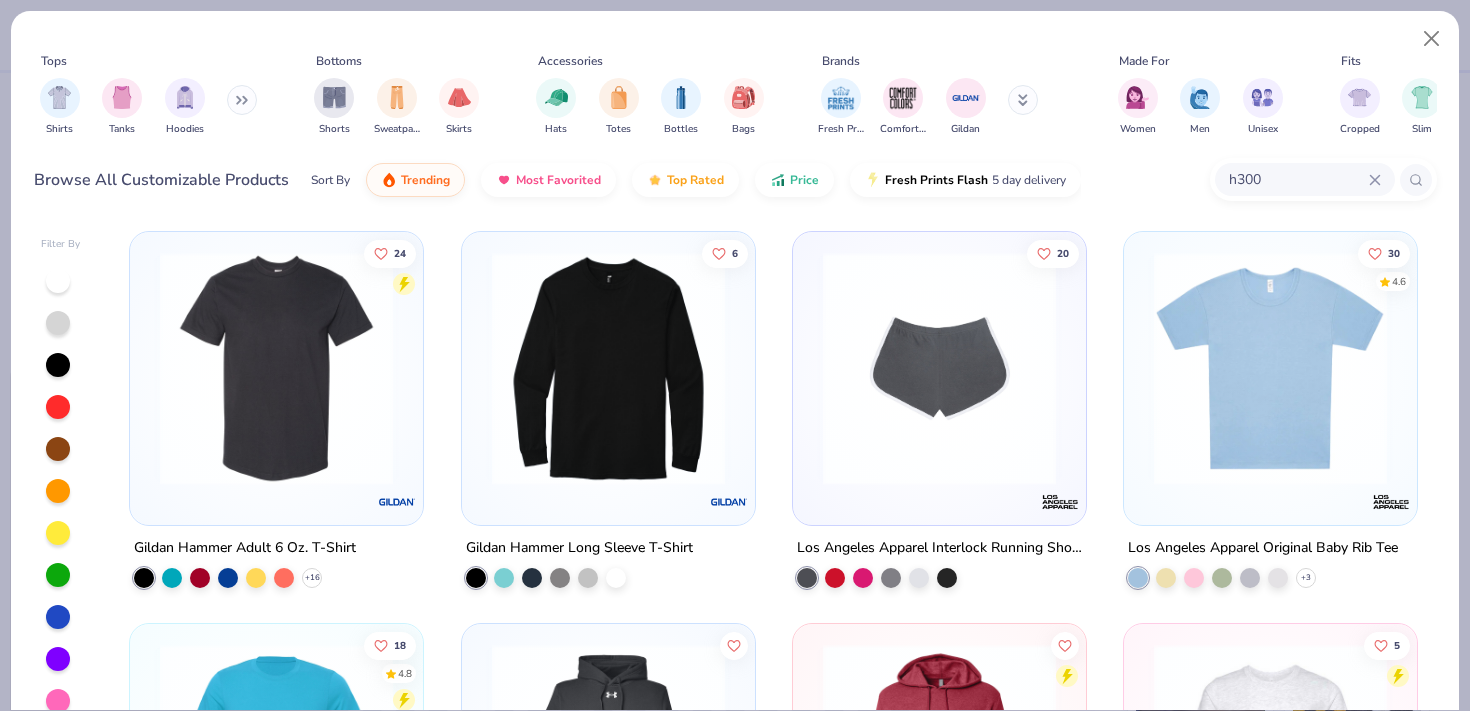 click at bounding box center [608, 368] 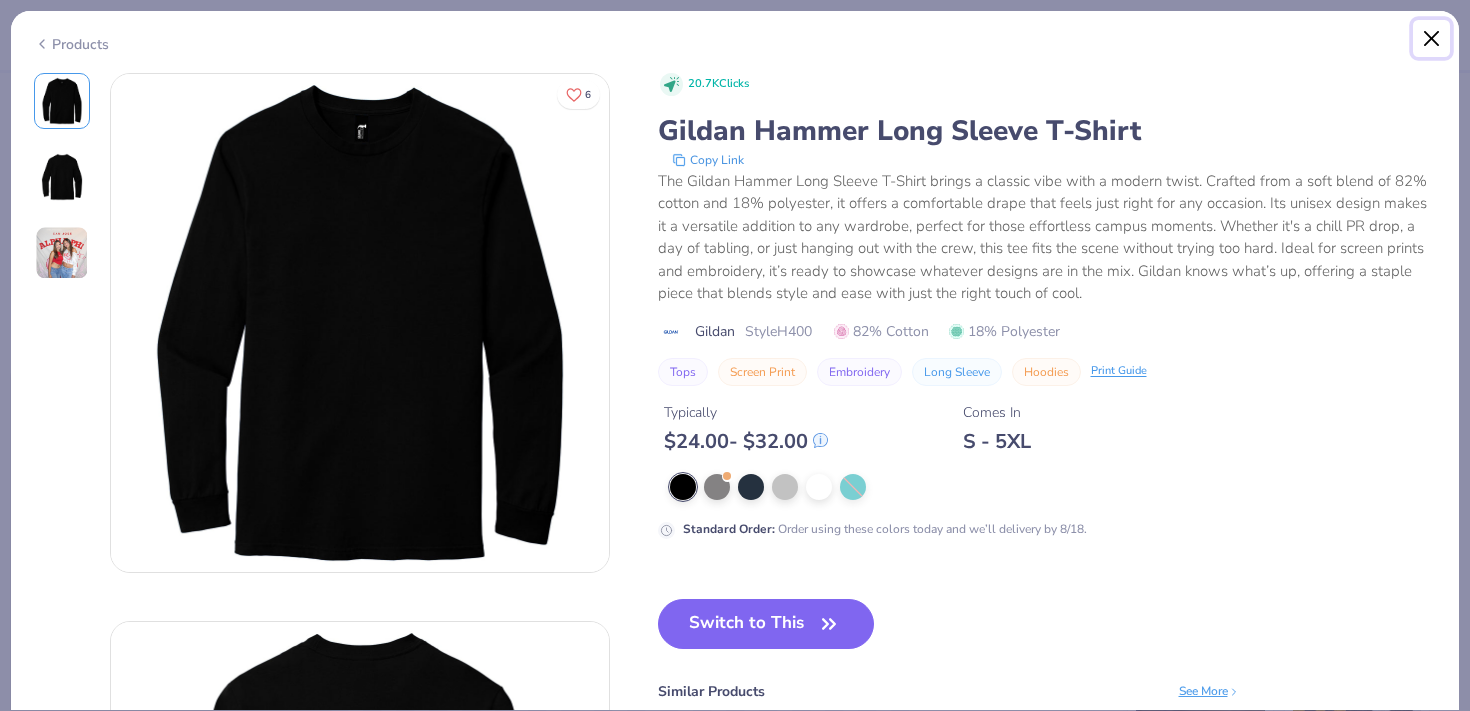 click at bounding box center [1432, 39] 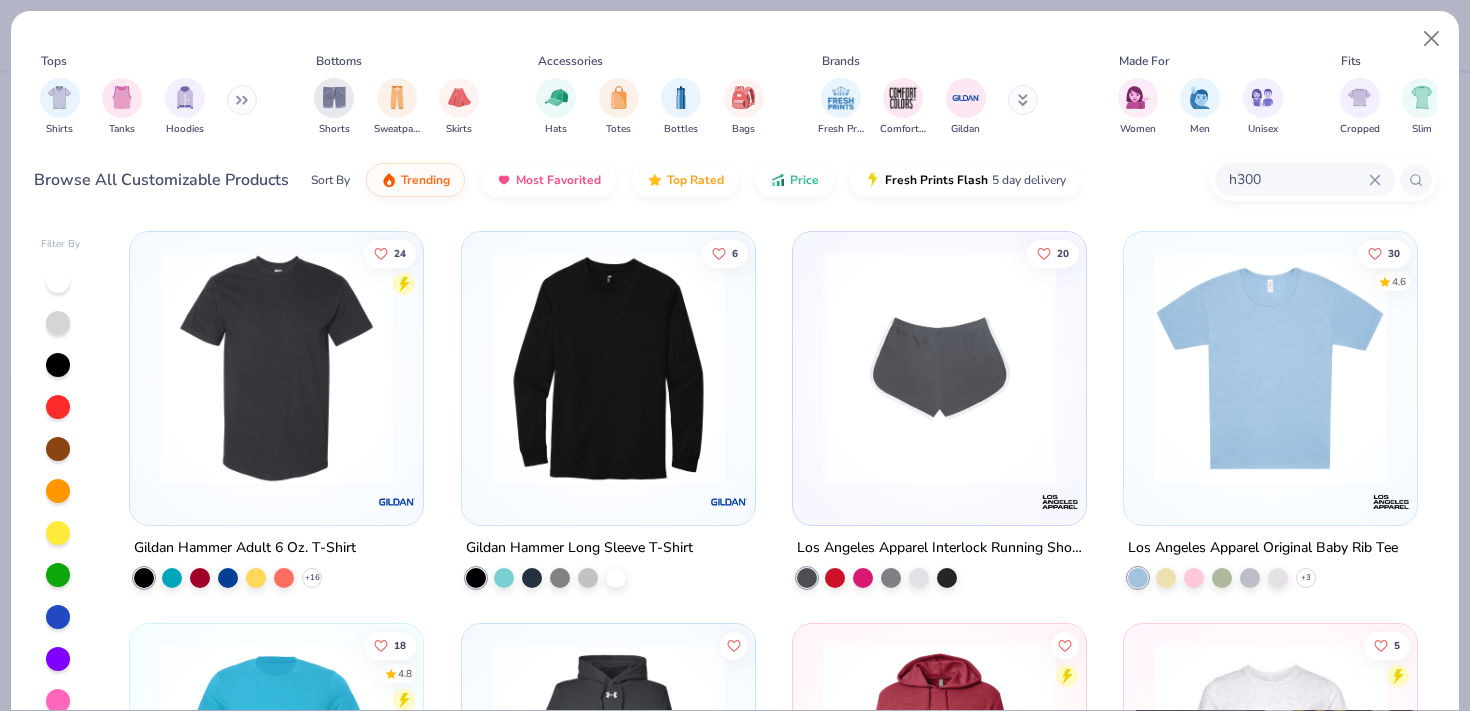 click at bounding box center [276, 368] 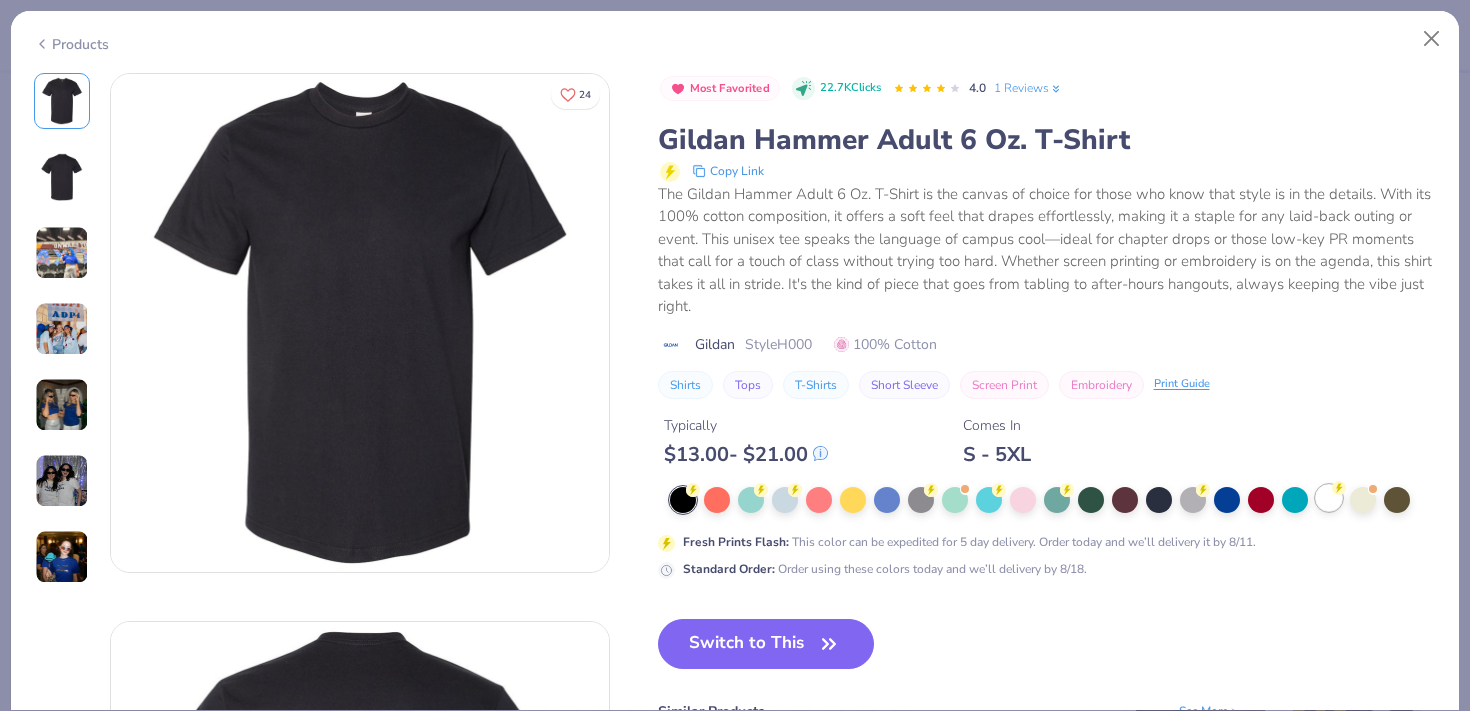 click at bounding box center [1329, 498] 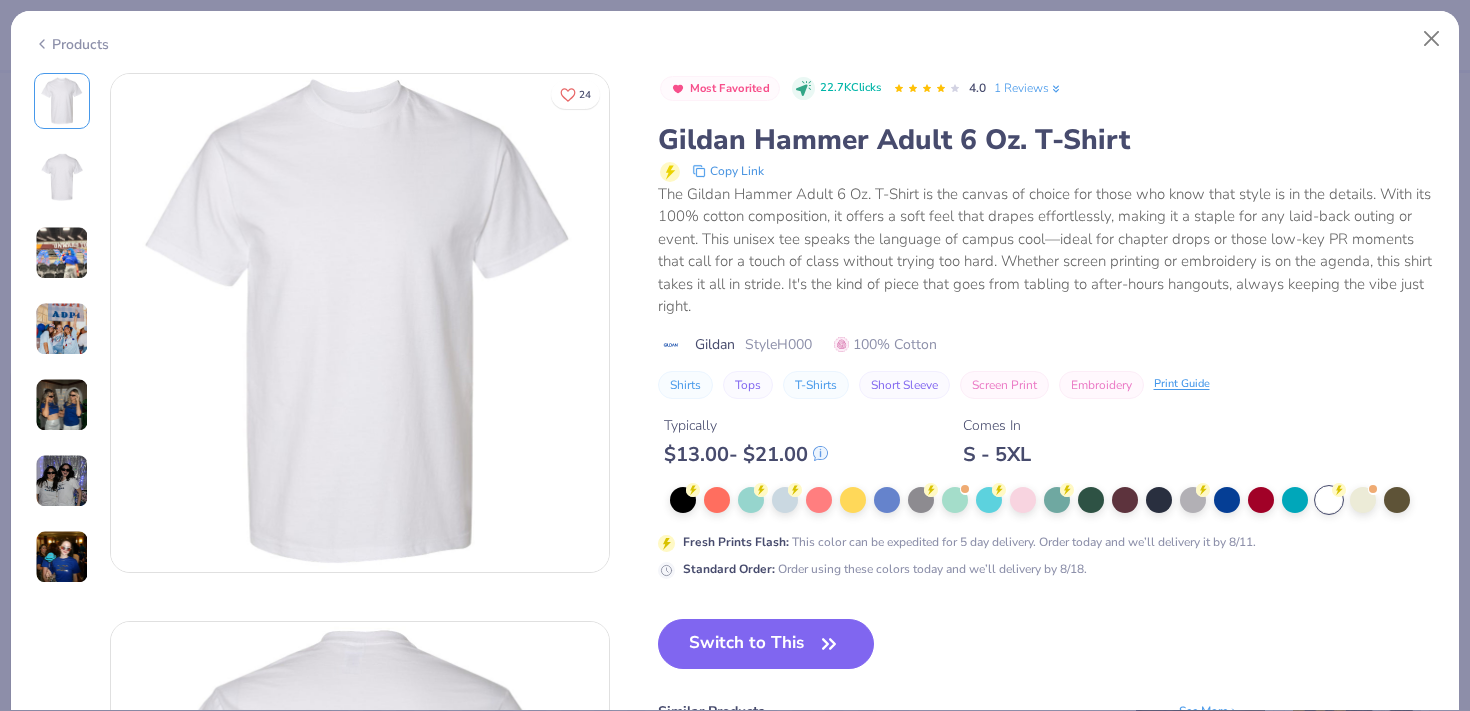 click at bounding box center (62, 177) 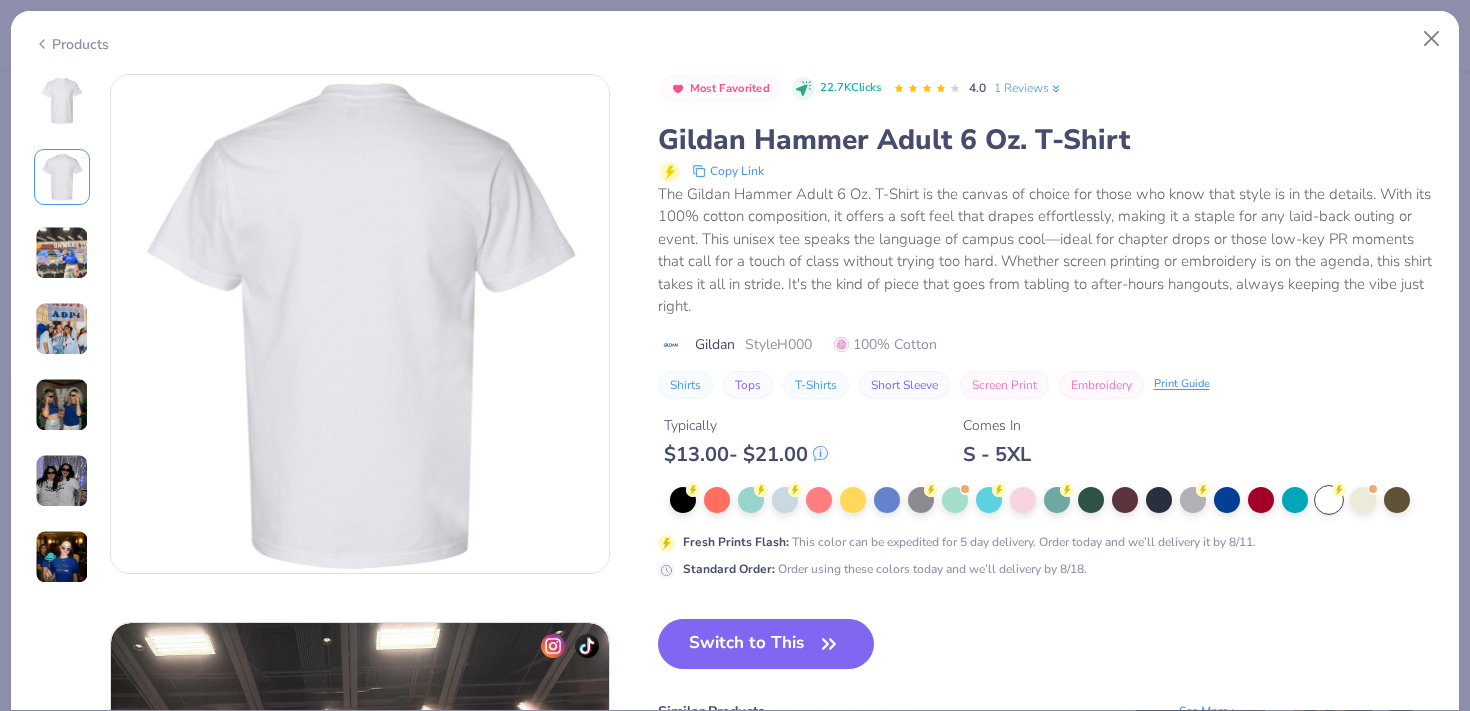 scroll, scrollTop: 548, scrollLeft: 0, axis: vertical 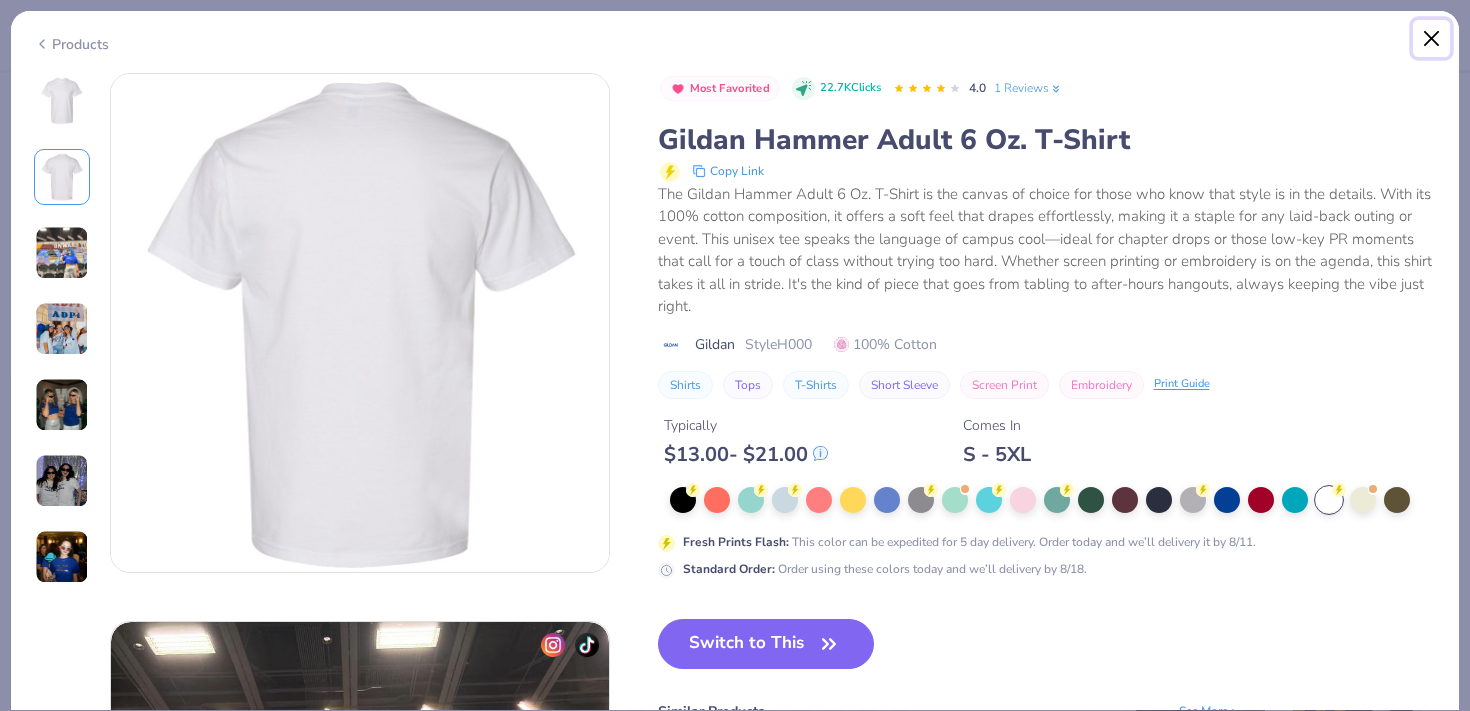 click at bounding box center [1432, 39] 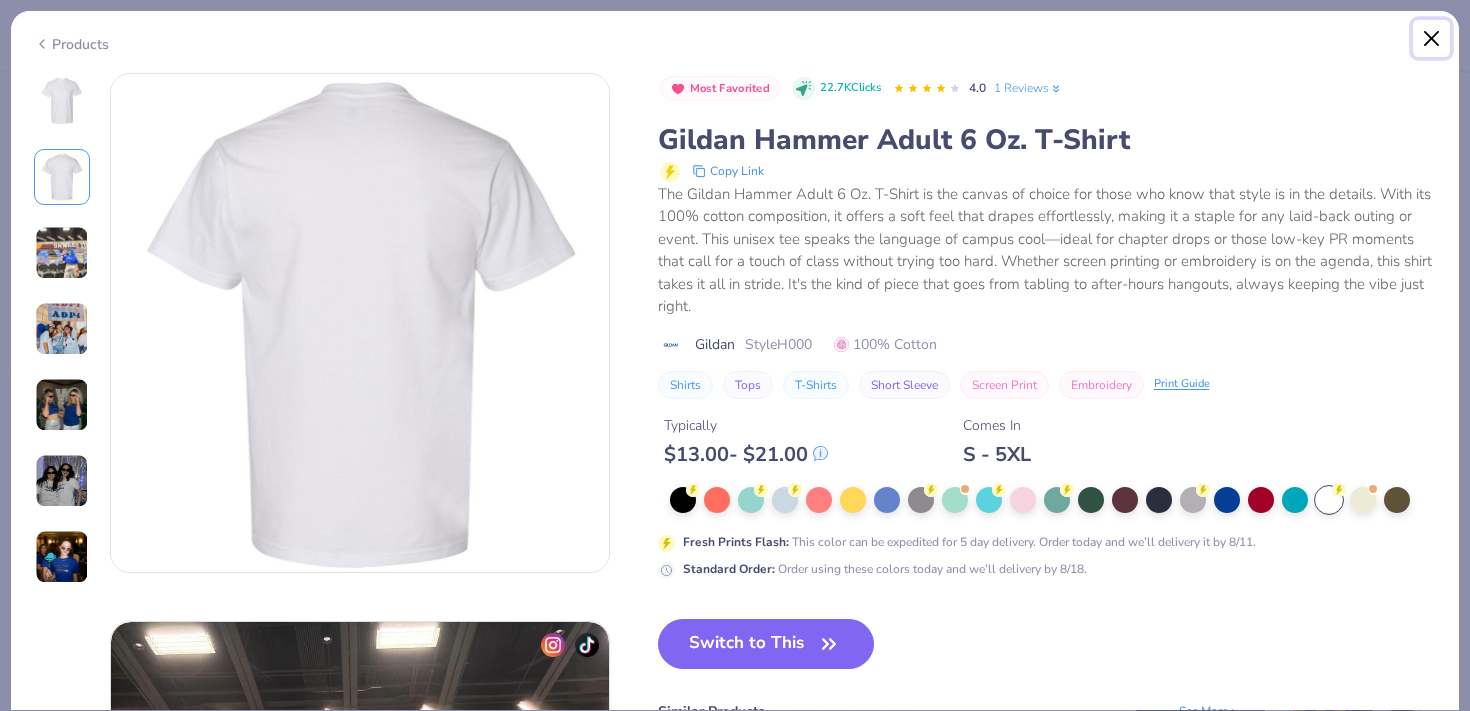 type on "x" 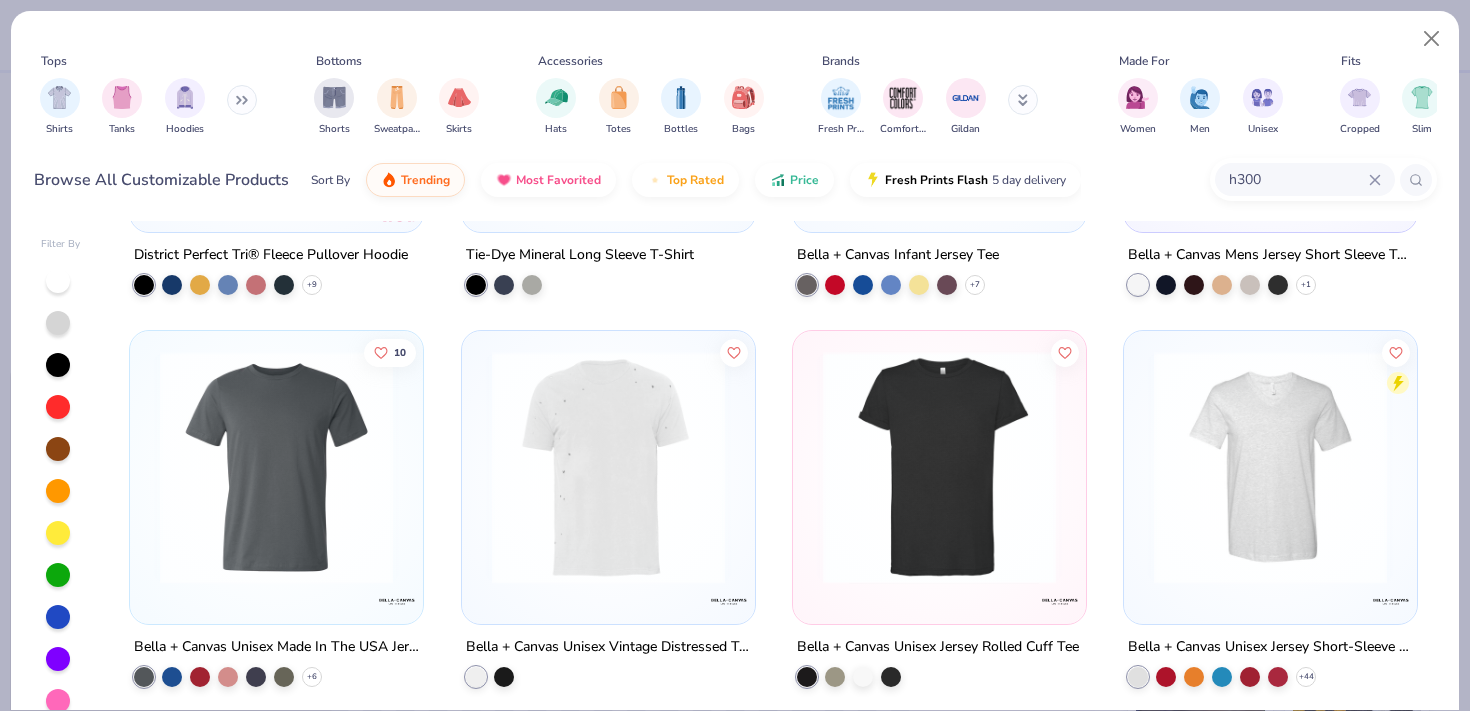 scroll, scrollTop: 1076, scrollLeft: 0, axis: vertical 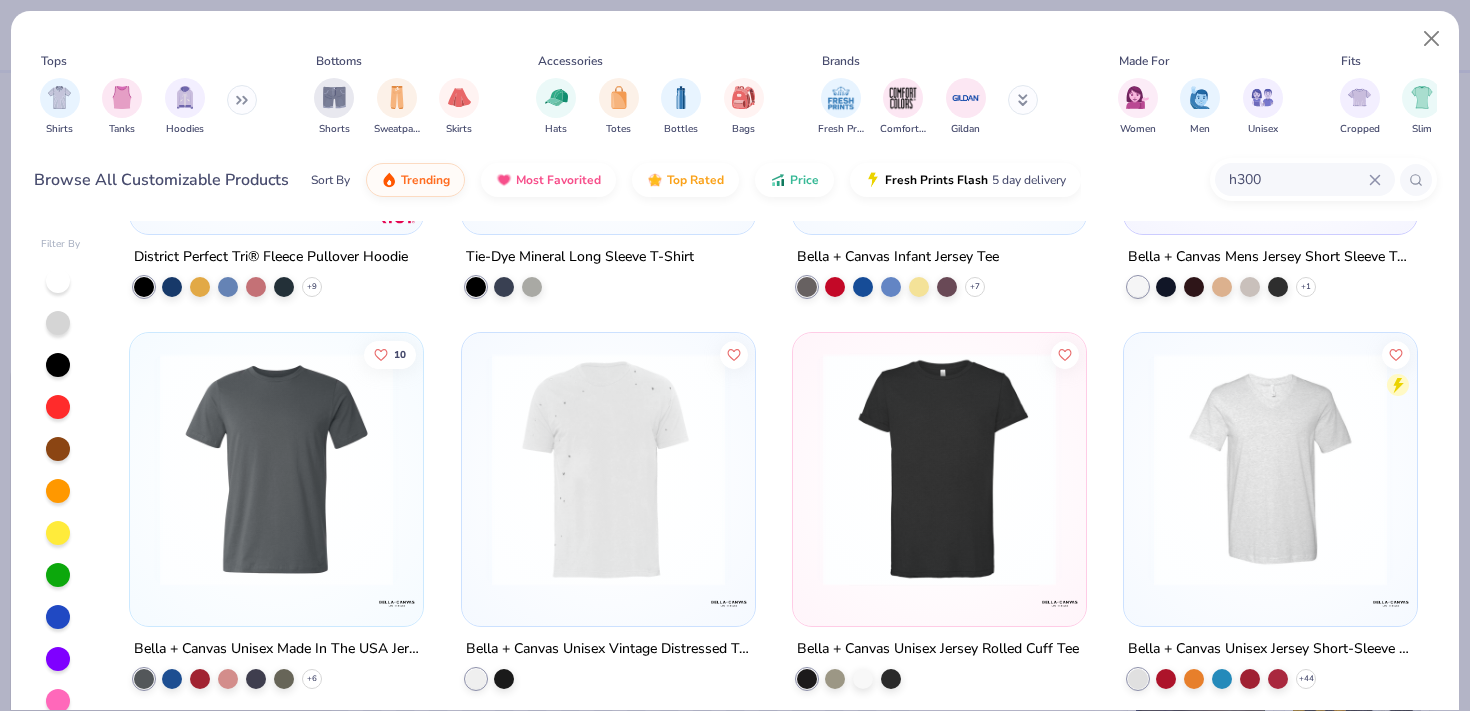 click on "h300" at bounding box center (1298, 179) 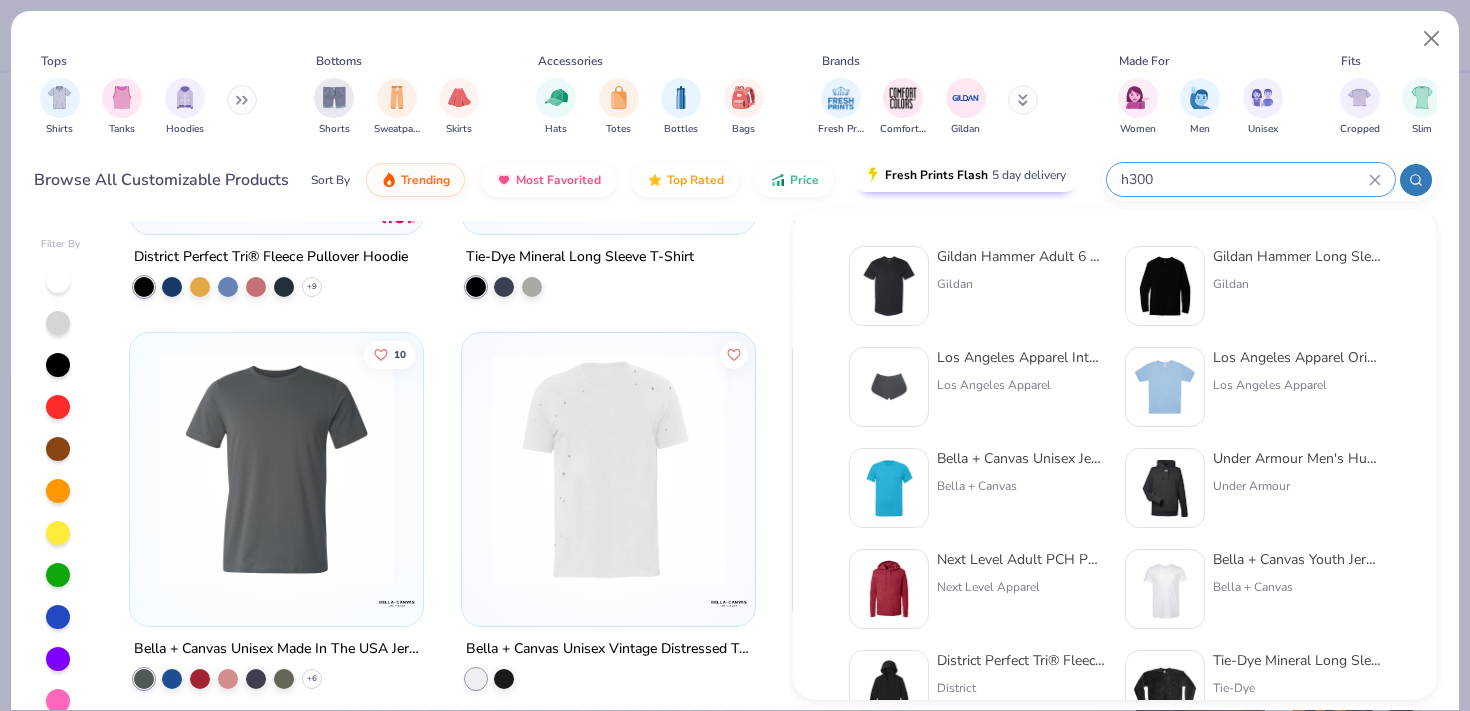 drag, startPoint x: 1282, startPoint y: 179, endPoint x: 1076, endPoint y: 172, distance: 206.1189 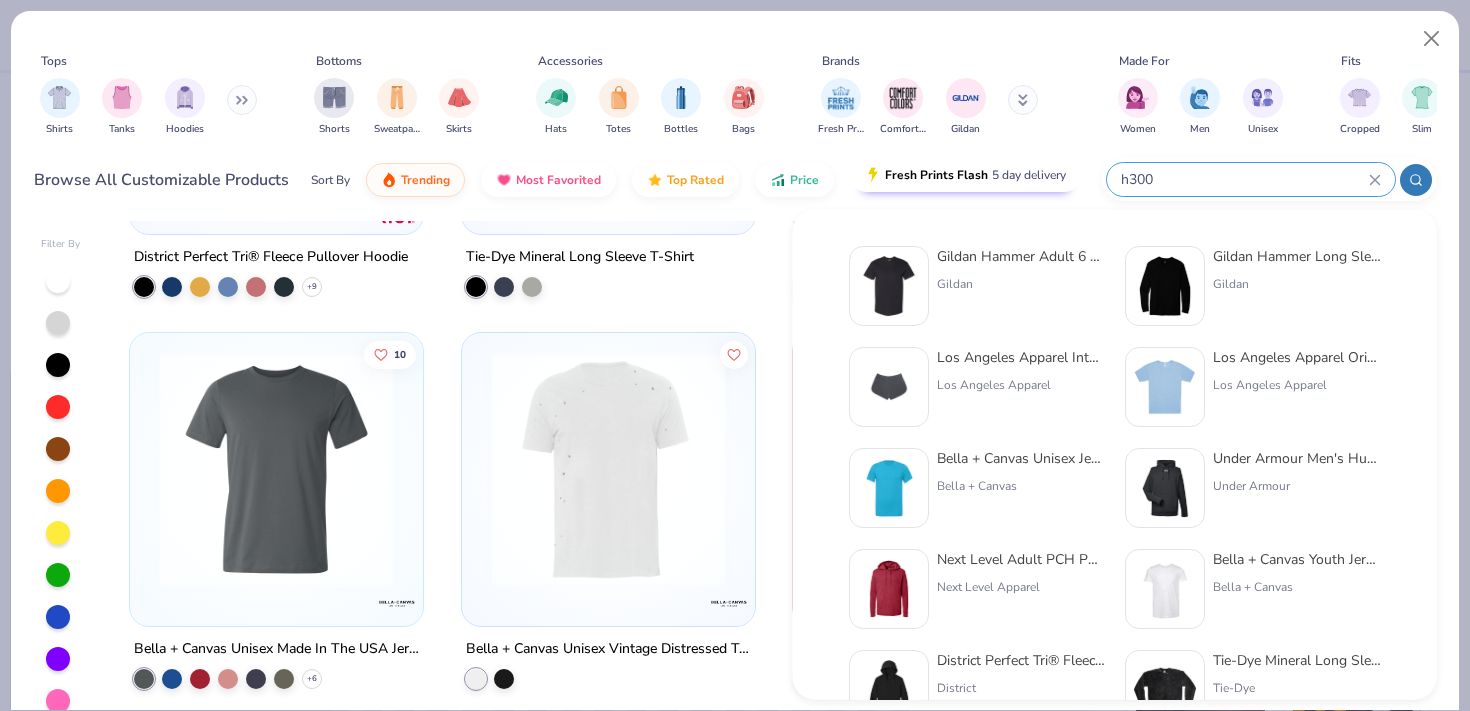 click on "Browse All Customizable Products Sort By Trending Most Favorited Top Rated Price Fresh Prints Flash 5 day delivery h300" at bounding box center (735, 180) 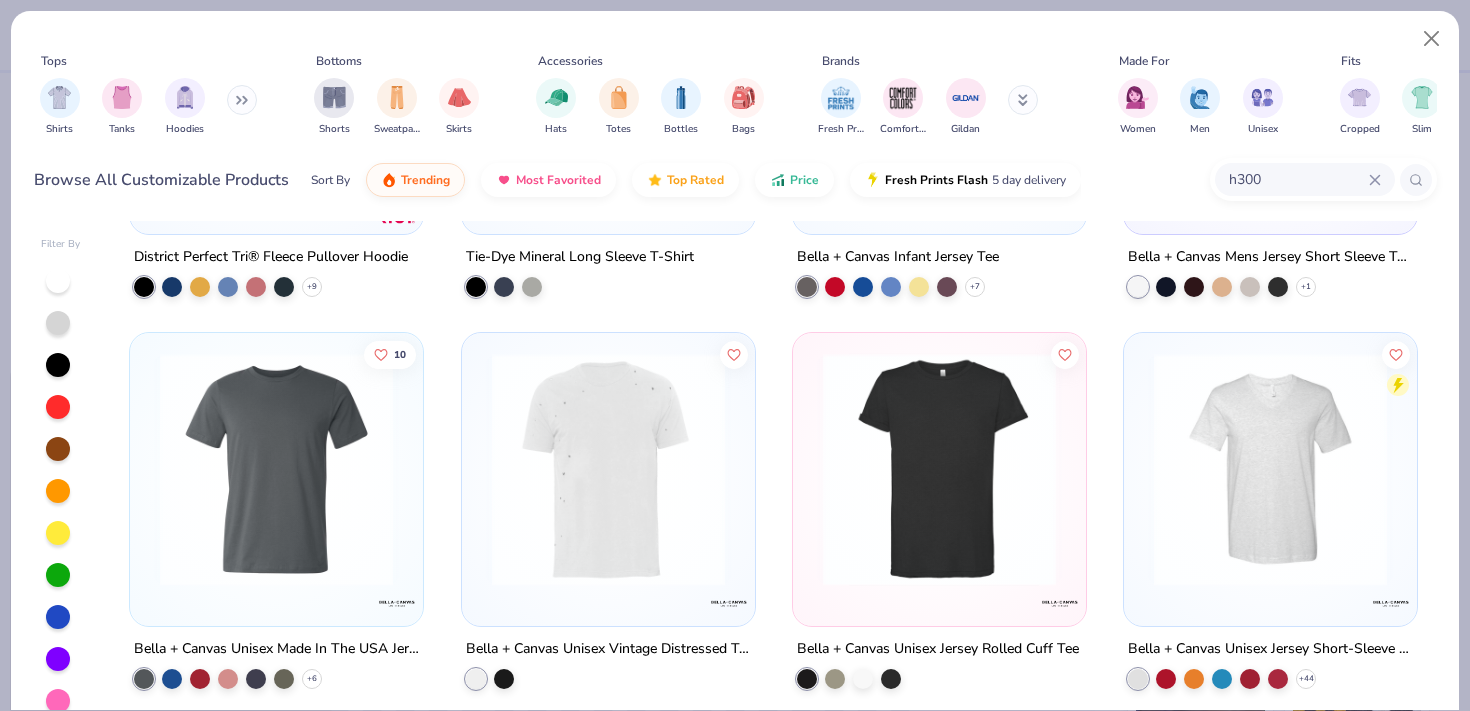 click on "h300" at bounding box center (1298, 179) 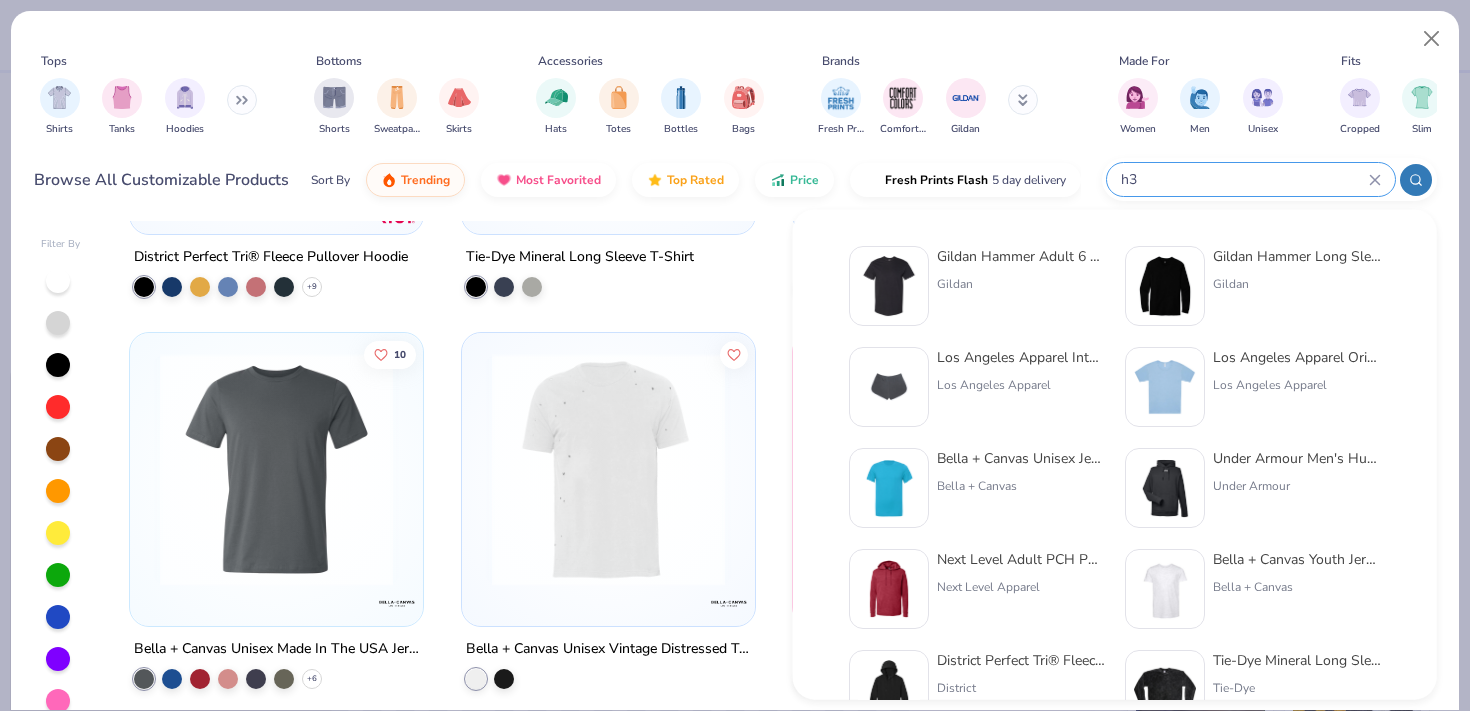 type on "h" 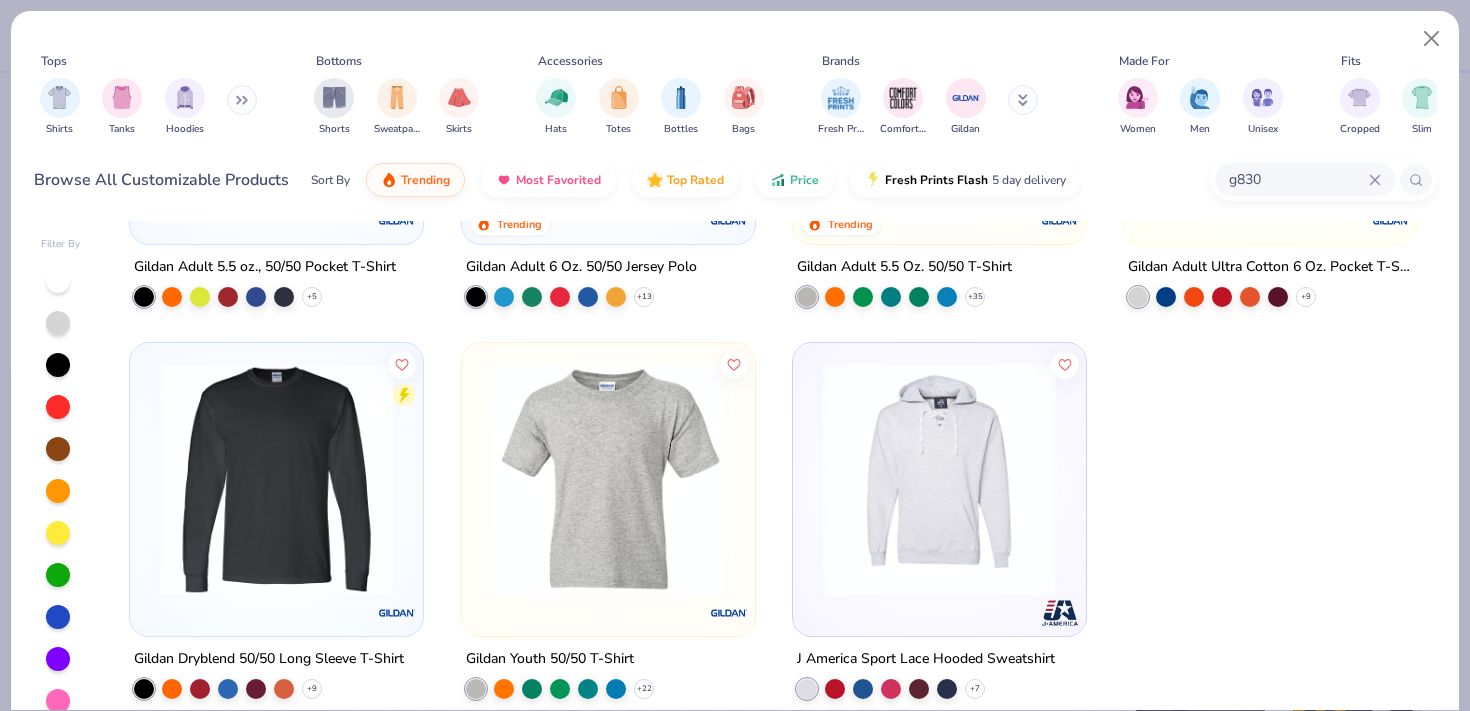 scroll, scrollTop: 280, scrollLeft: 0, axis: vertical 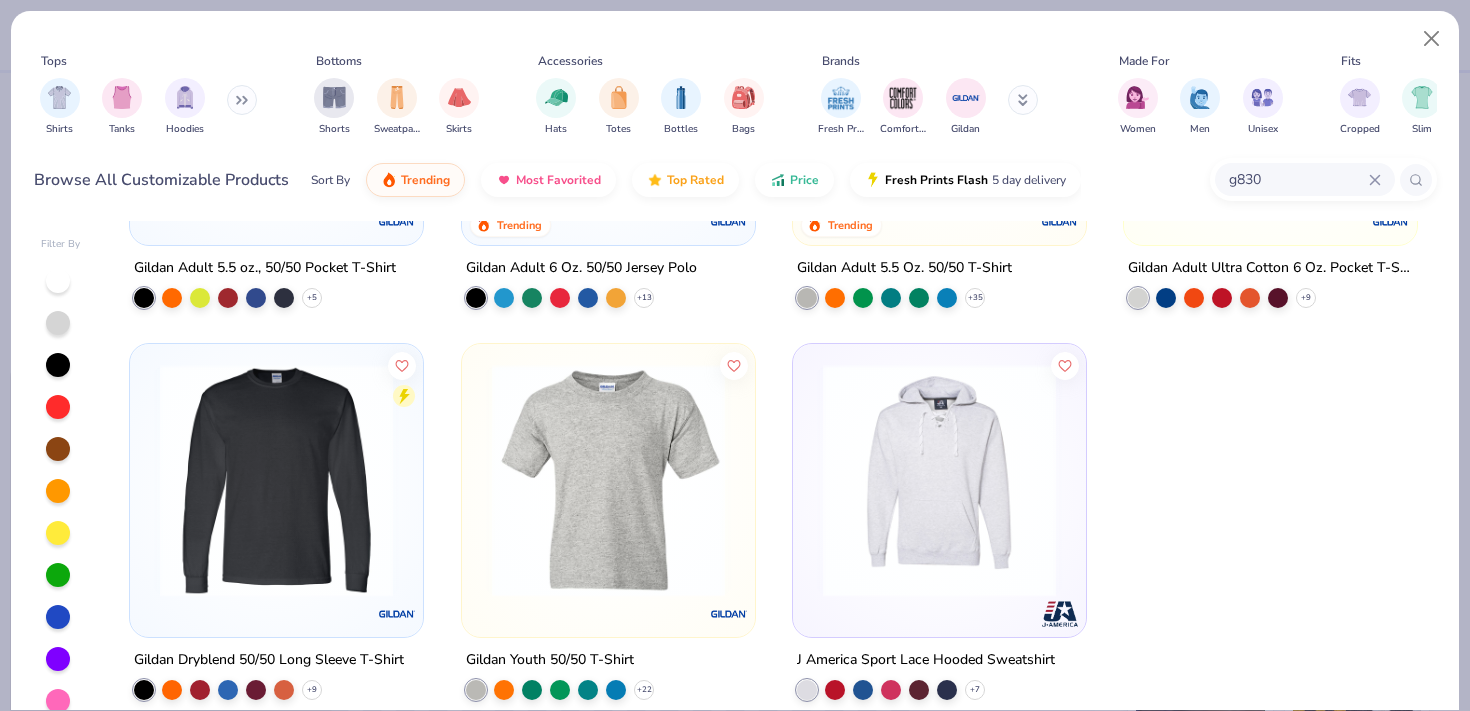 drag, startPoint x: 1292, startPoint y: 173, endPoint x: 1111, endPoint y: 173, distance: 181 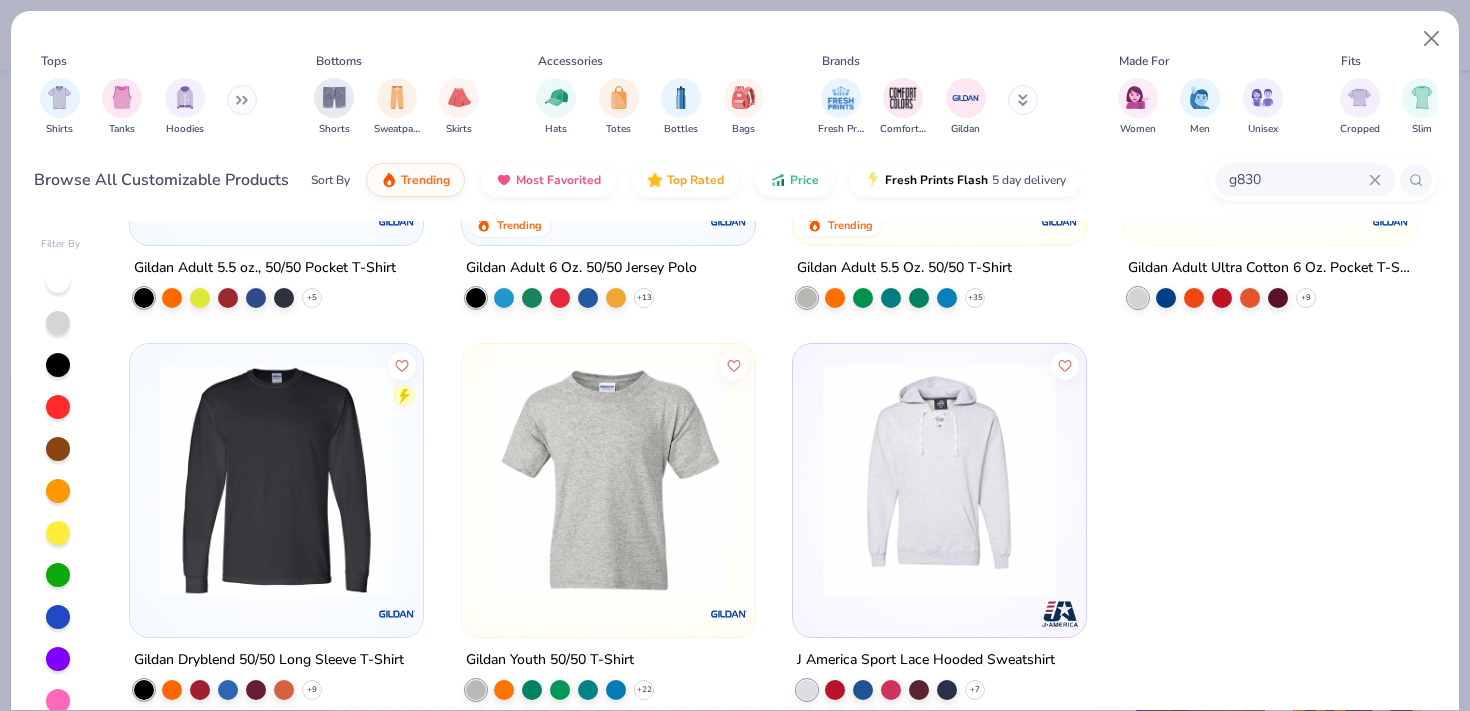 click on "Browse All Customizable Products Sort By Trending Most Favorited Top Rated Price Fresh Prints Flash 5 day delivery g830" at bounding box center (735, 180) 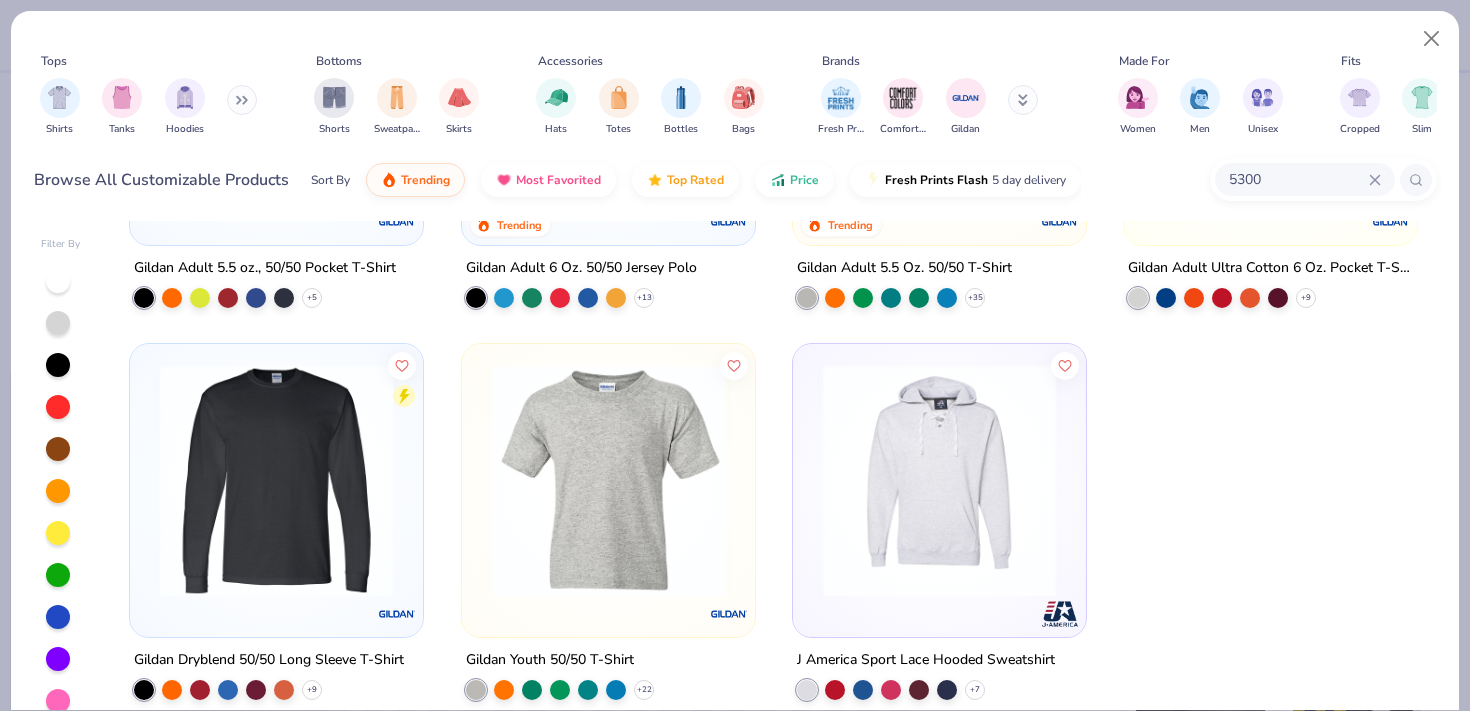 type on "5300" 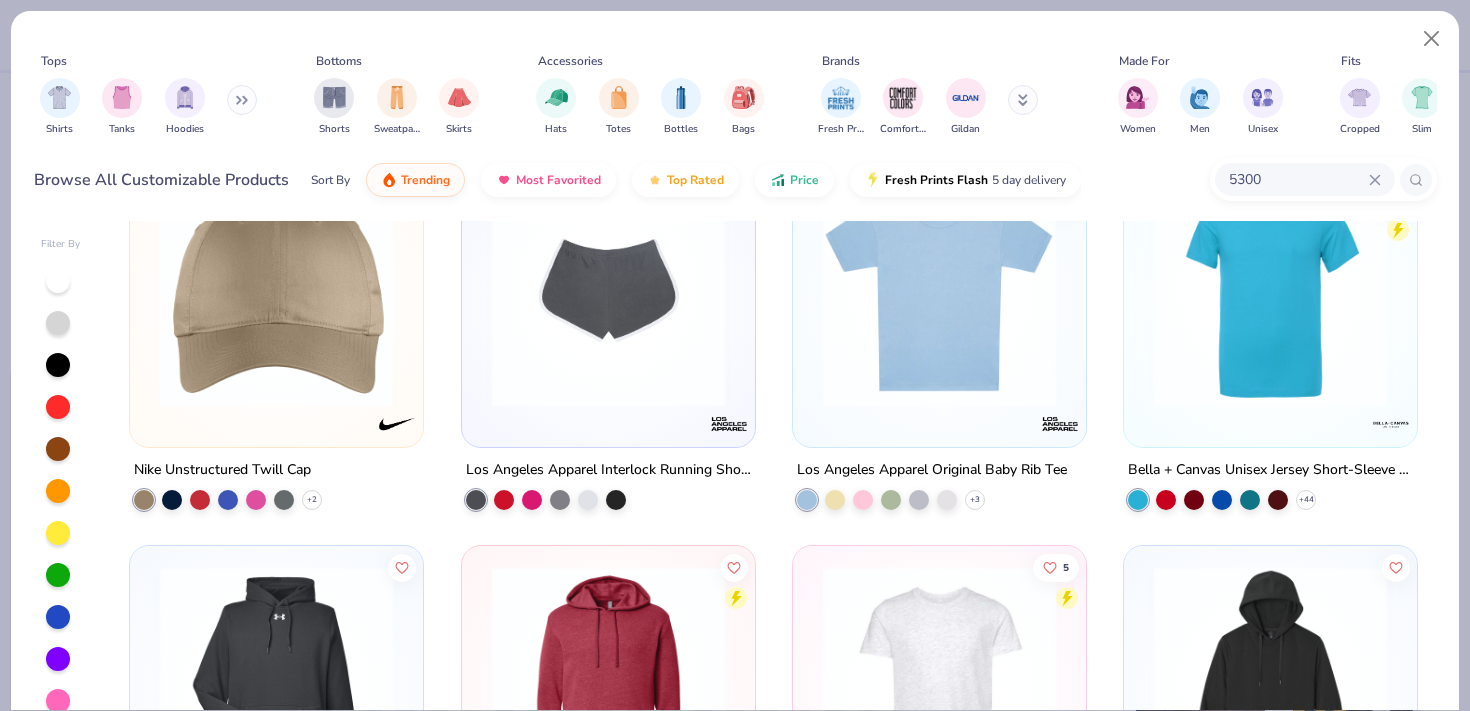 scroll, scrollTop: 74, scrollLeft: 0, axis: vertical 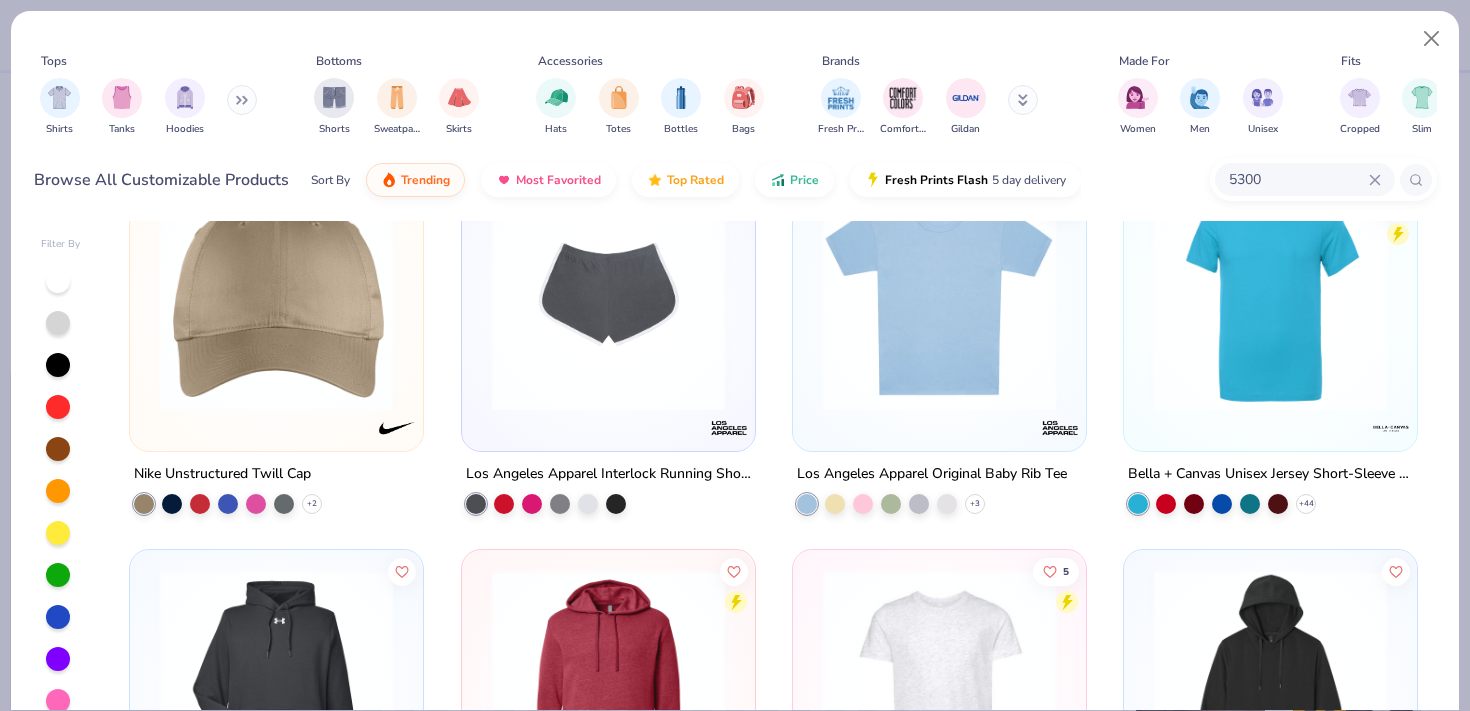click at bounding box center (1270, 294) 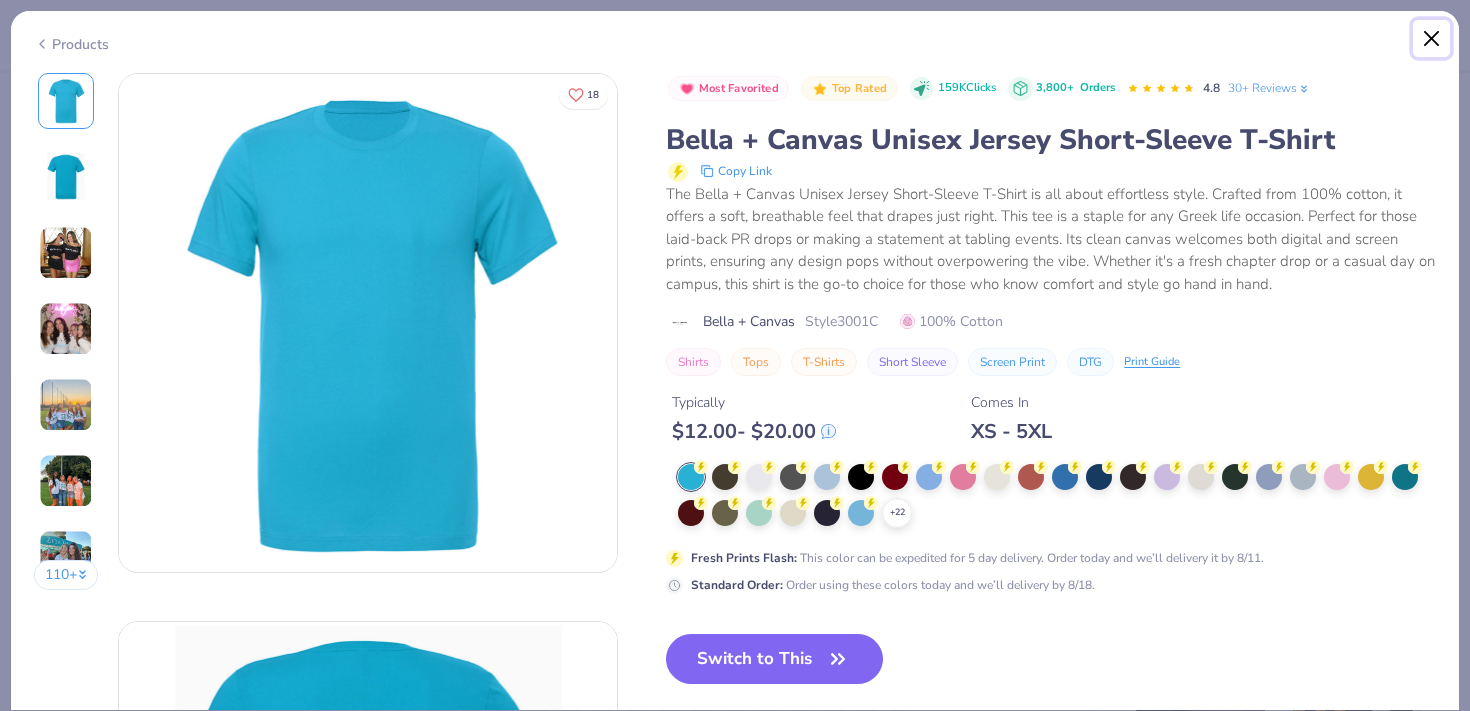 click at bounding box center (1432, 39) 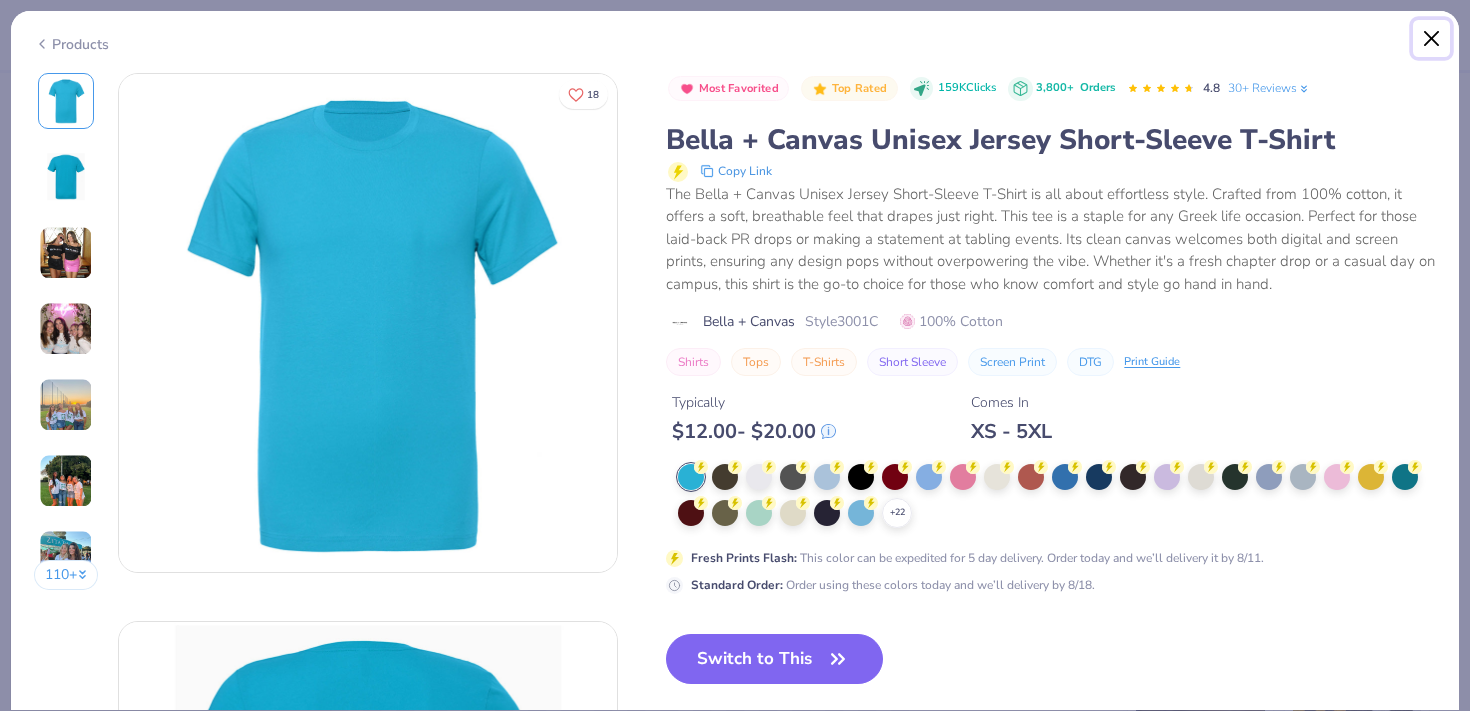 type on "x" 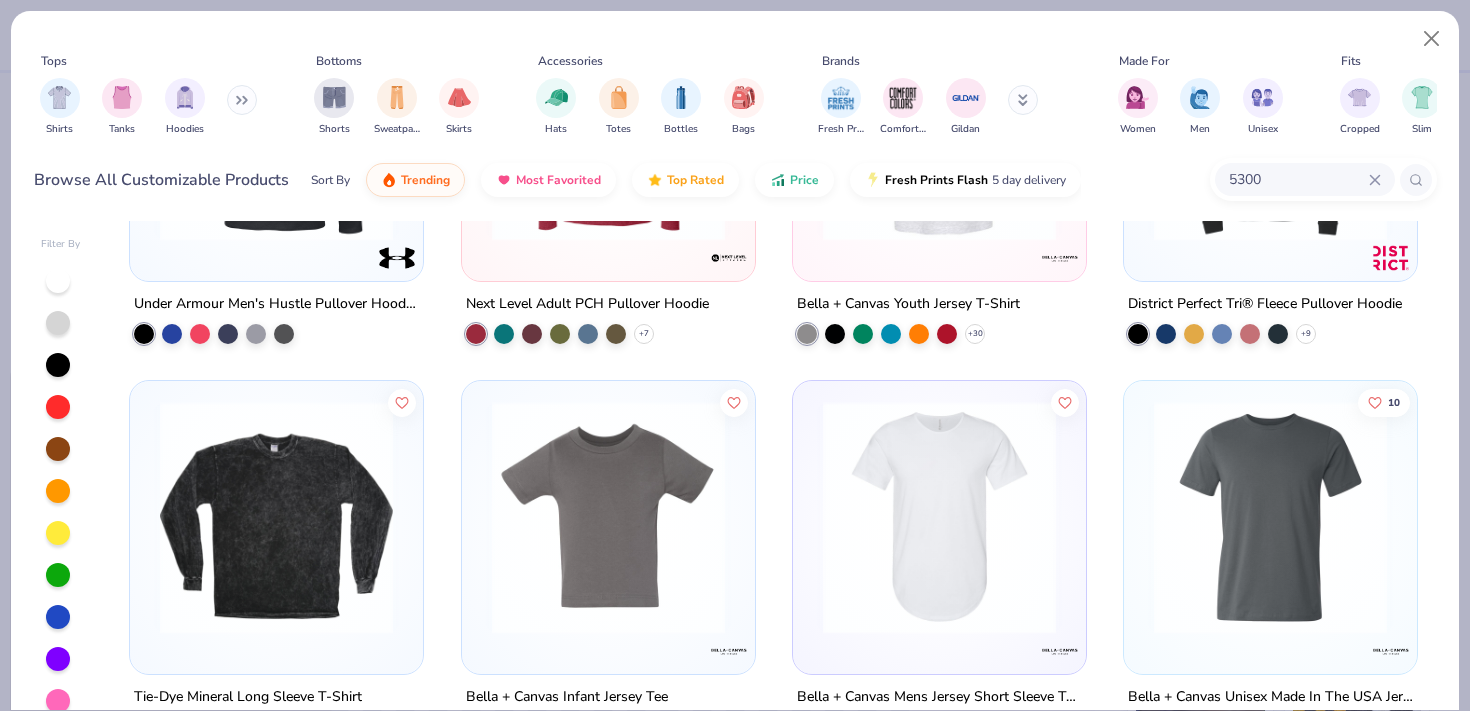 scroll, scrollTop: 0, scrollLeft: 0, axis: both 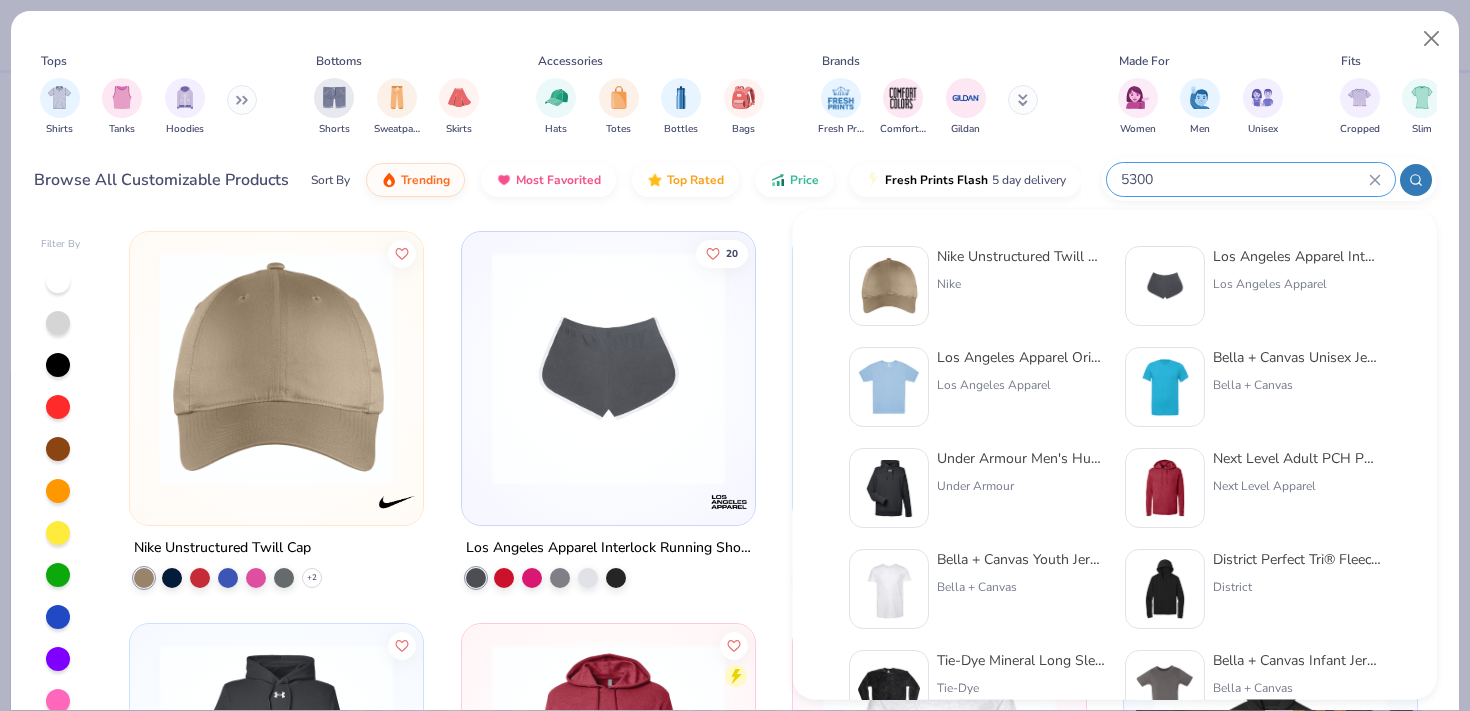 drag, startPoint x: 1270, startPoint y: 187, endPoint x: 1080, endPoint y: 183, distance: 190.0421 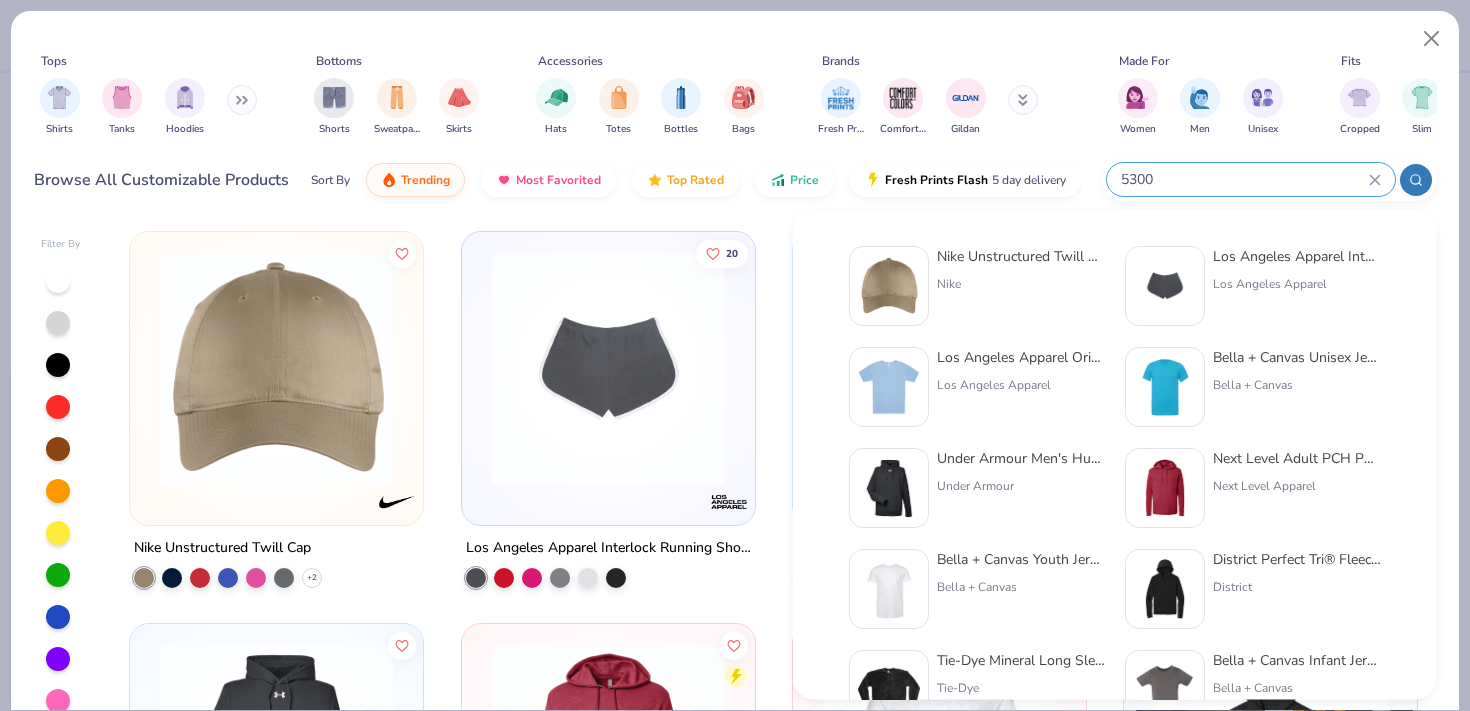click on "Browse All Customizable Products Sort By Trending Most Favorited Top Rated Price Fresh Prints Flash 5 day delivery 5300" at bounding box center [735, 180] 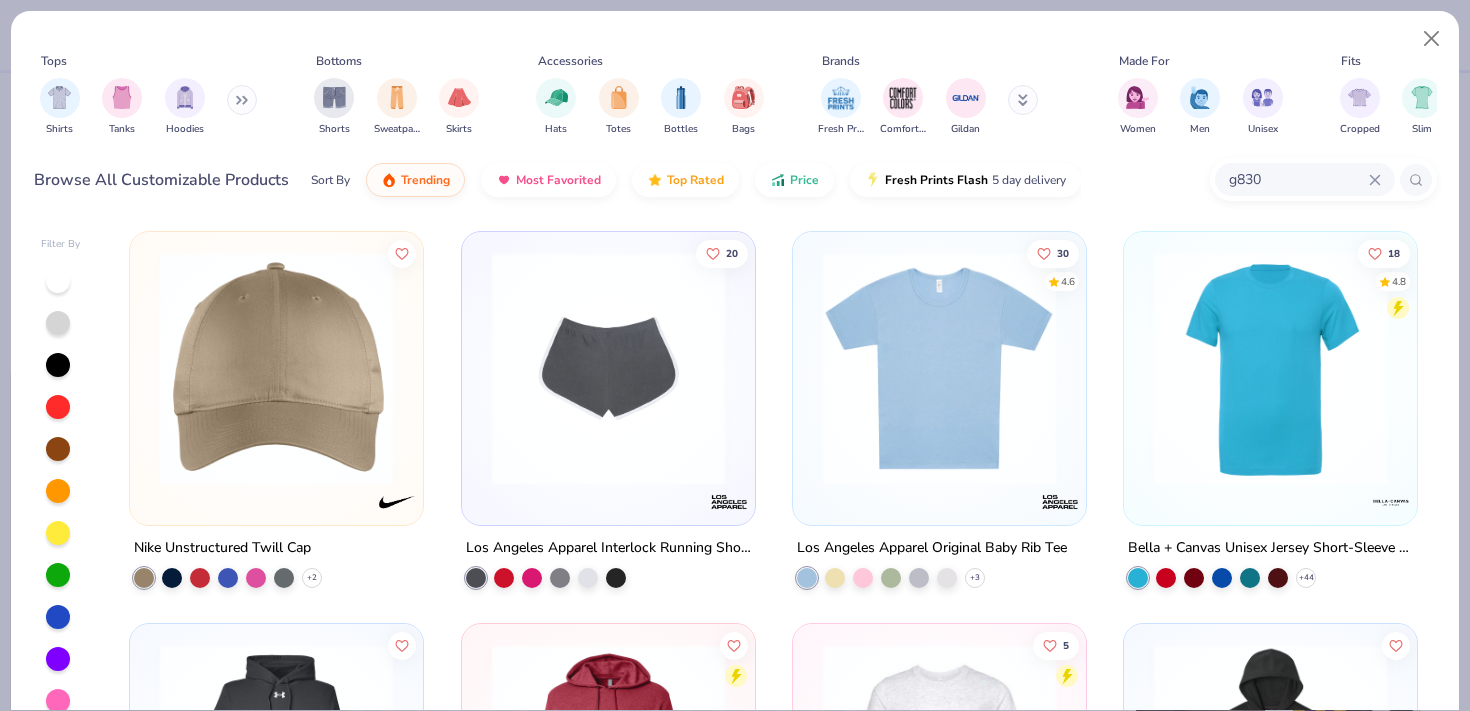 type on "g830" 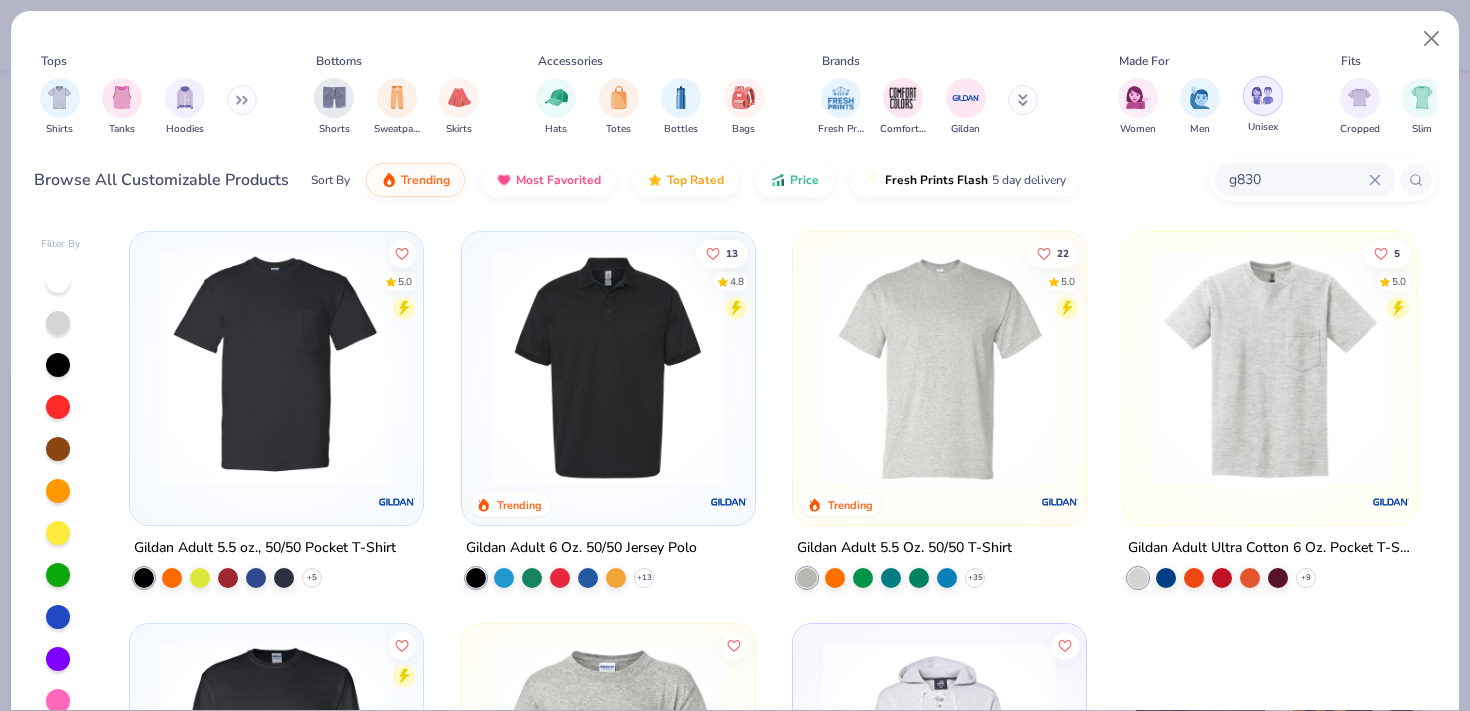 click at bounding box center [1262, 95] 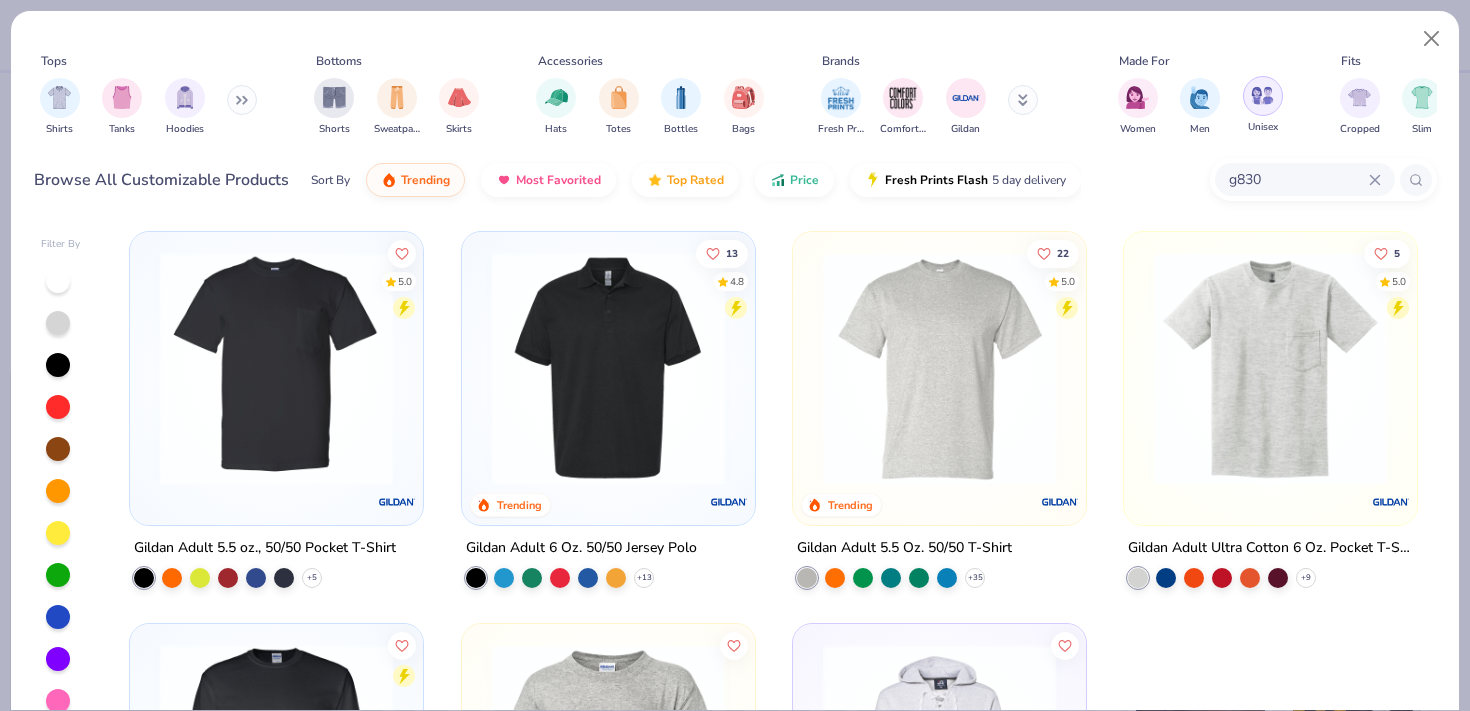 type on "x" 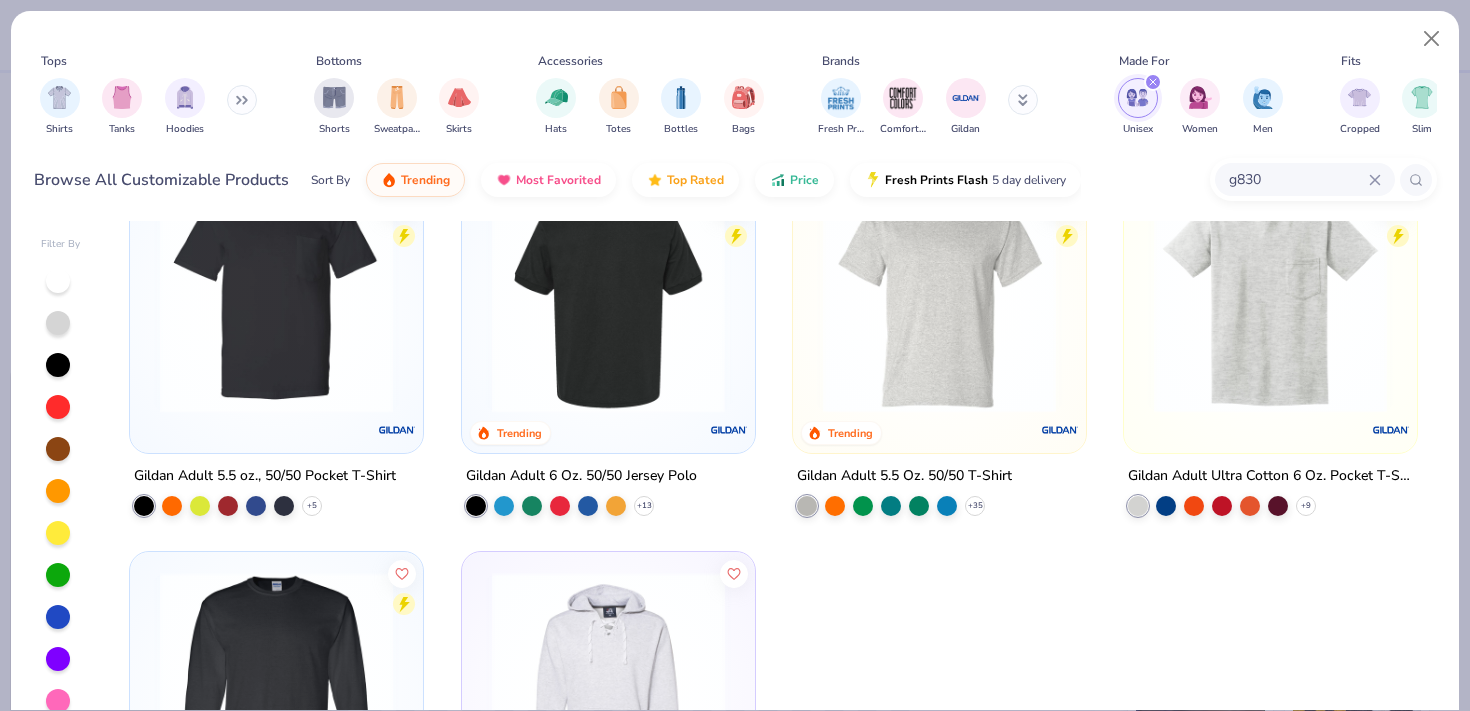 scroll, scrollTop: 73, scrollLeft: 0, axis: vertical 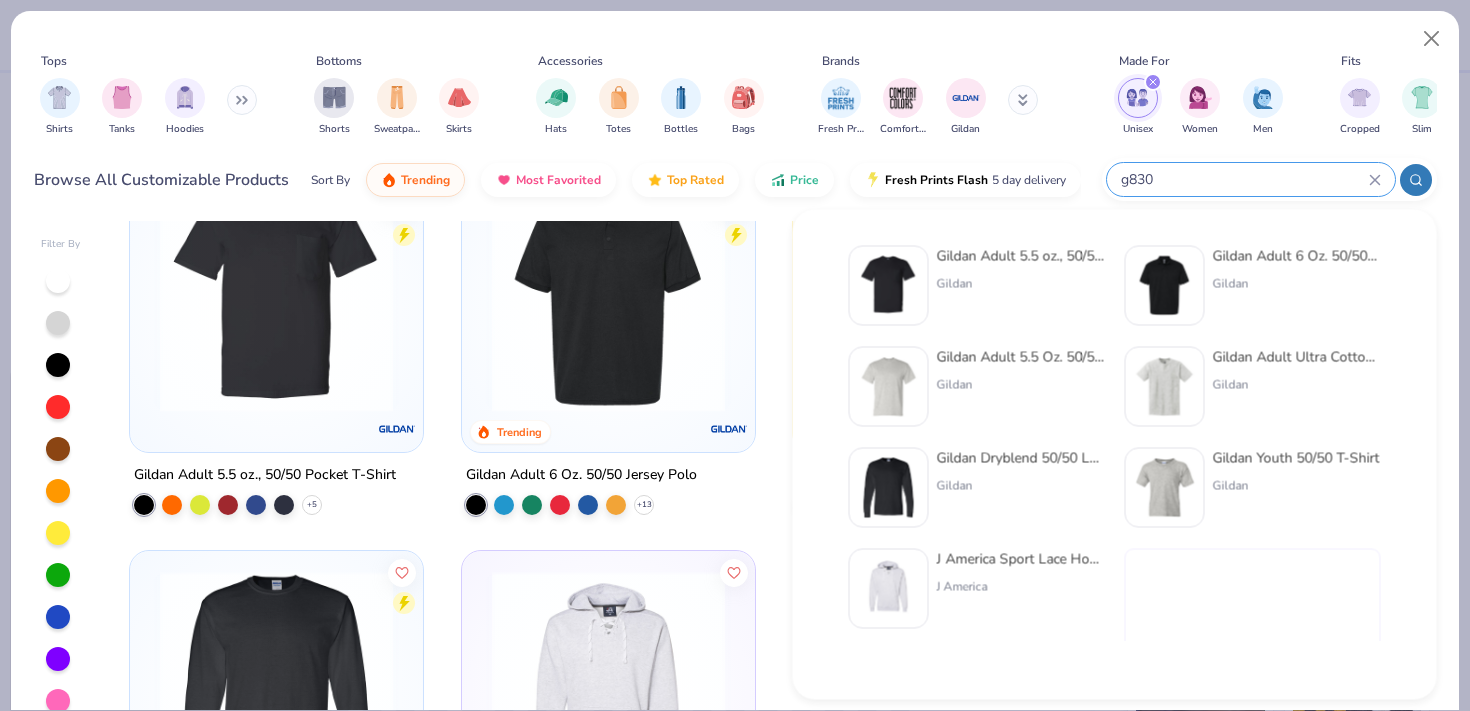 click on "g830" at bounding box center (1244, 179) 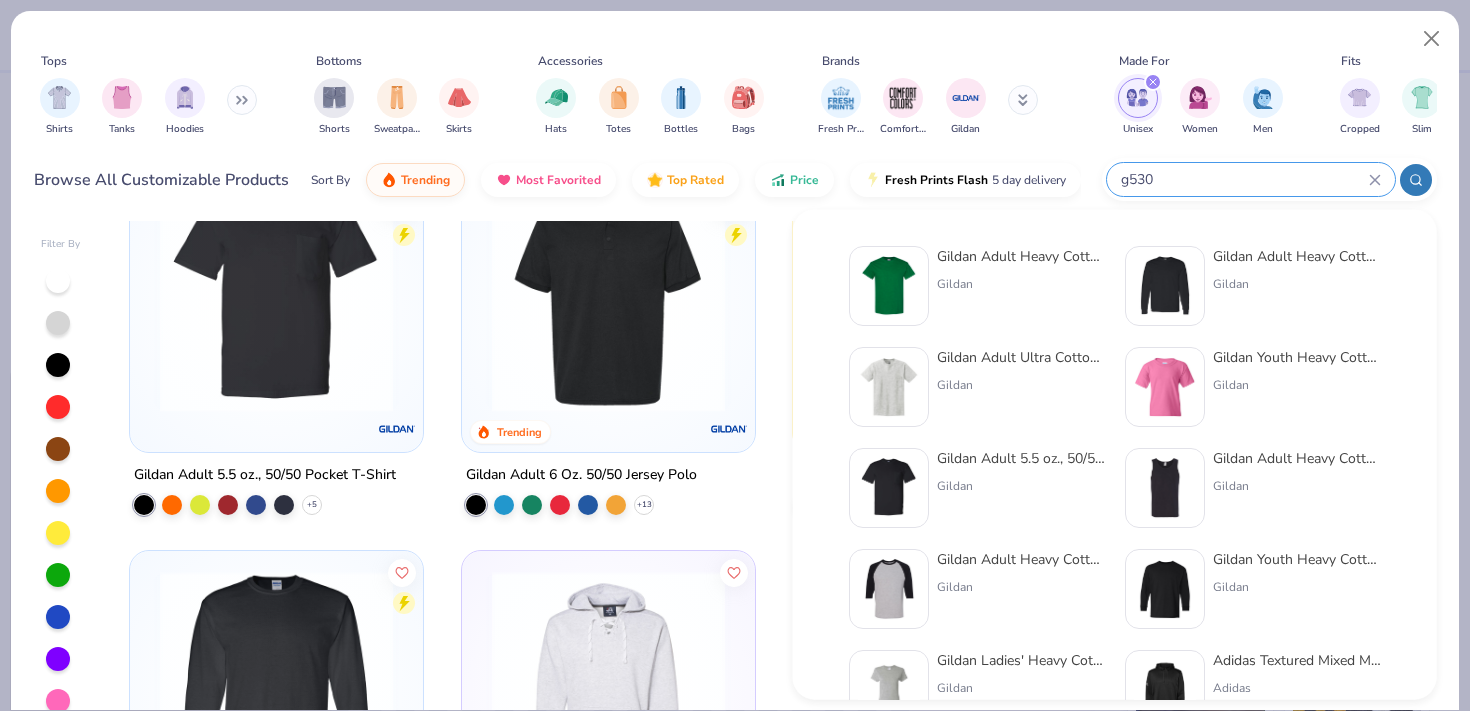 type on "g530" 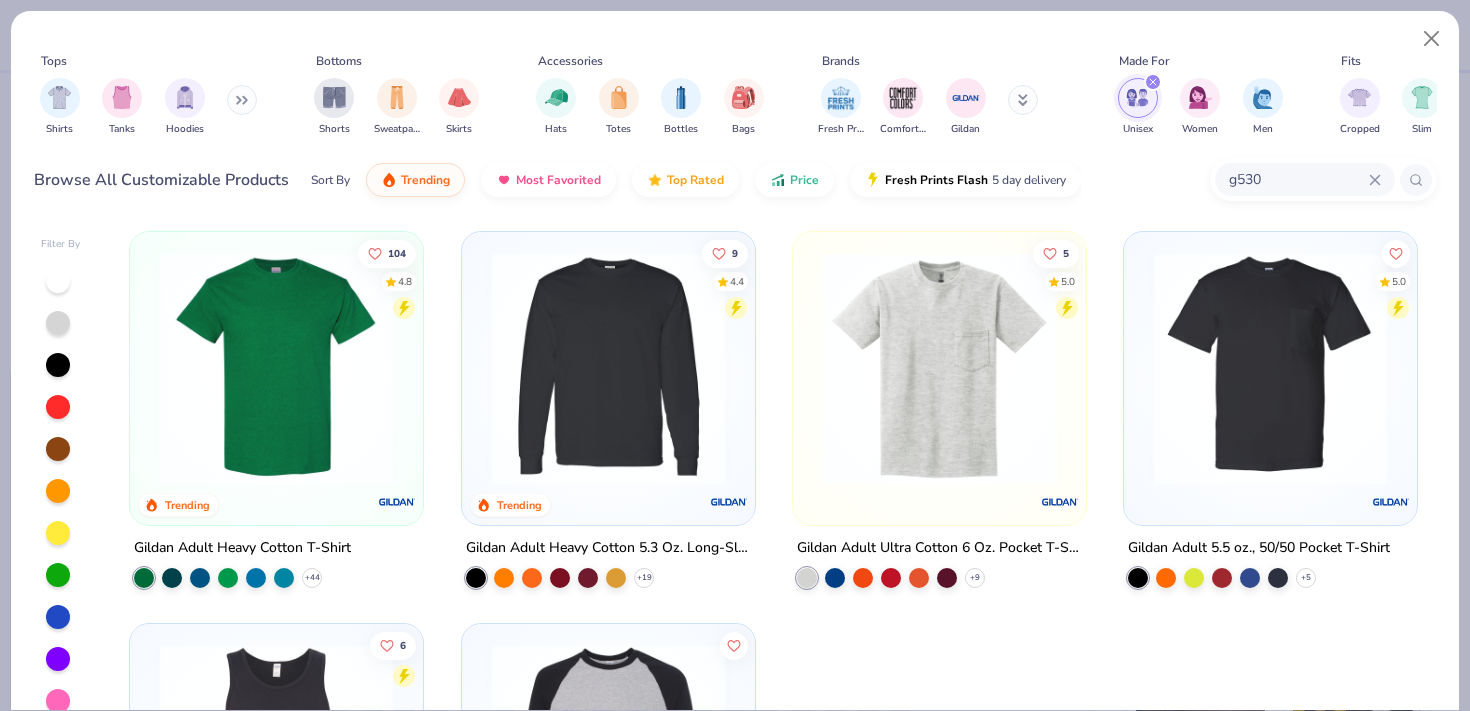 click at bounding box center [939, 368] 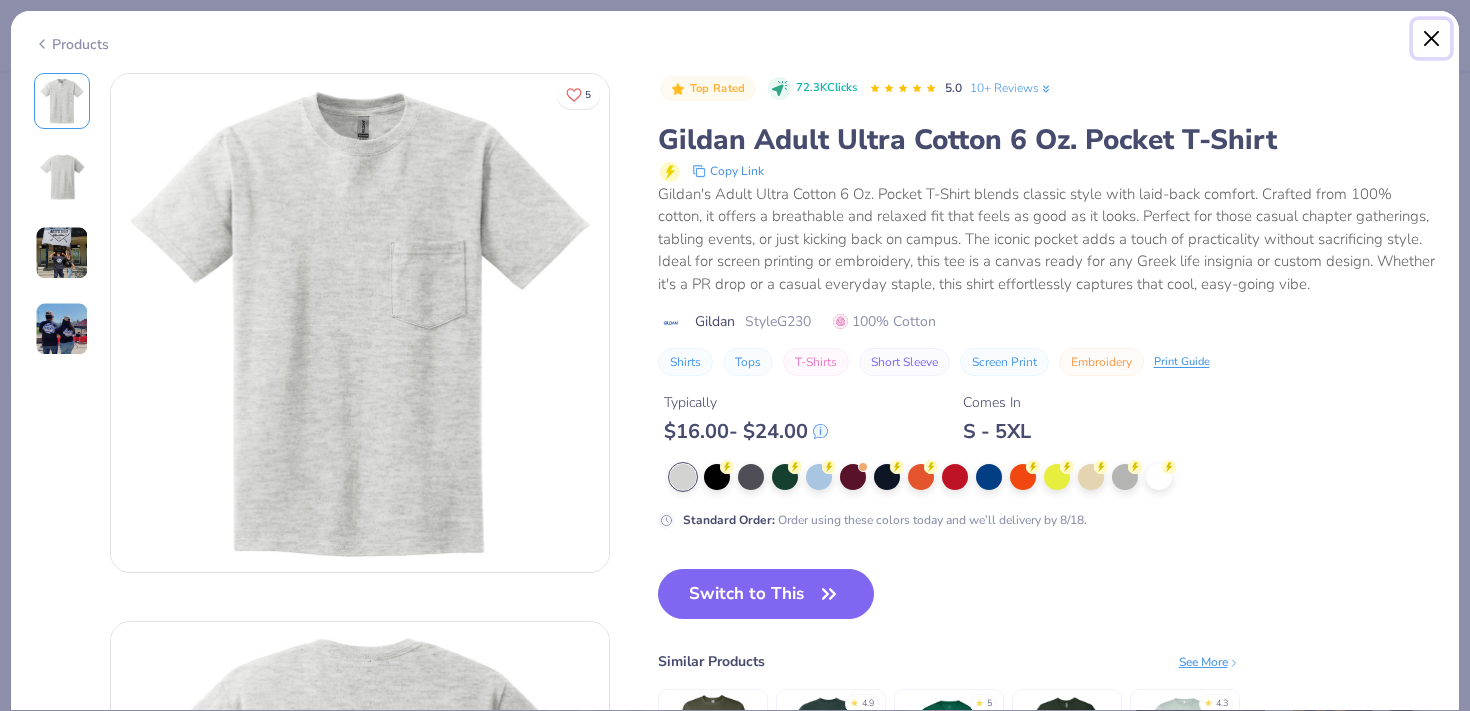 click at bounding box center [1432, 39] 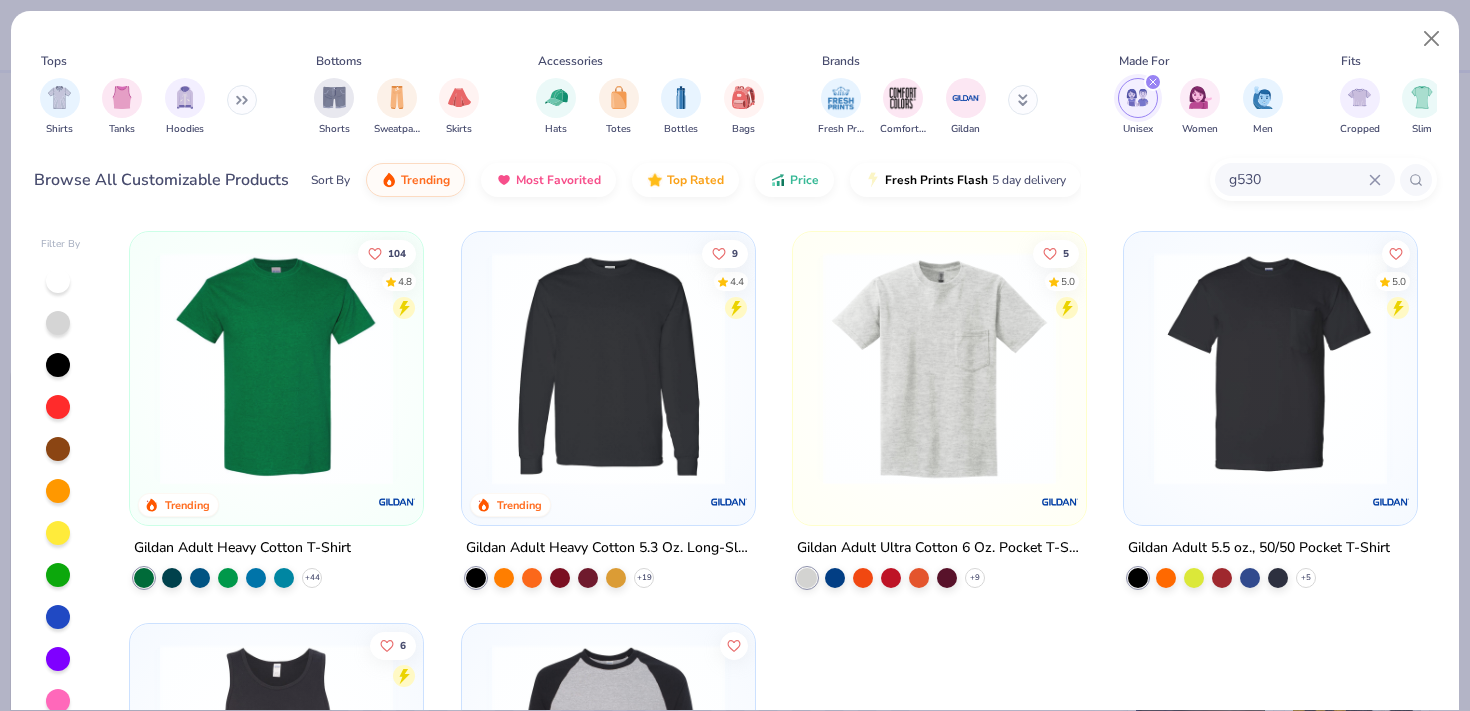 click at bounding box center [1270, 368] 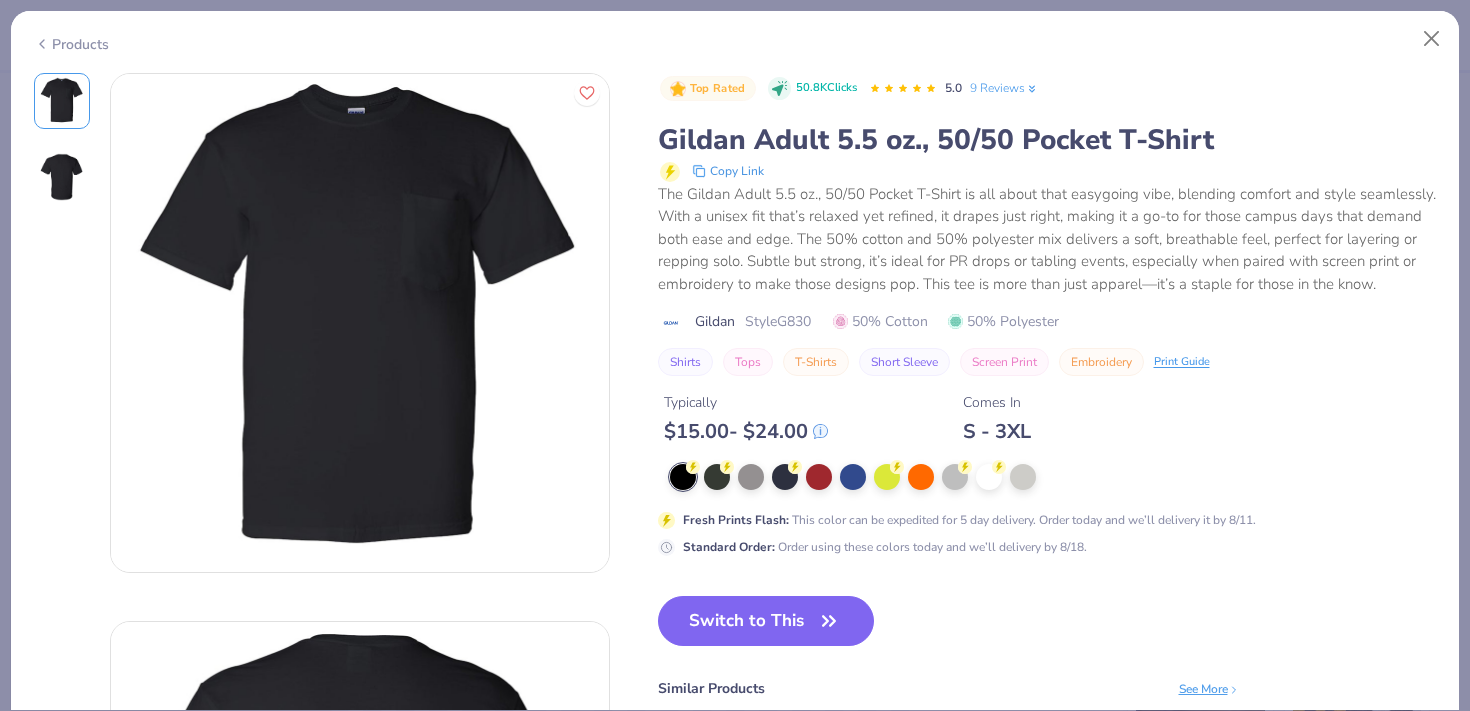 click at bounding box center [1053, 477] 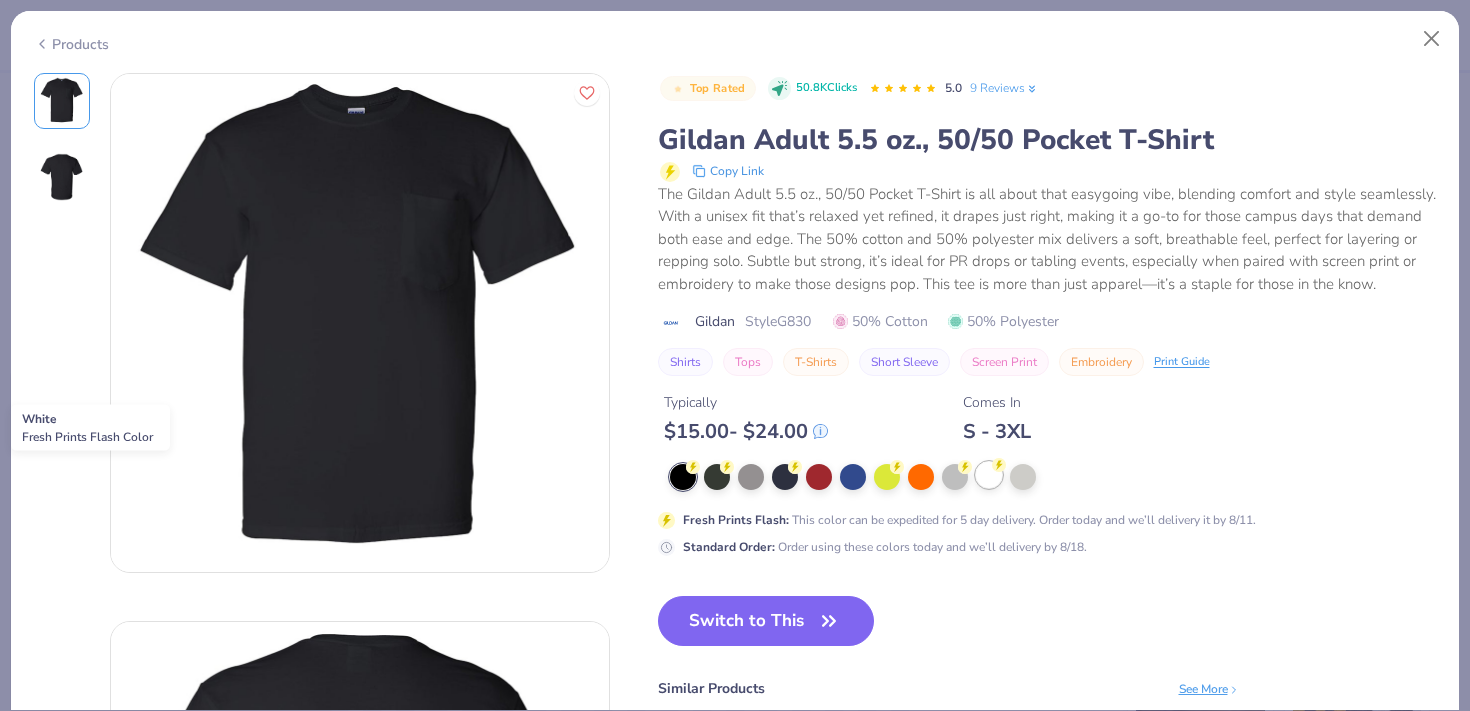 click at bounding box center (989, 475) 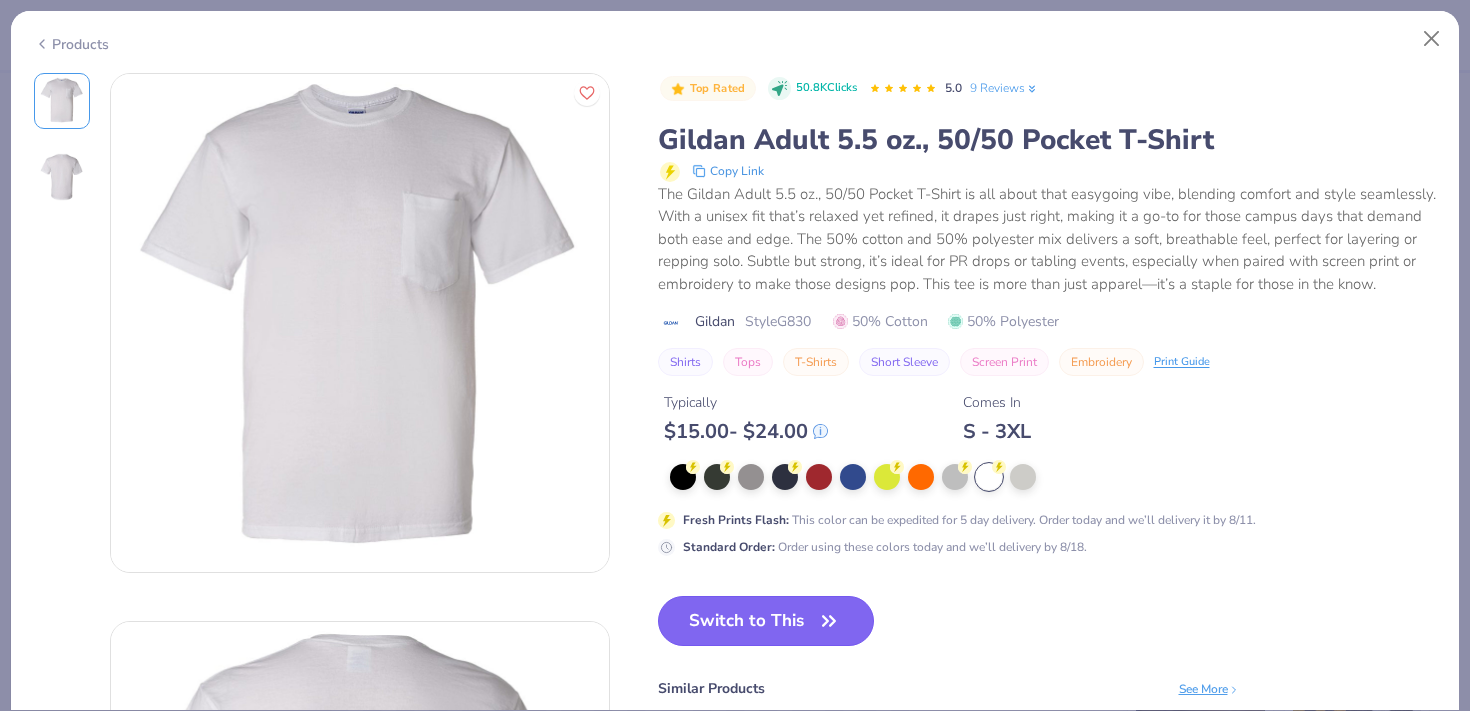 click on "Switch to This" at bounding box center [766, 621] 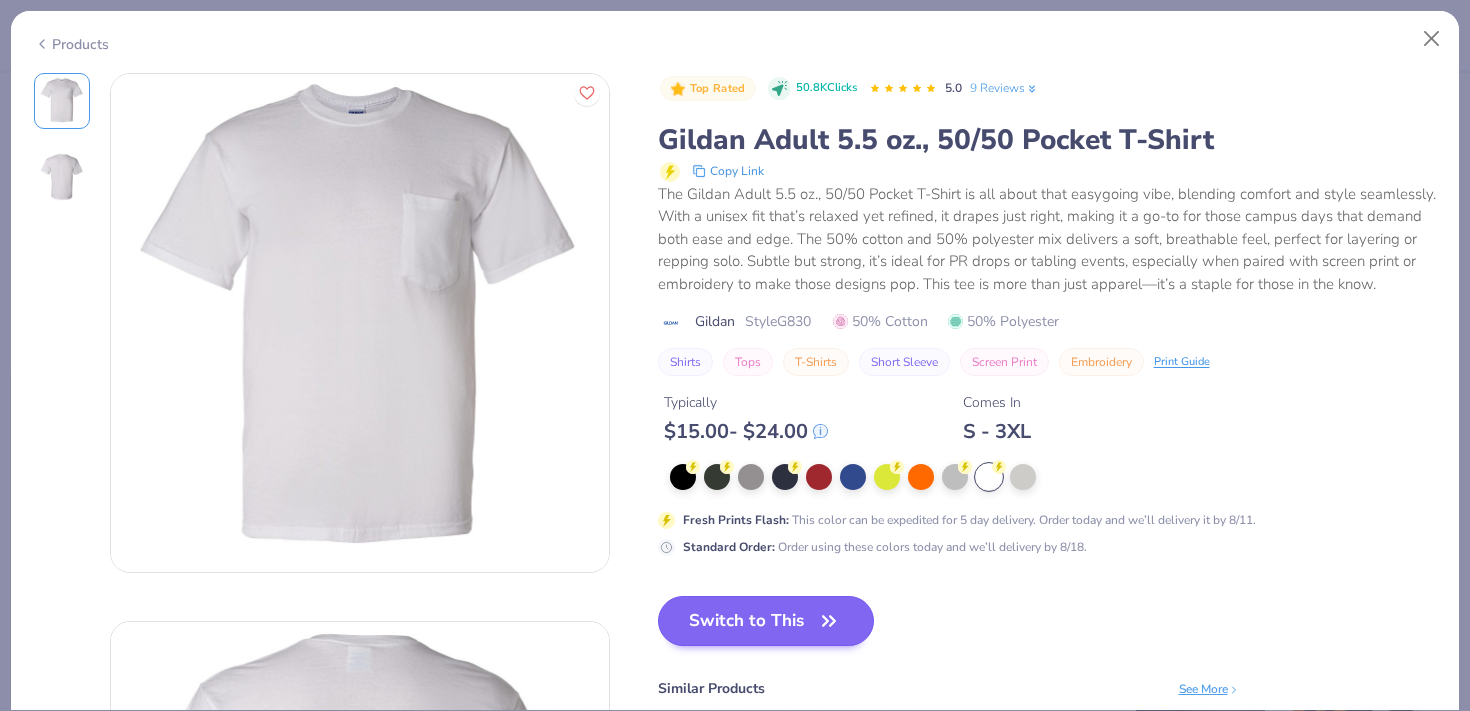 type on "x" 